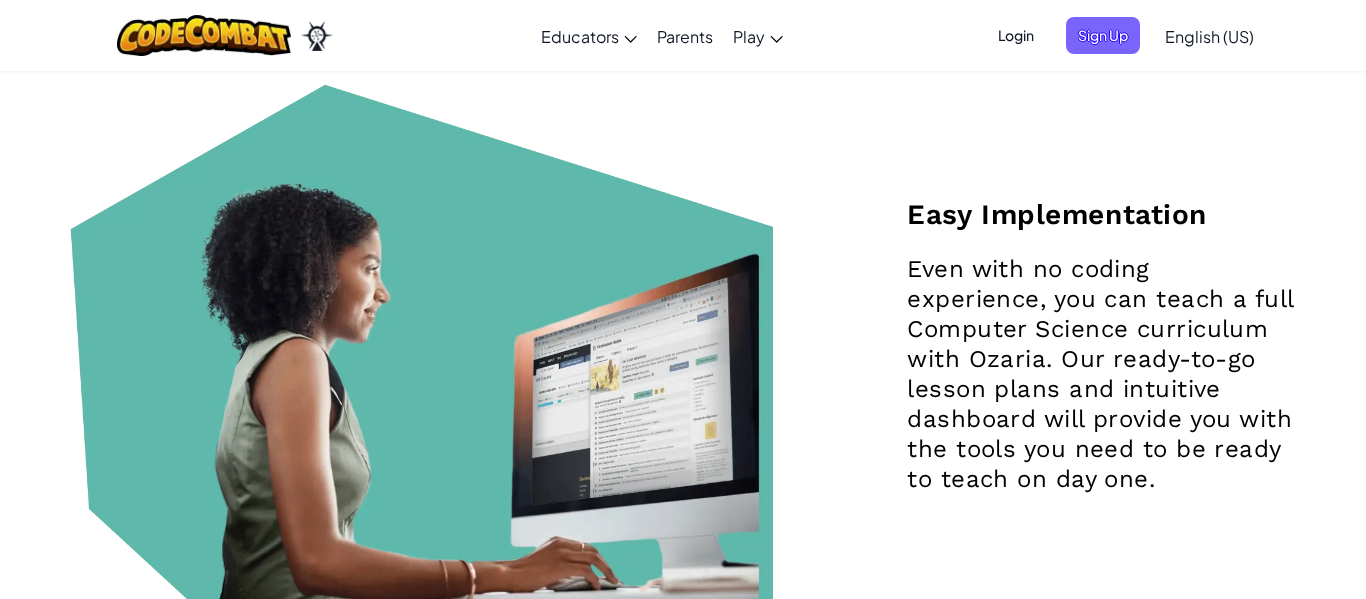 scroll, scrollTop: 0, scrollLeft: 0, axis: both 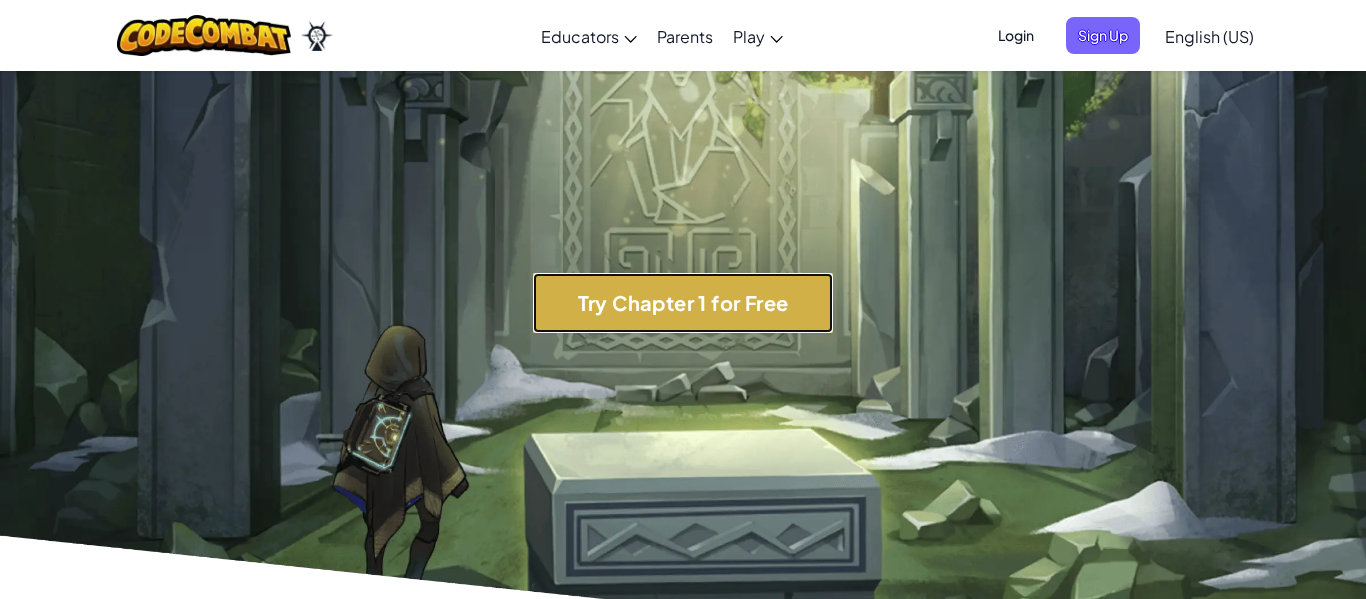 click on "Try Chapter 1 for Free" at bounding box center (683, 303) 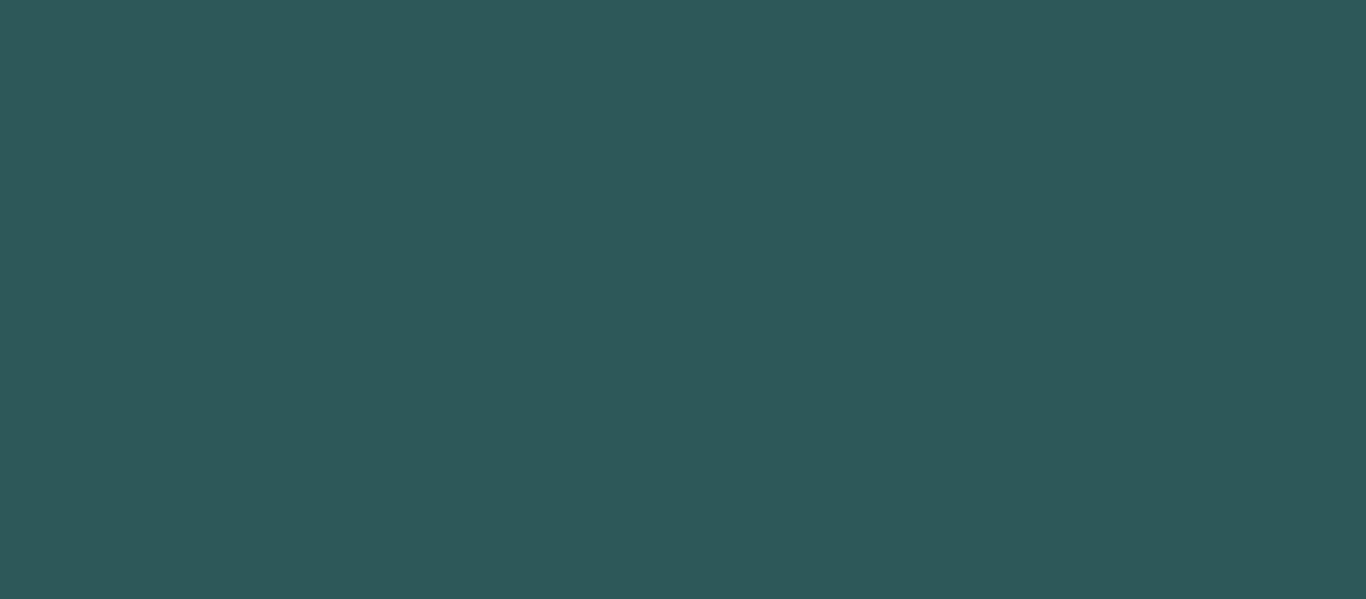 scroll, scrollTop: 0, scrollLeft: 0, axis: both 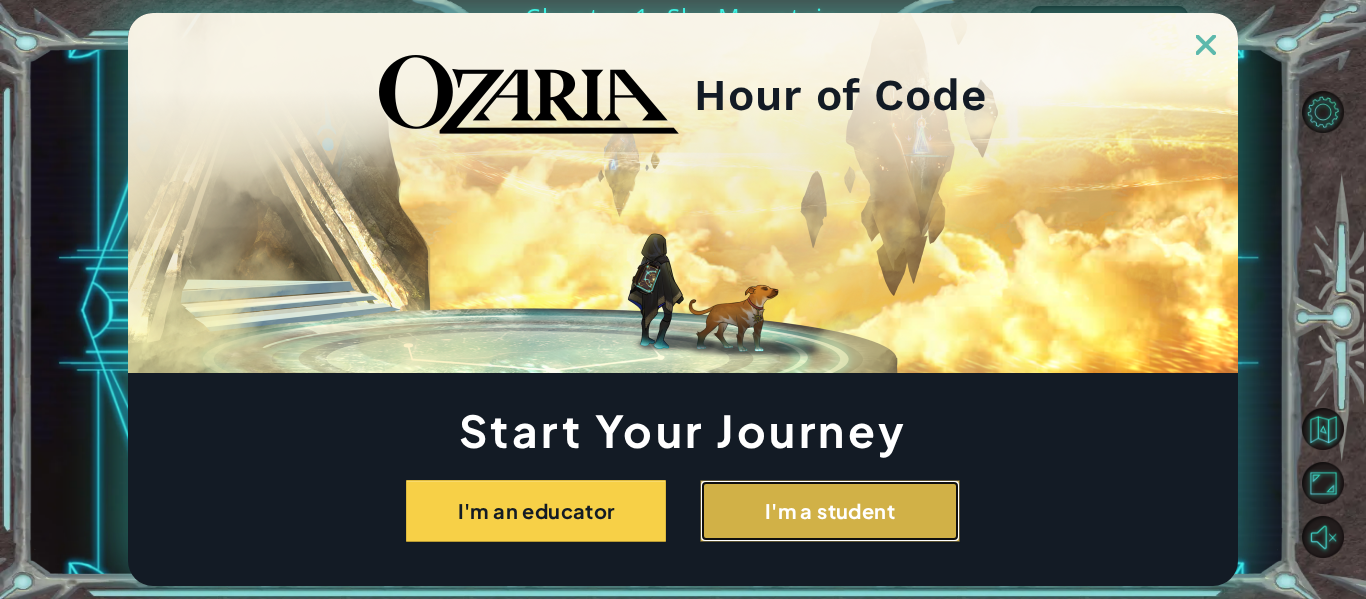 click on "I'm a student" at bounding box center (830, 511) 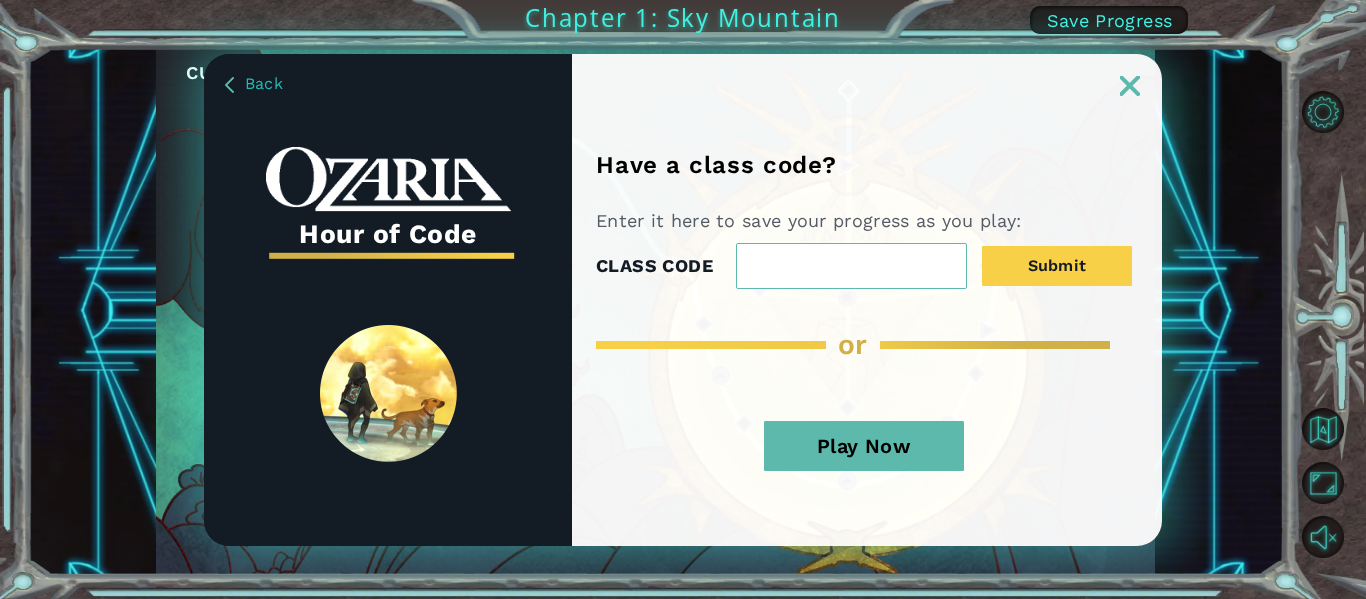click on "Play Now" at bounding box center [864, 446] 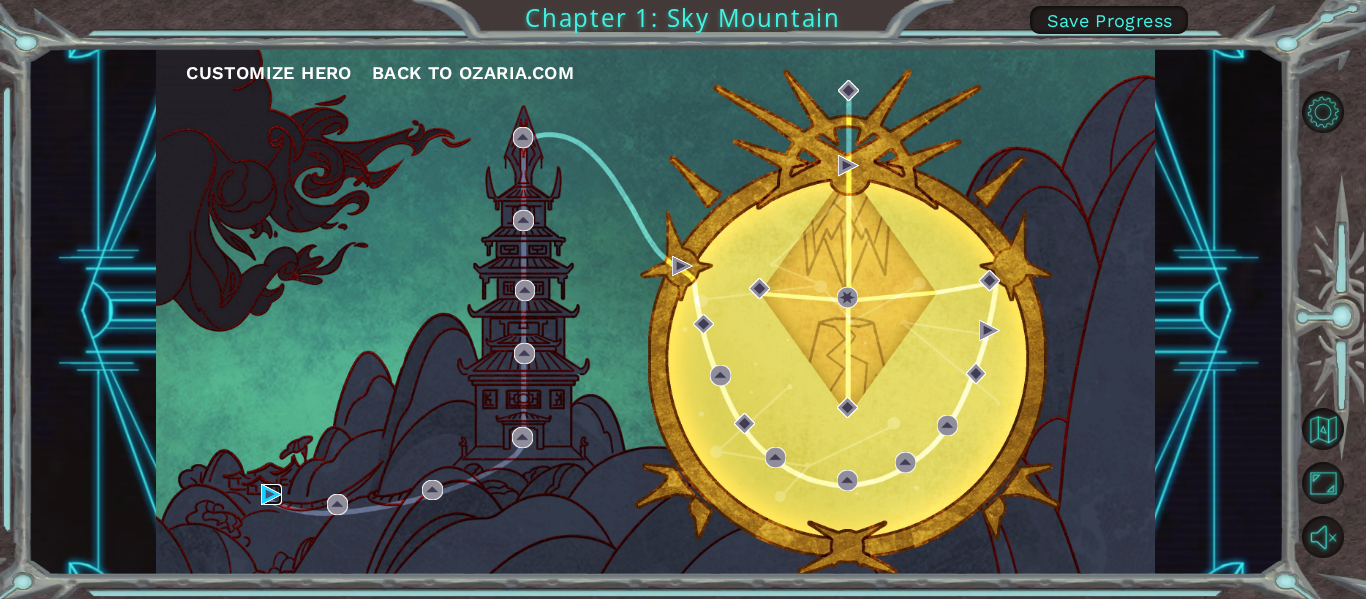 click at bounding box center [271, 494] 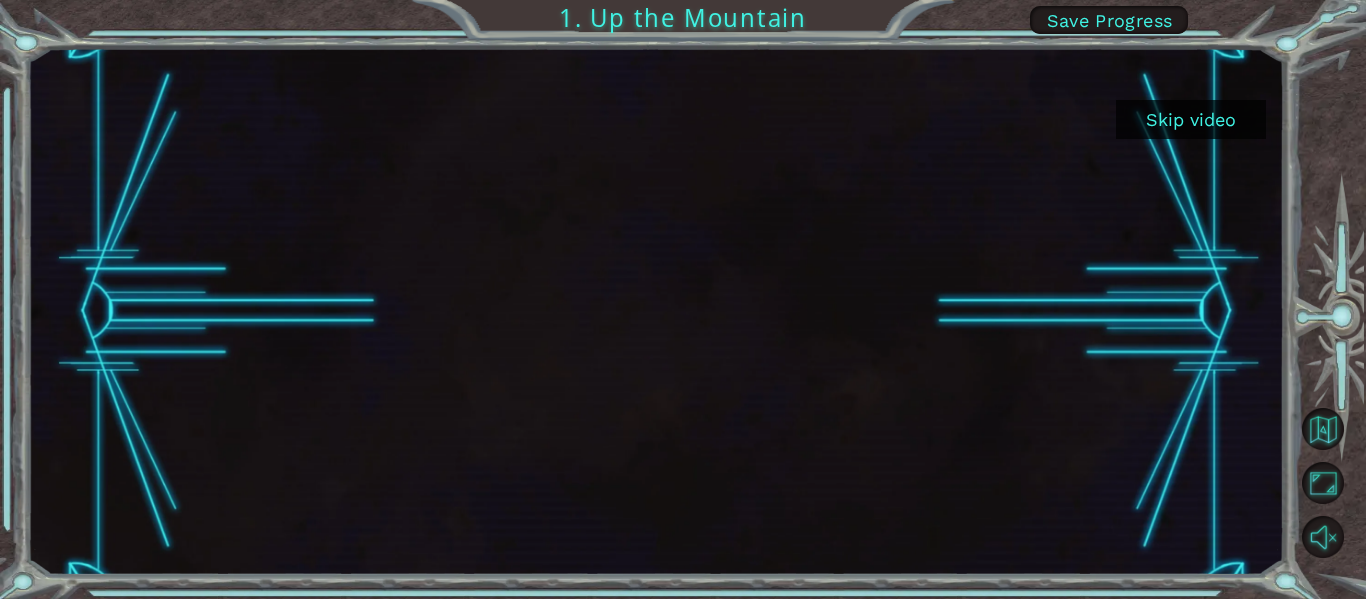 click at bounding box center [655, 311] 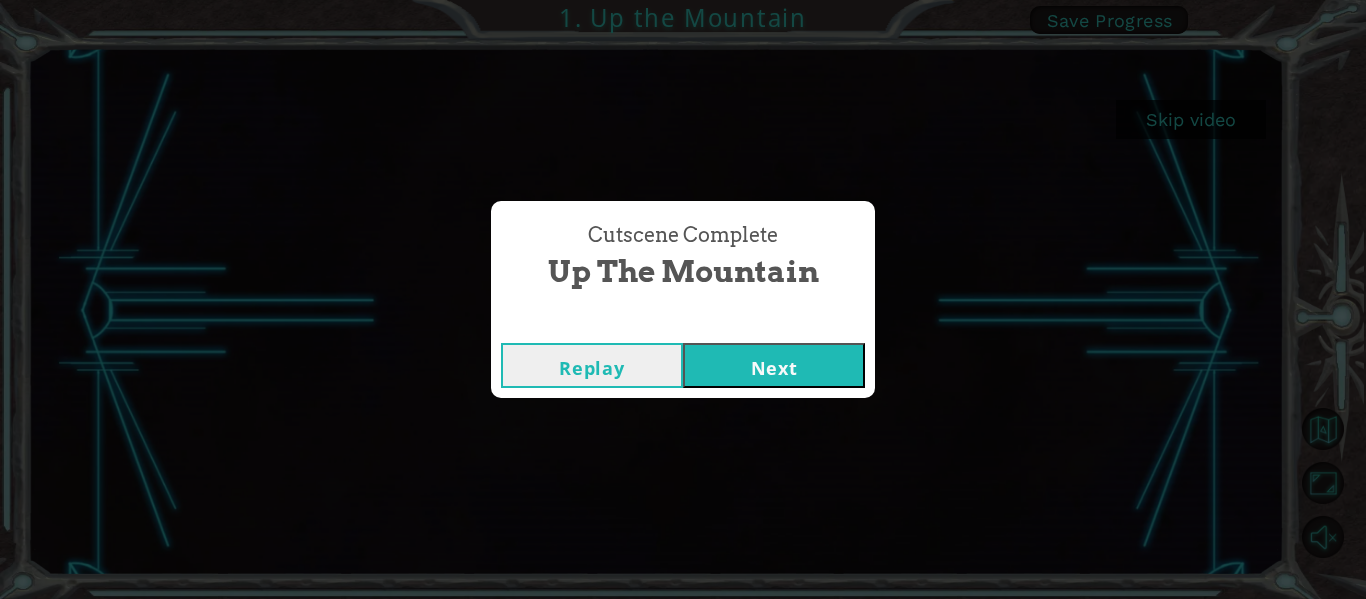 click on "Cutscene Complete     Up the Mountain
Replay
Next" at bounding box center (683, 299) 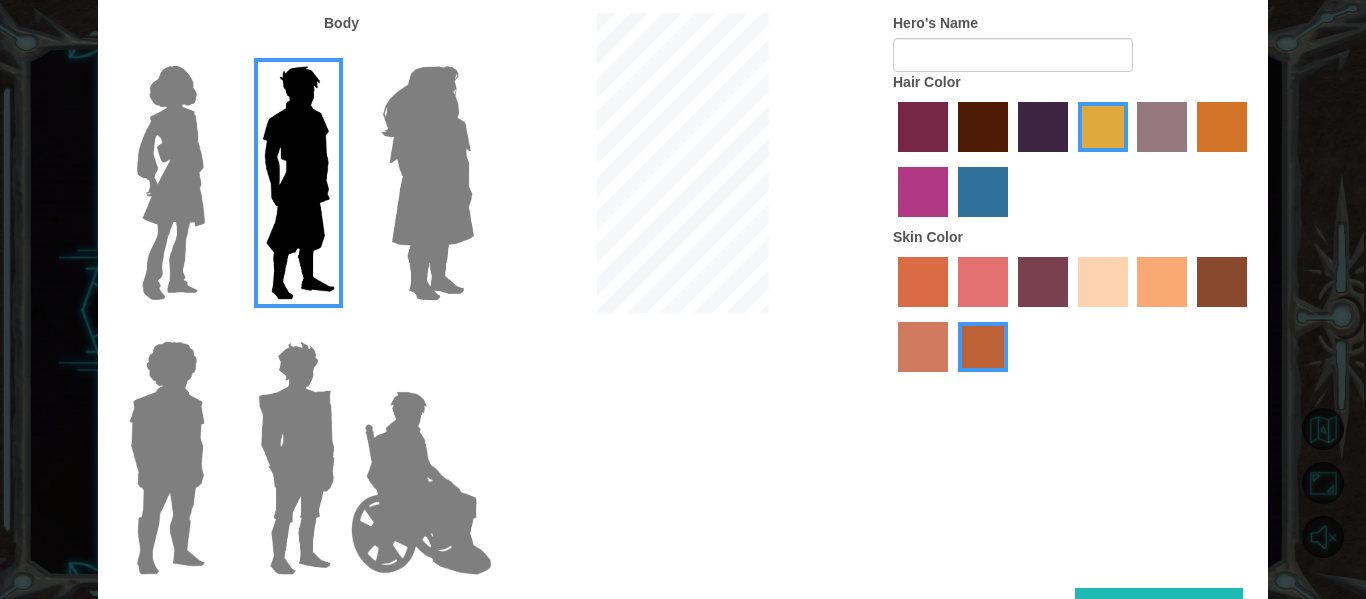click at bounding box center (427, 183) 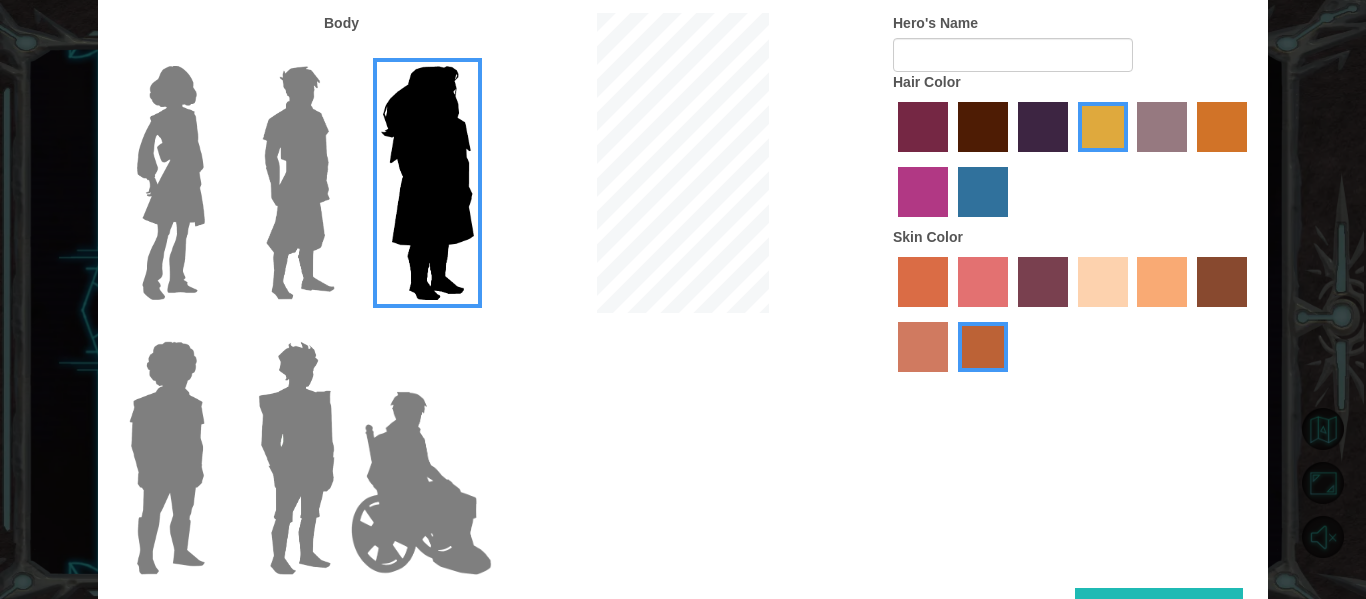 click at bounding box center (296, 458) 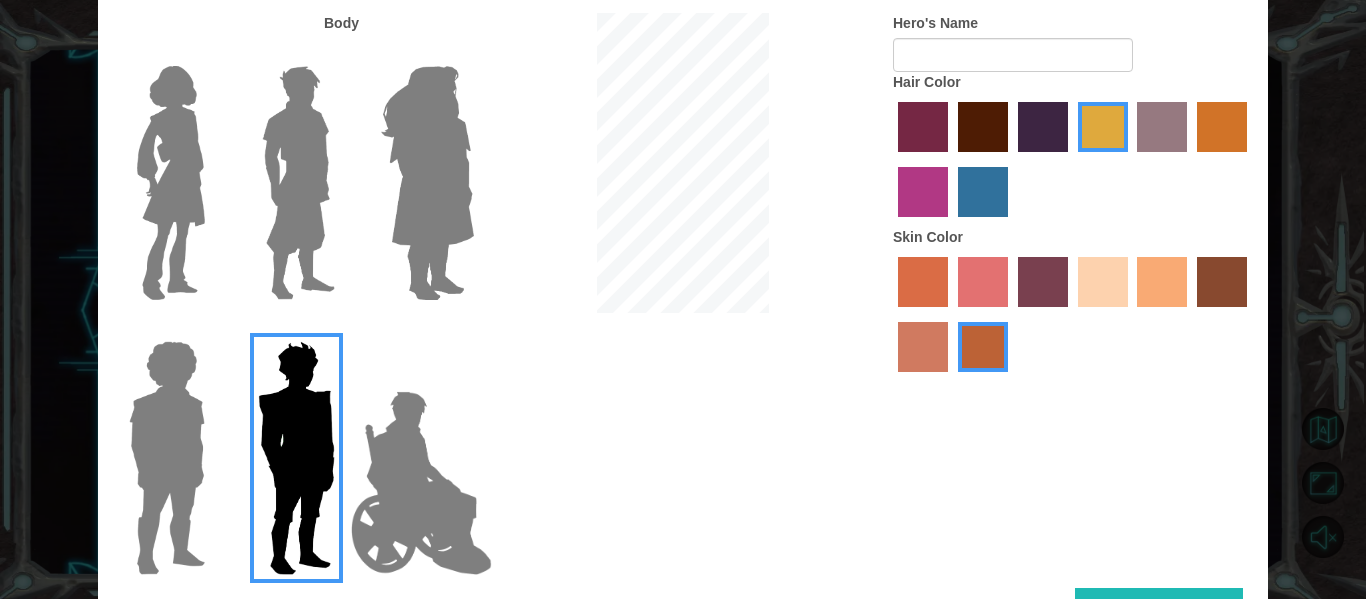 click at bounding box center (298, 183) 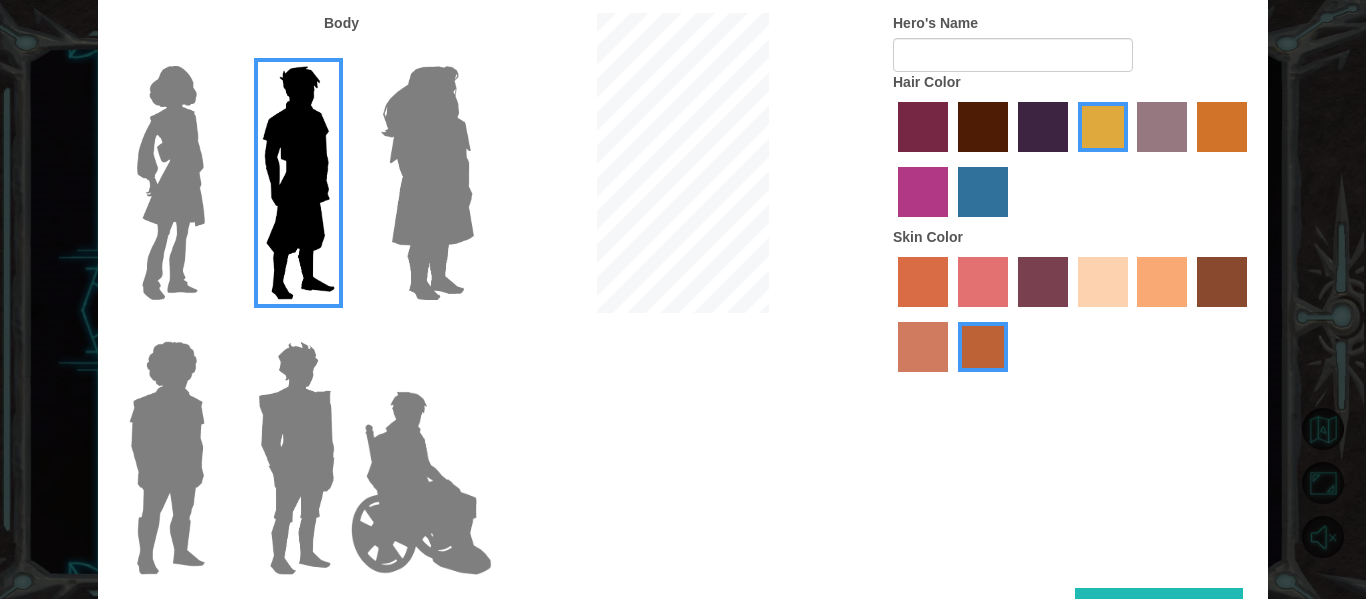 click at bounding box center (296, 458) 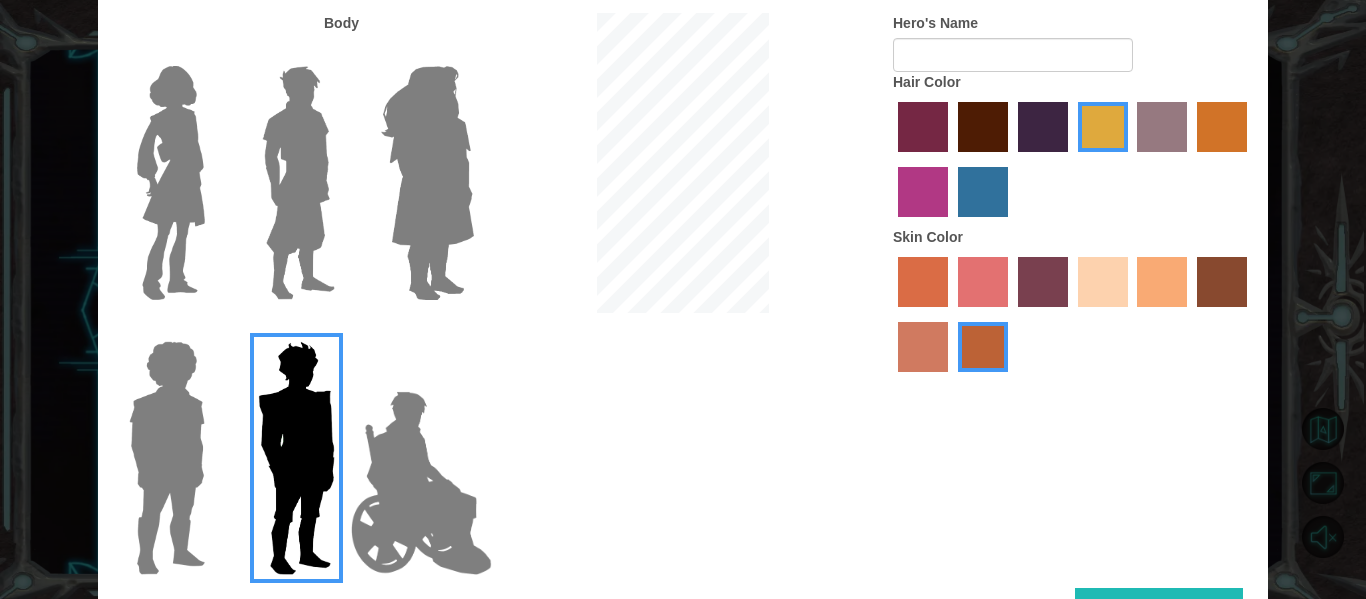 click at bounding box center (298, 183) 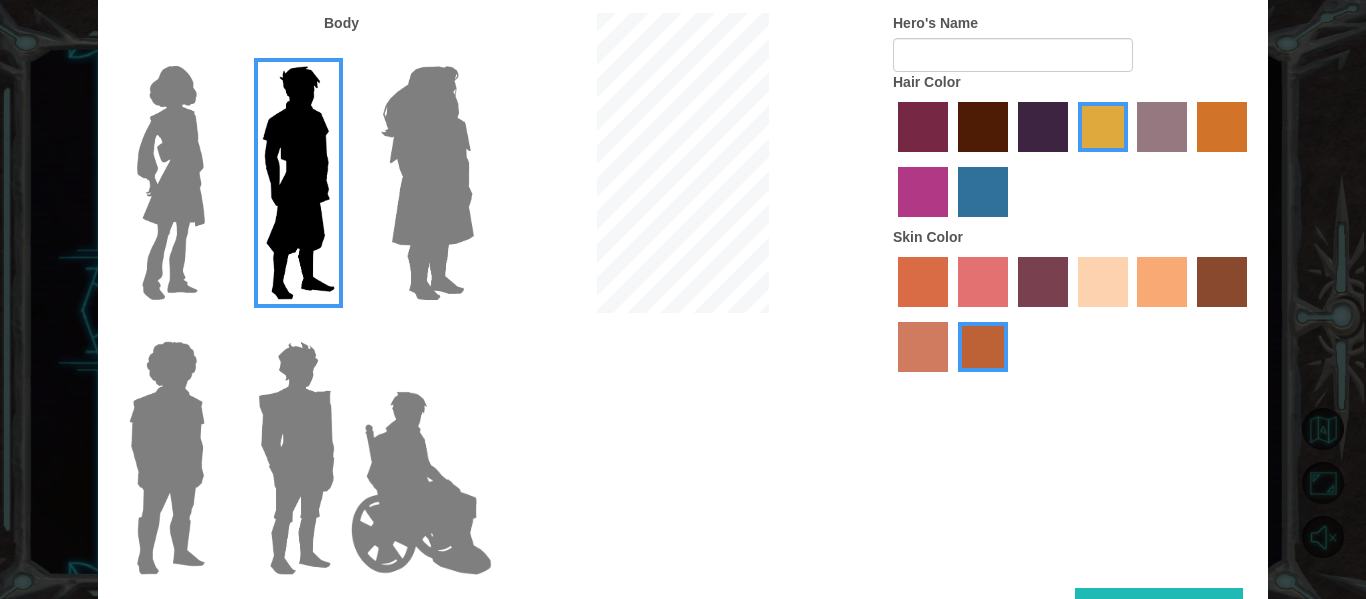 click at bounding box center [163, 183] 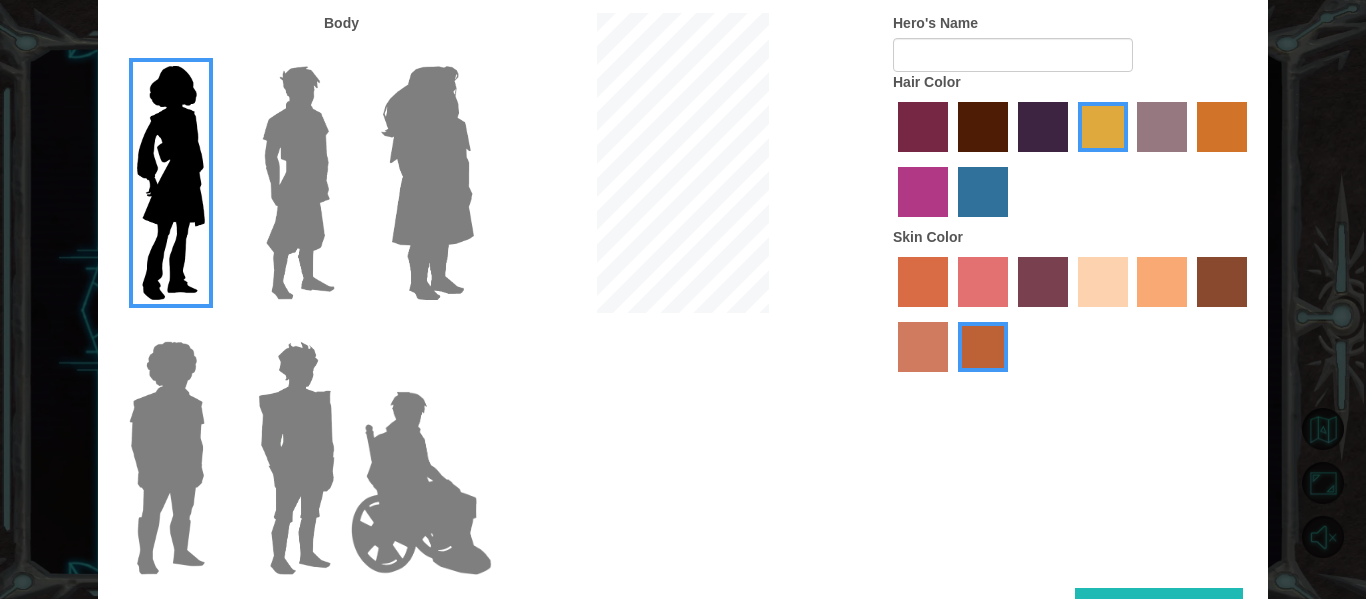 click at bounding box center [293, 183] 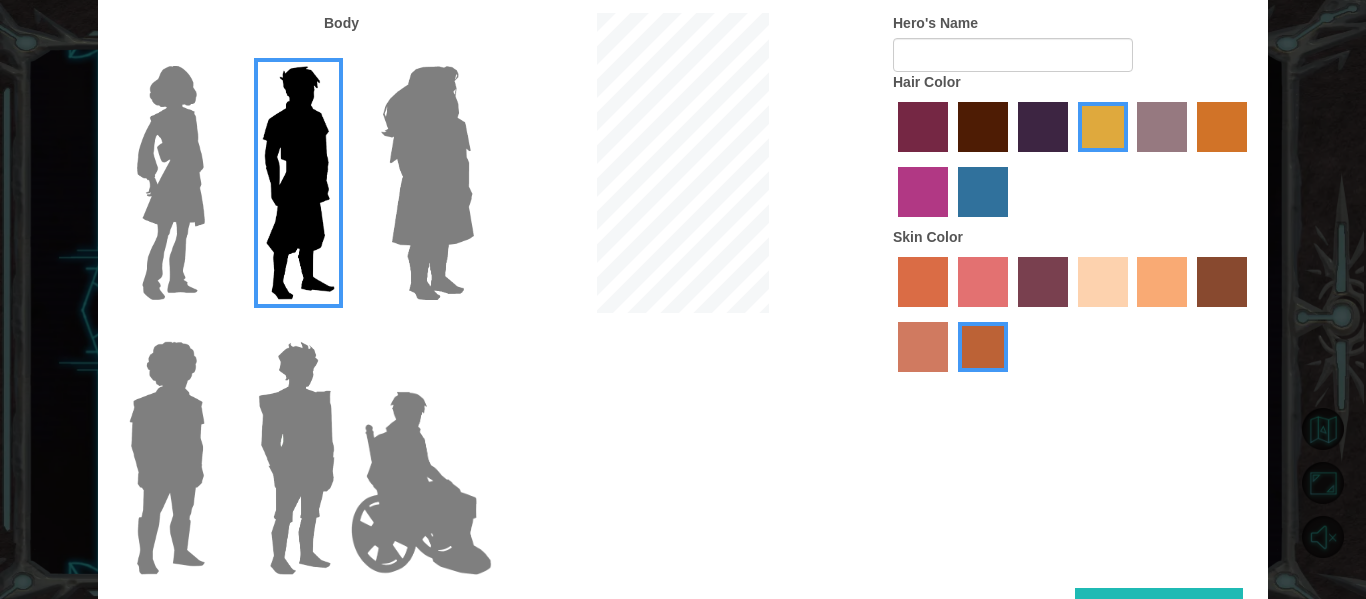 click at bounding box center (983, 127) 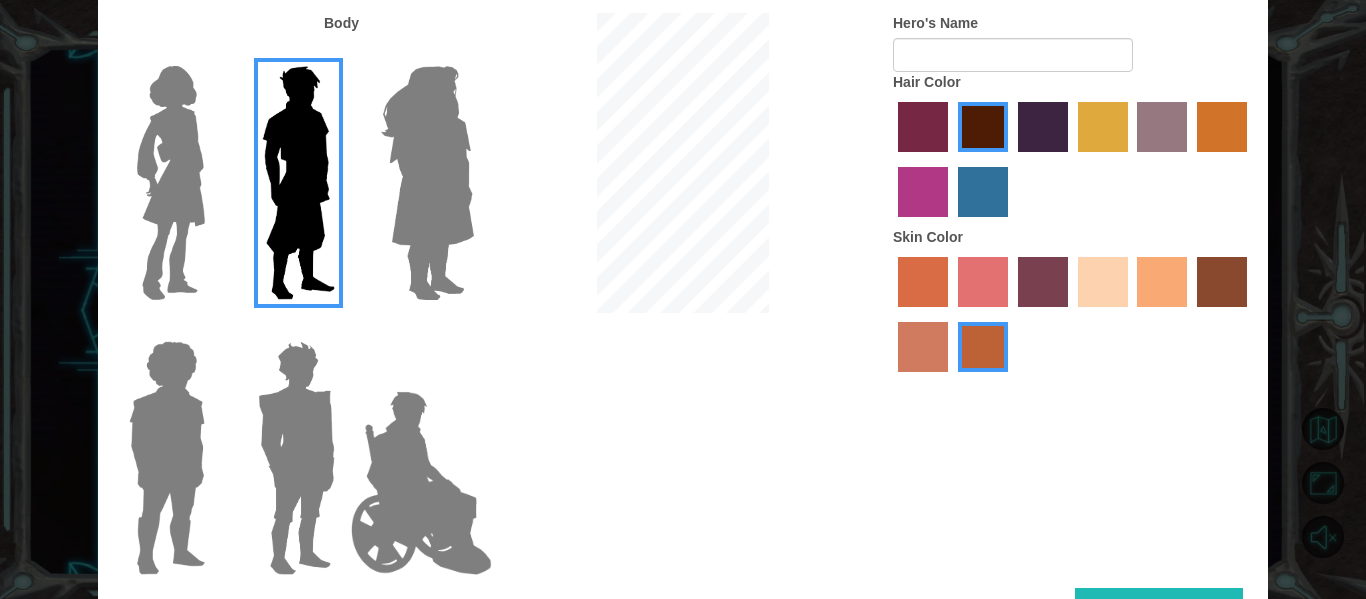 click at bounding box center [923, 282] 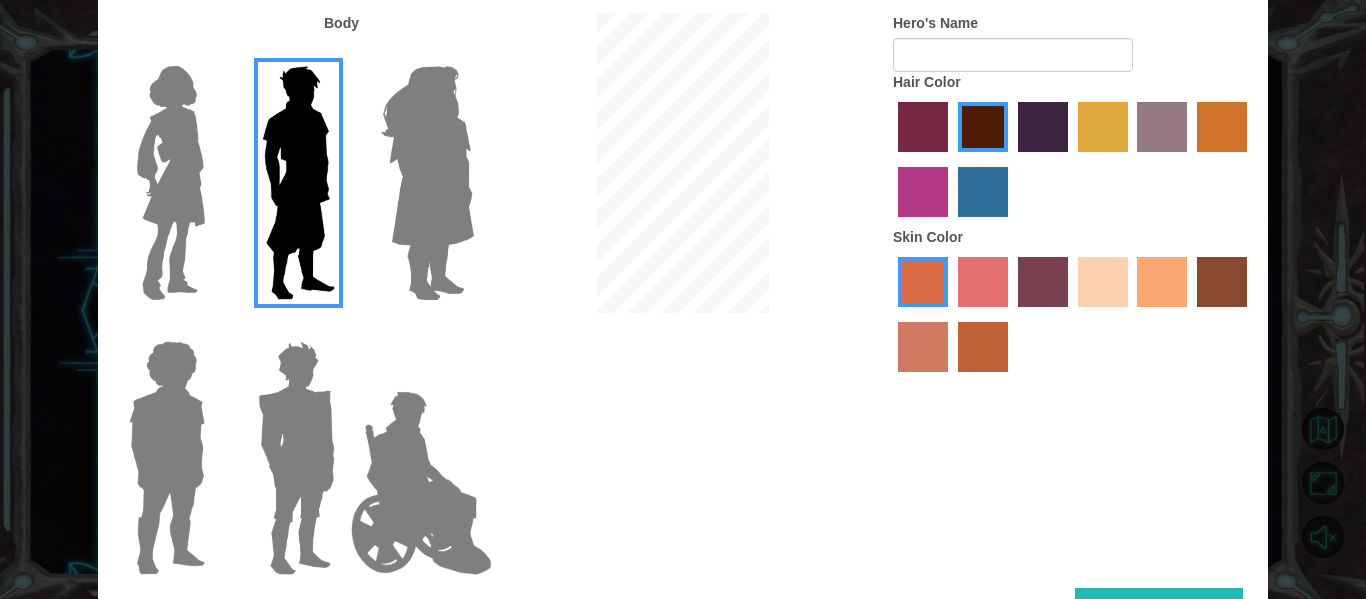 click at bounding box center (1162, 282) 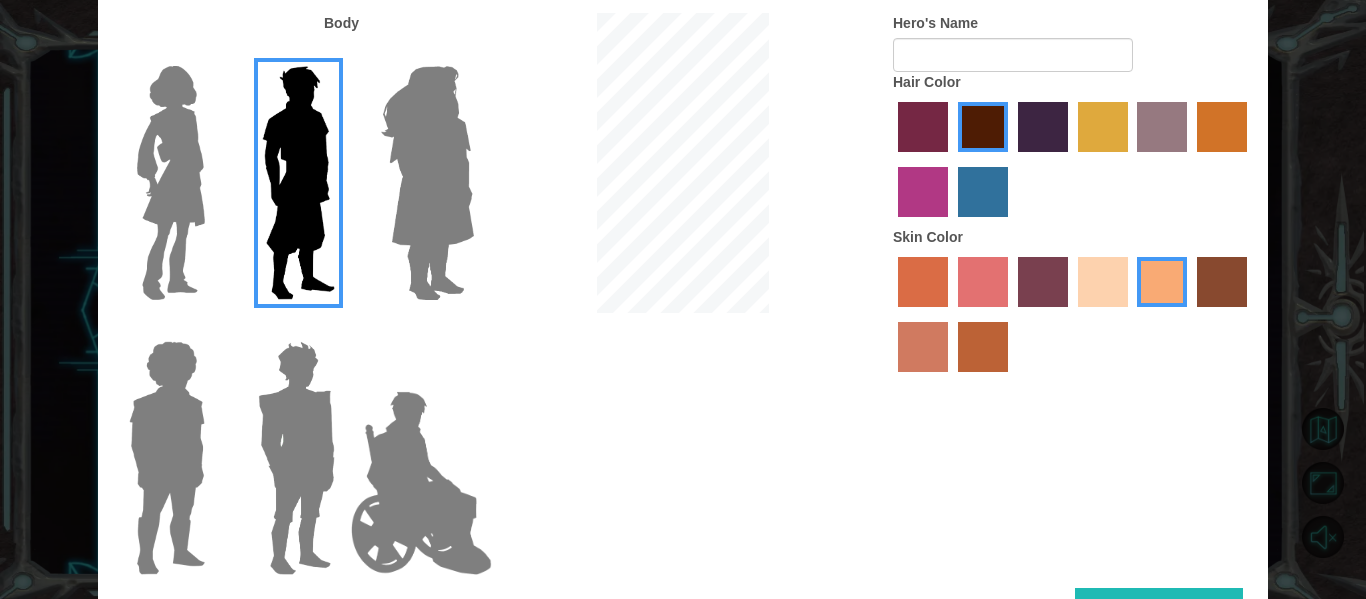 click at bounding box center (1103, 282) 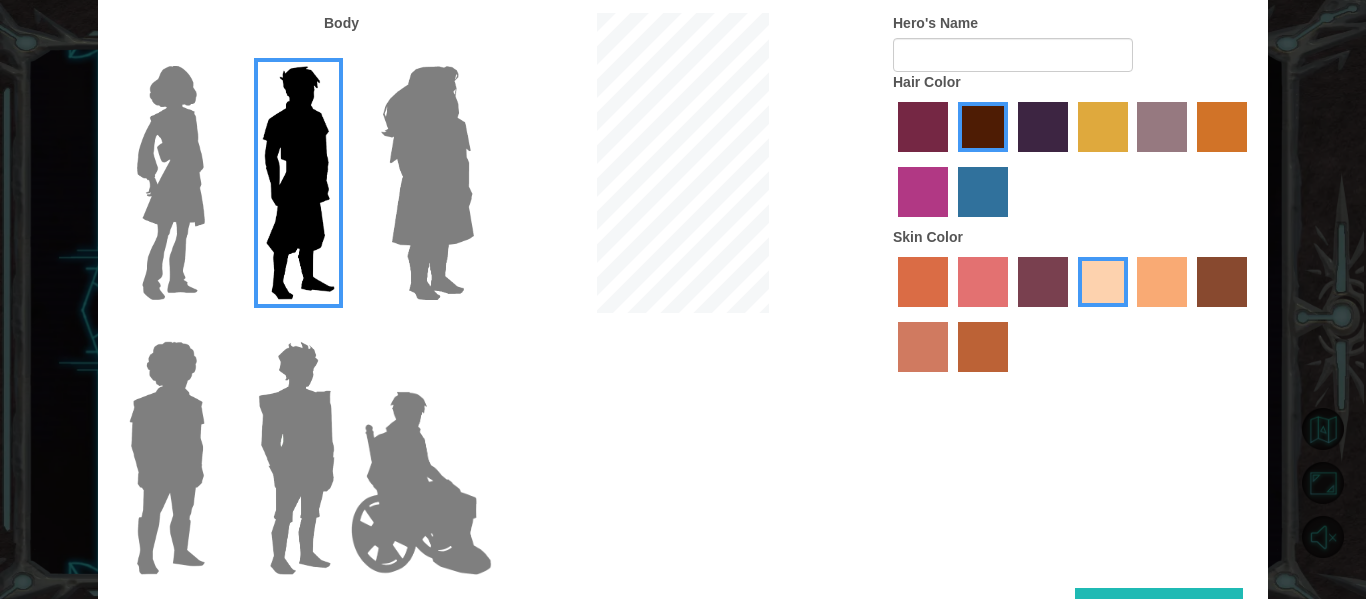 click at bounding box center (1162, 282) 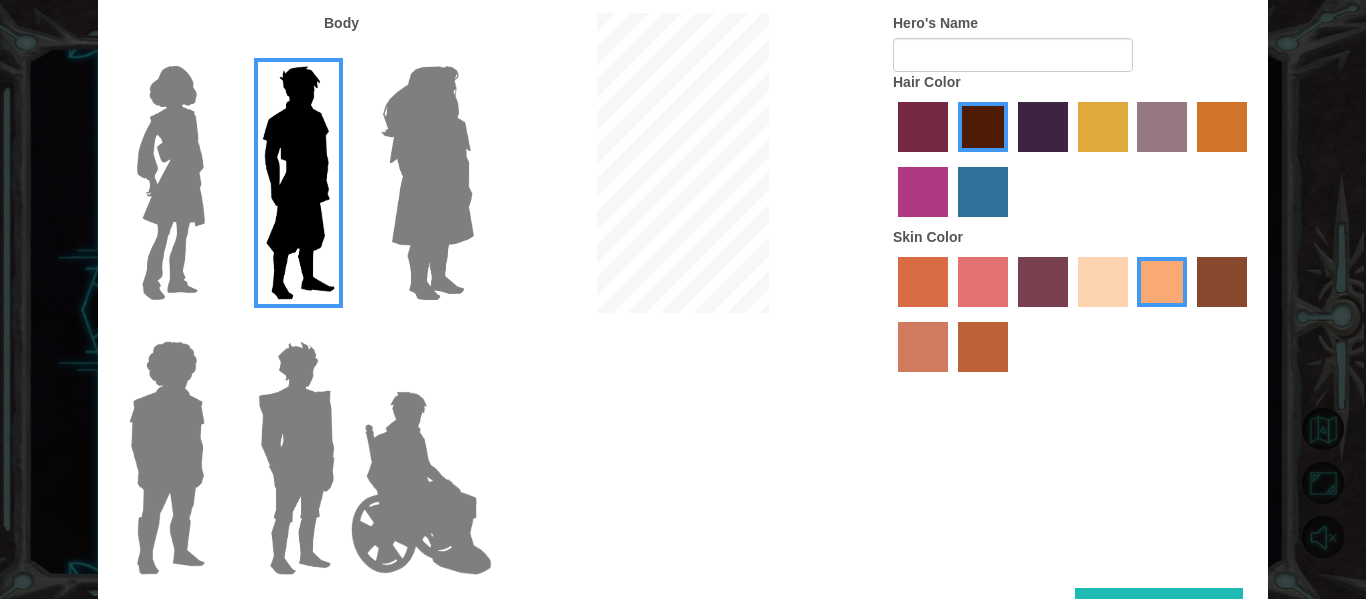 click on "Hero's Name" at bounding box center [1073, 42] 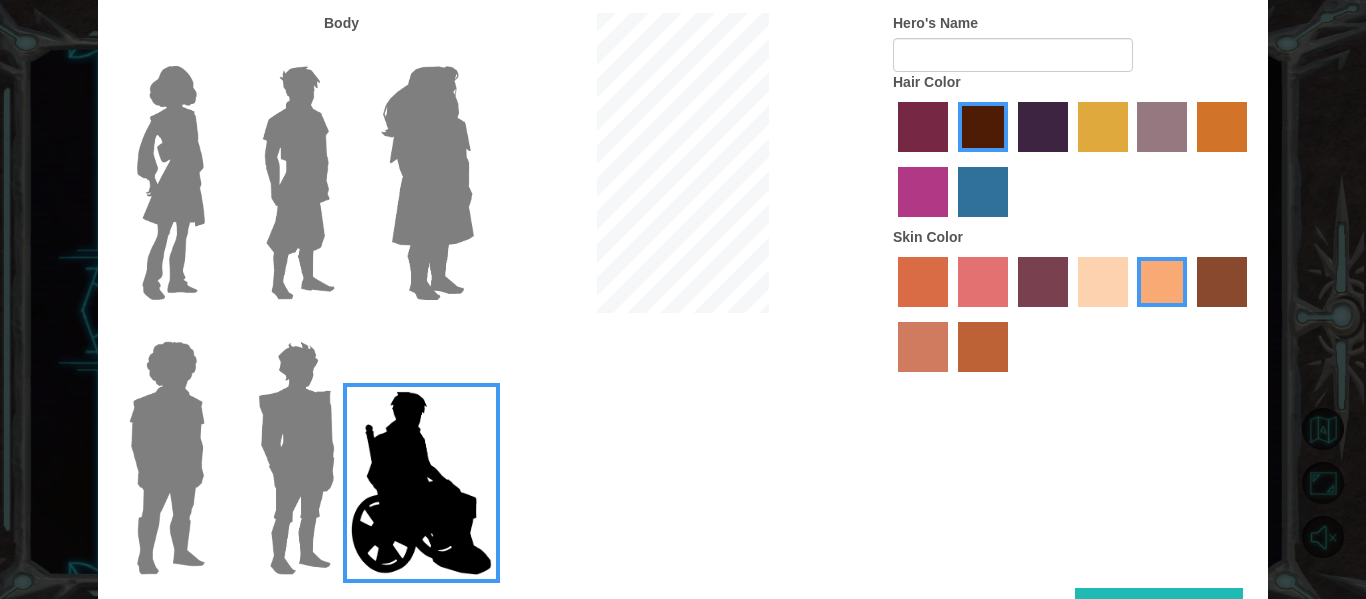 click at bounding box center (298, 183) 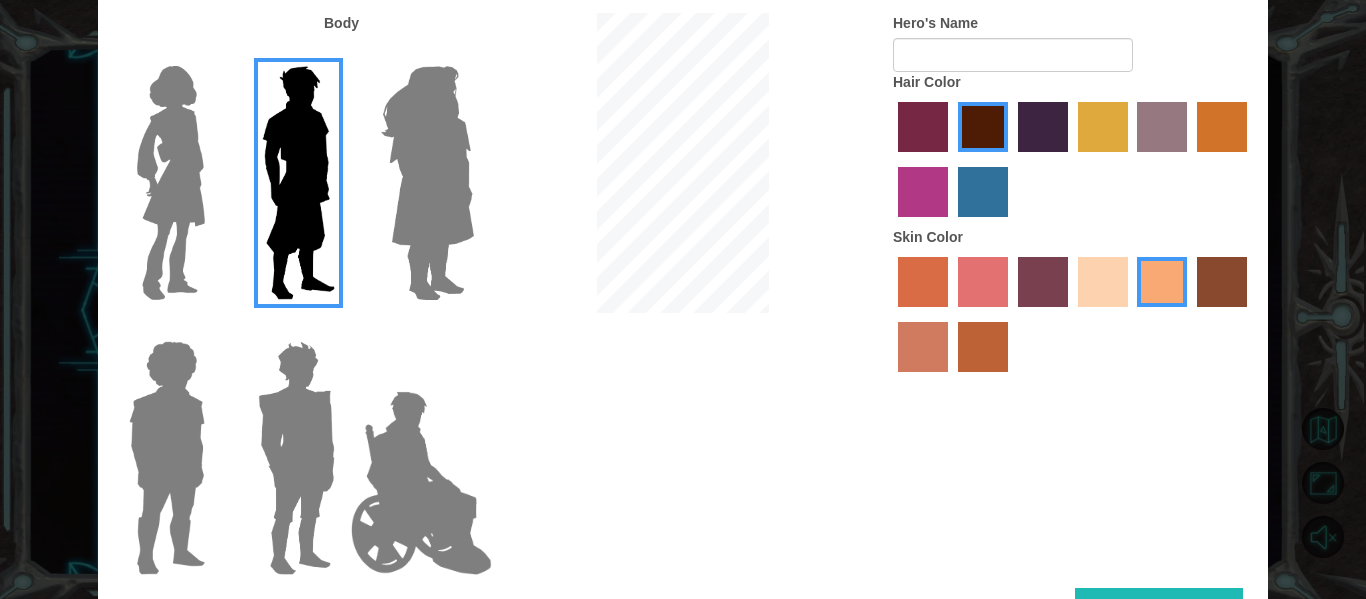 click at bounding box center [167, 458] 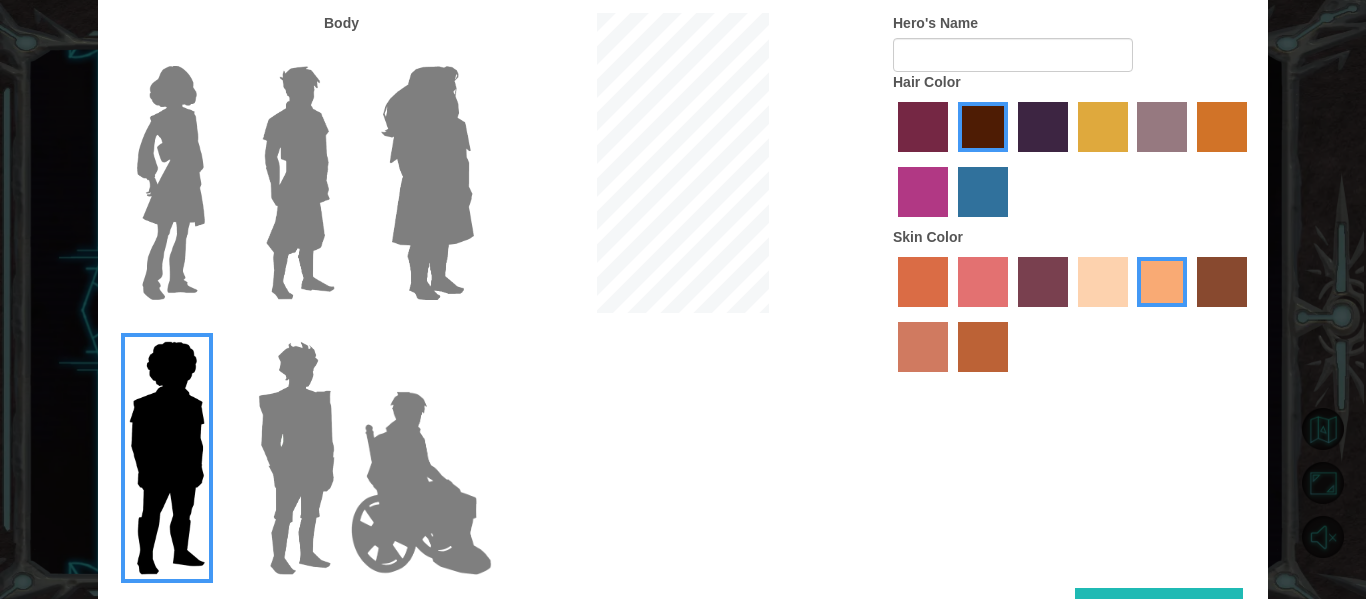 click at bounding box center [296, 458] 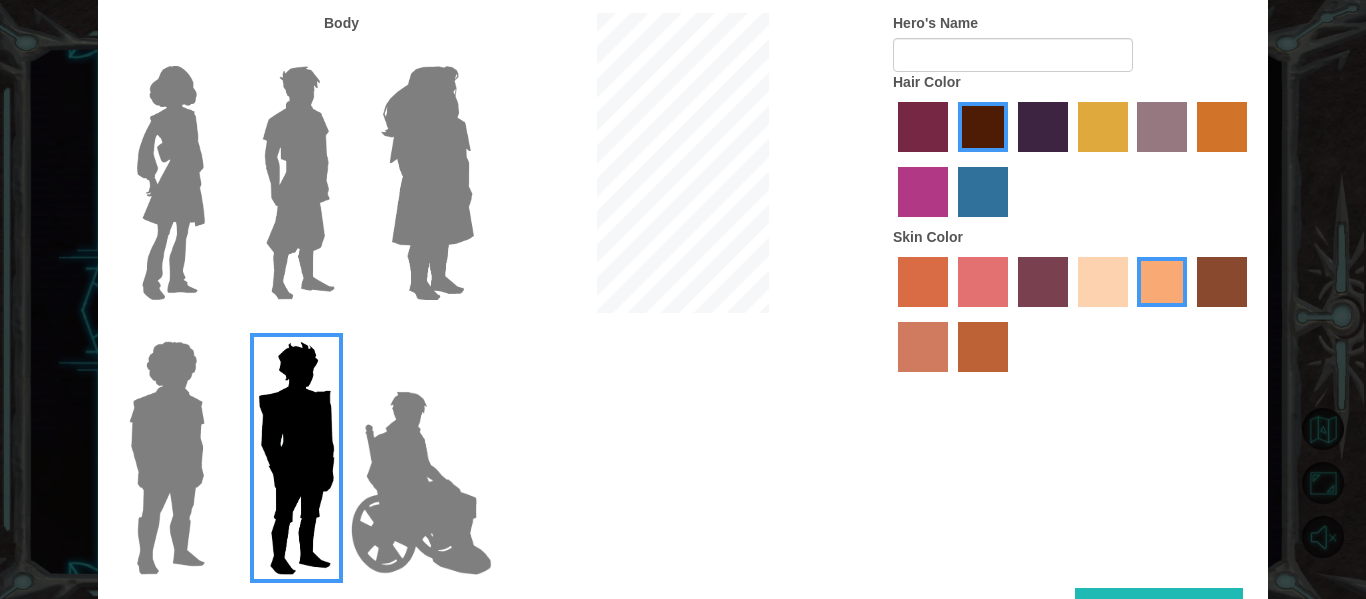 click at bounding box center [427, 183] 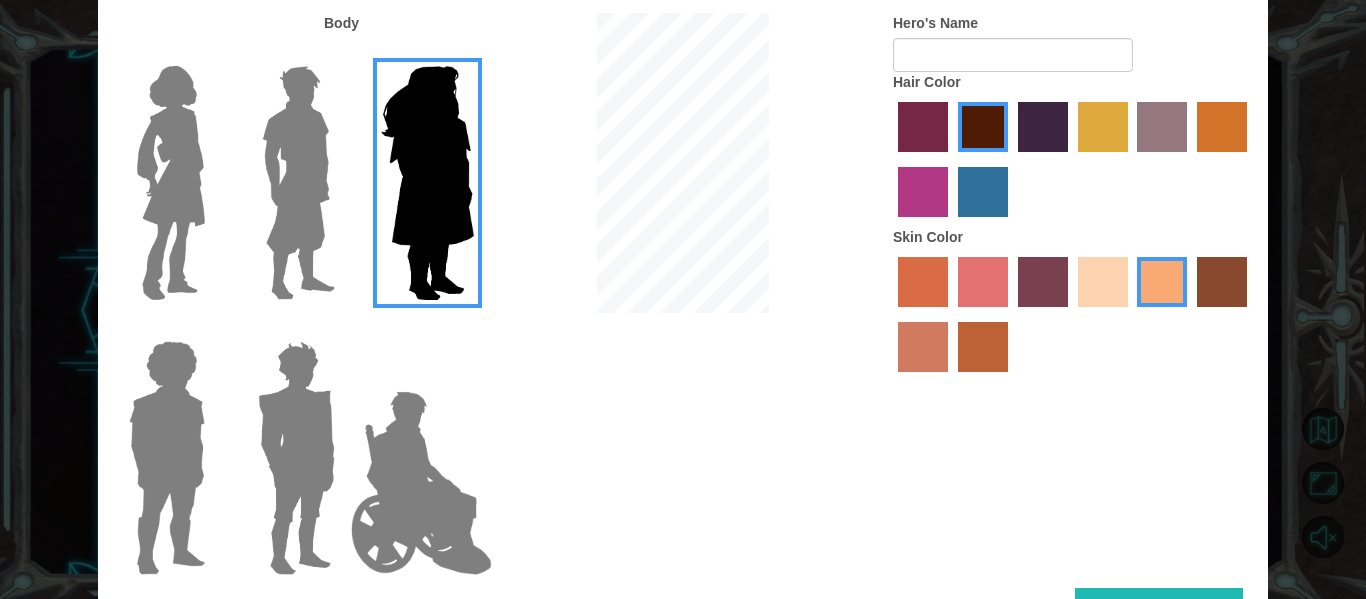 click at bounding box center (298, 183) 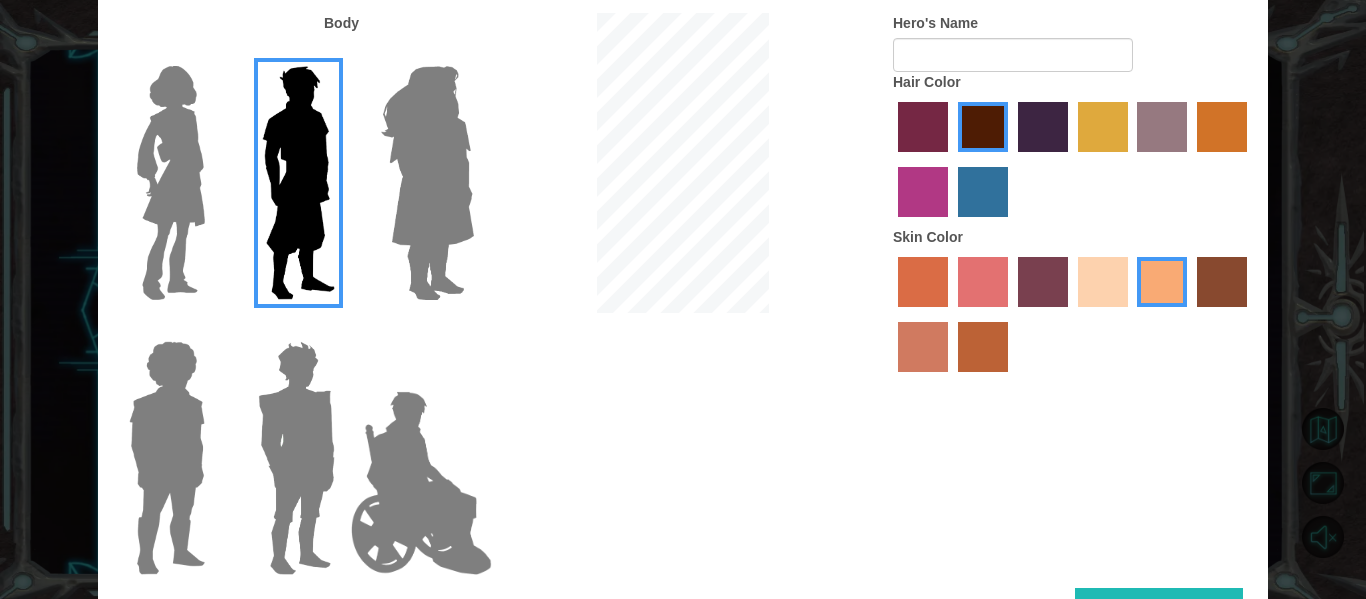 click at bounding box center [923, 192] 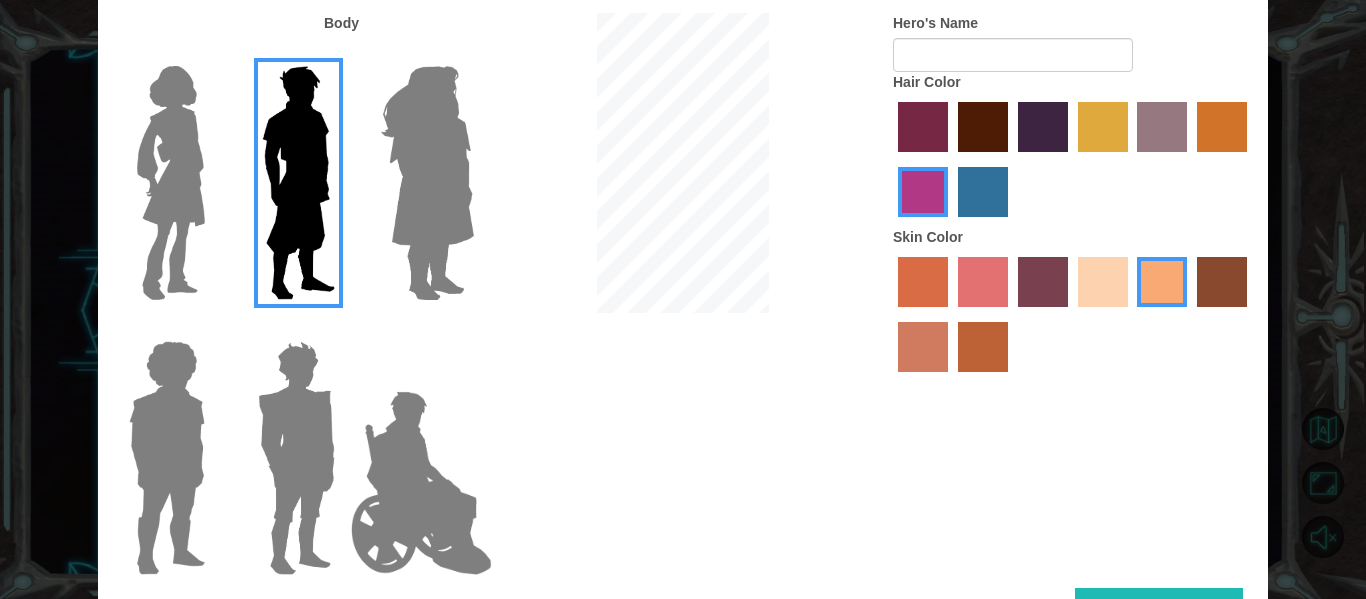 click at bounding box center (1043, 127) 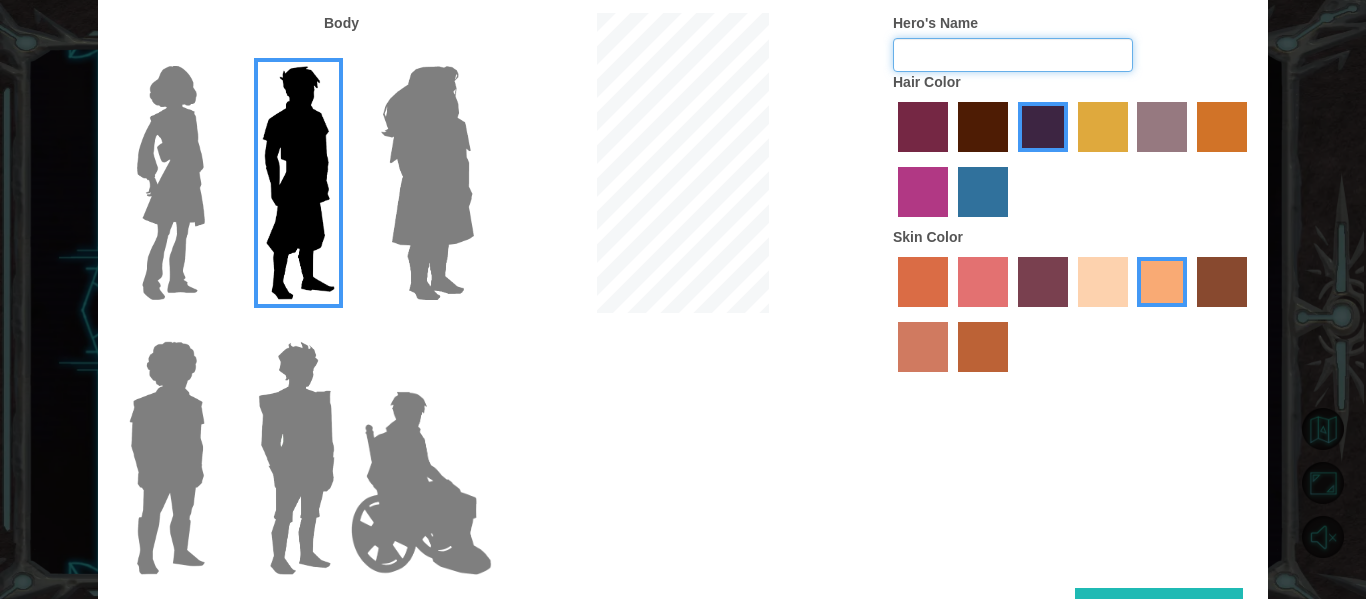 click on "Hero's Name" at bounding box center [1013, 55] 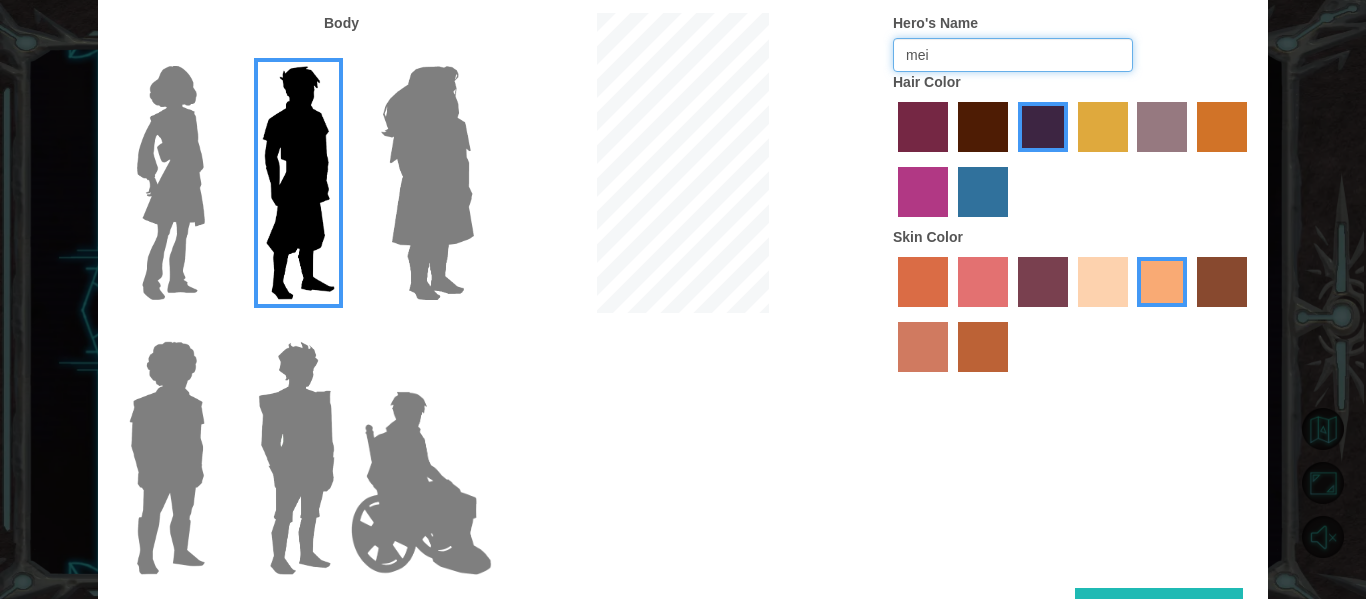 type on "mei" 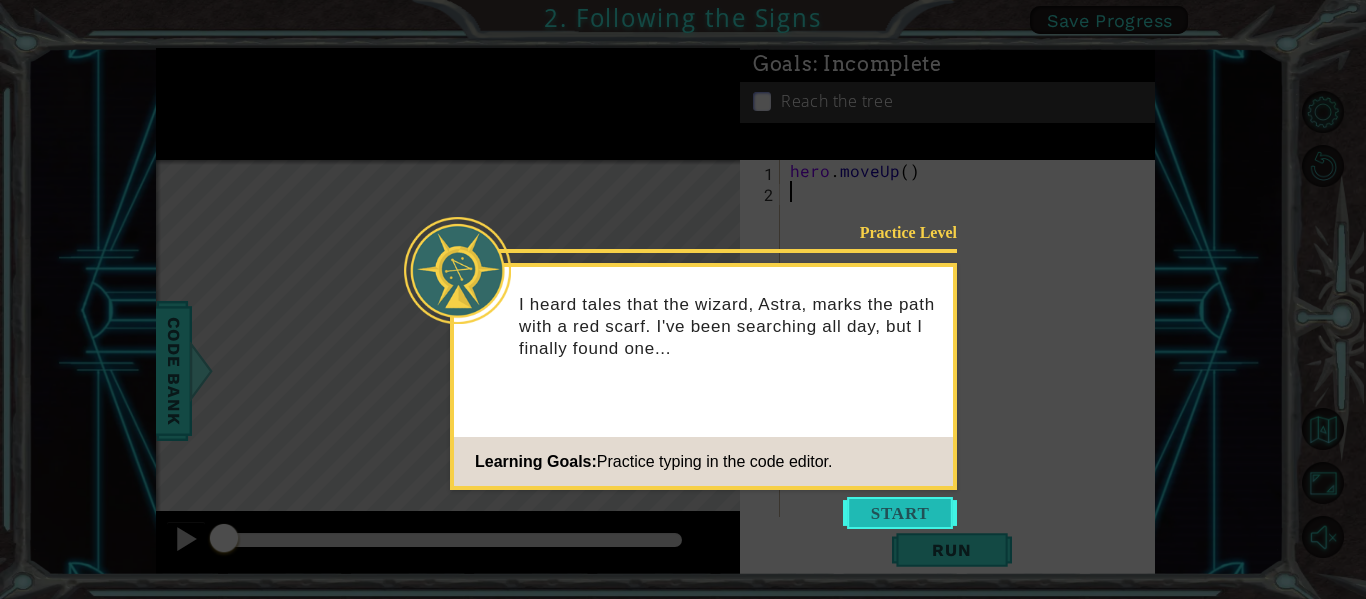 click at bounding box center [900, 513] 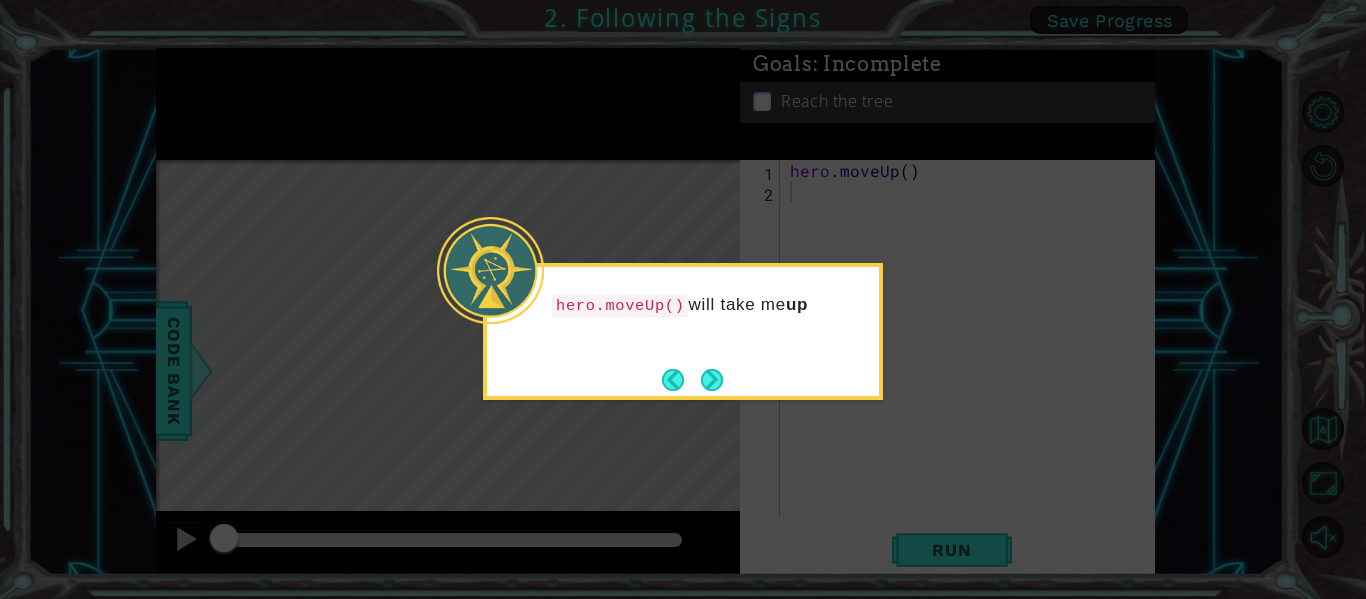 click 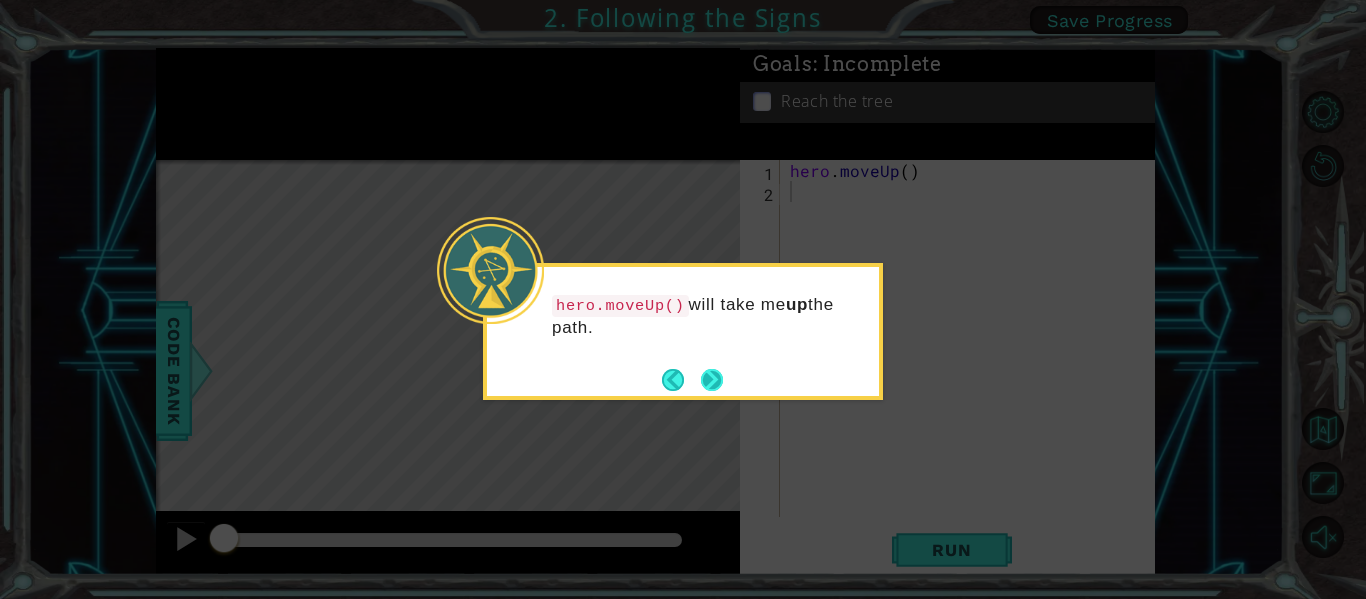 click at bounding box center (712, 380) 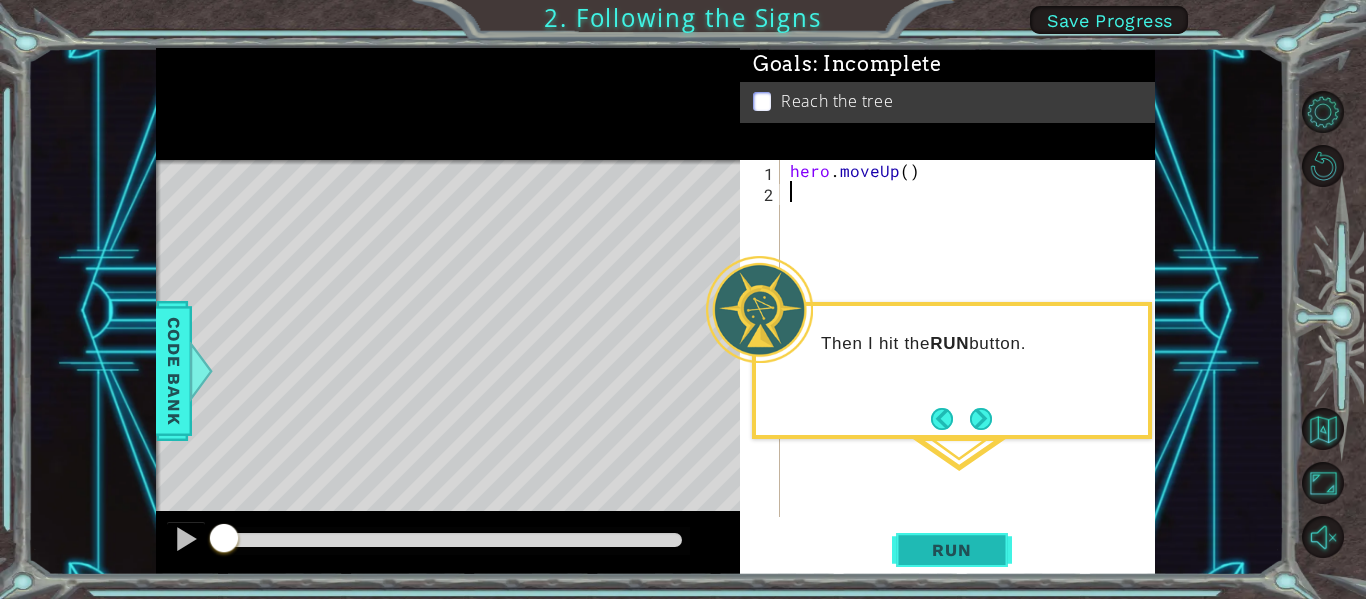 click on "Run" at bounding box center (951, 550) 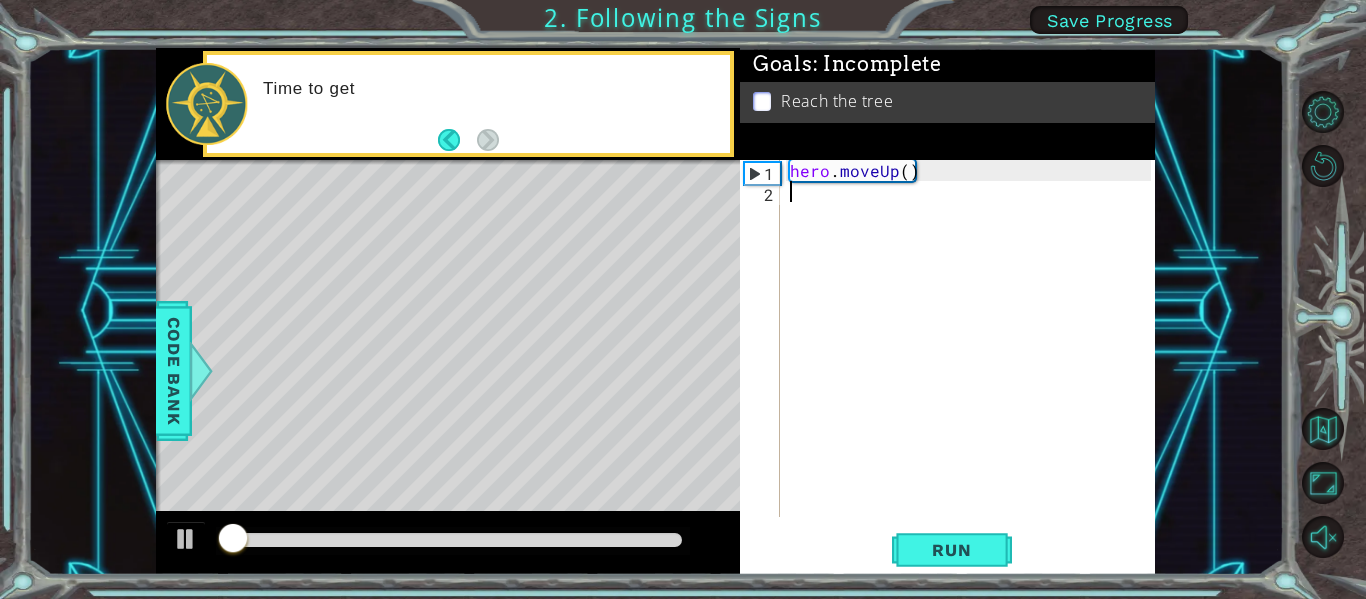 click at bounding box center [618, 454] 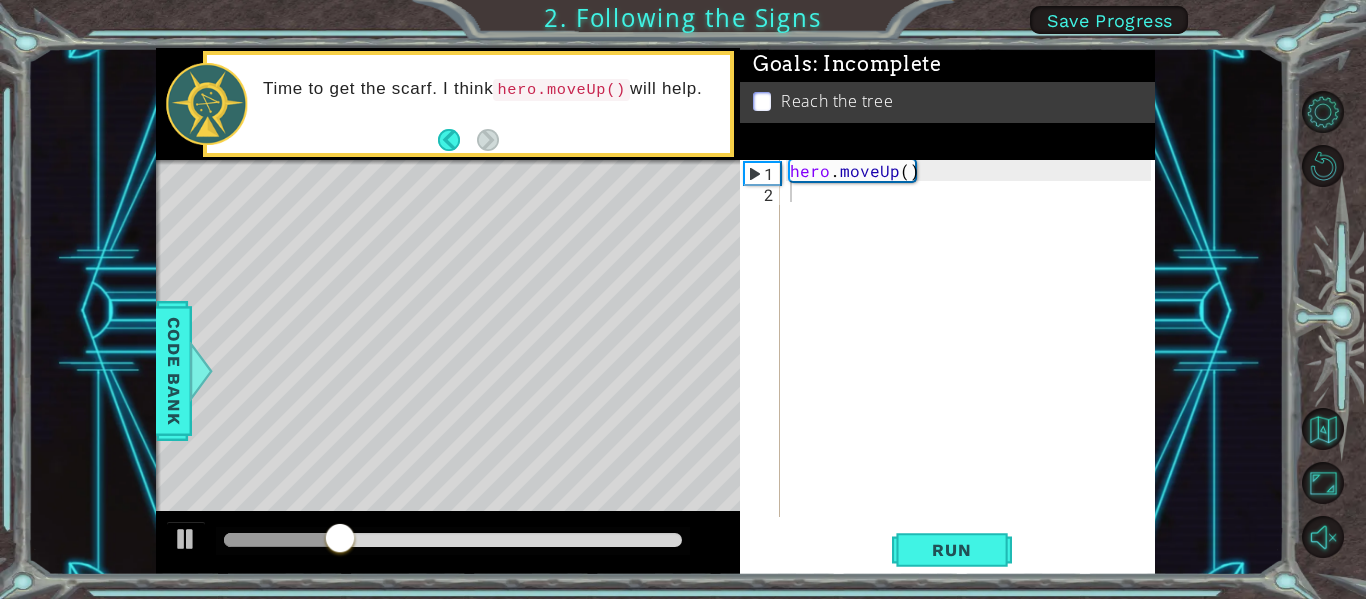 click at bounding box center [618, 454] 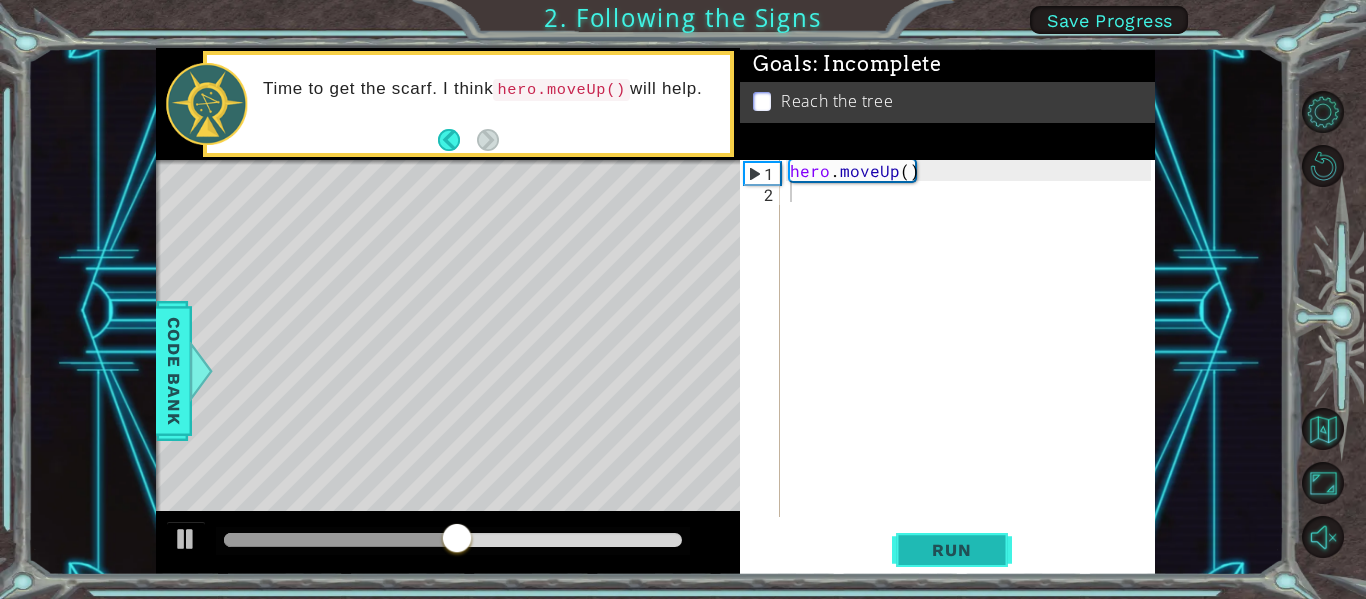 click on "Run" at bounding box center (952, 550) 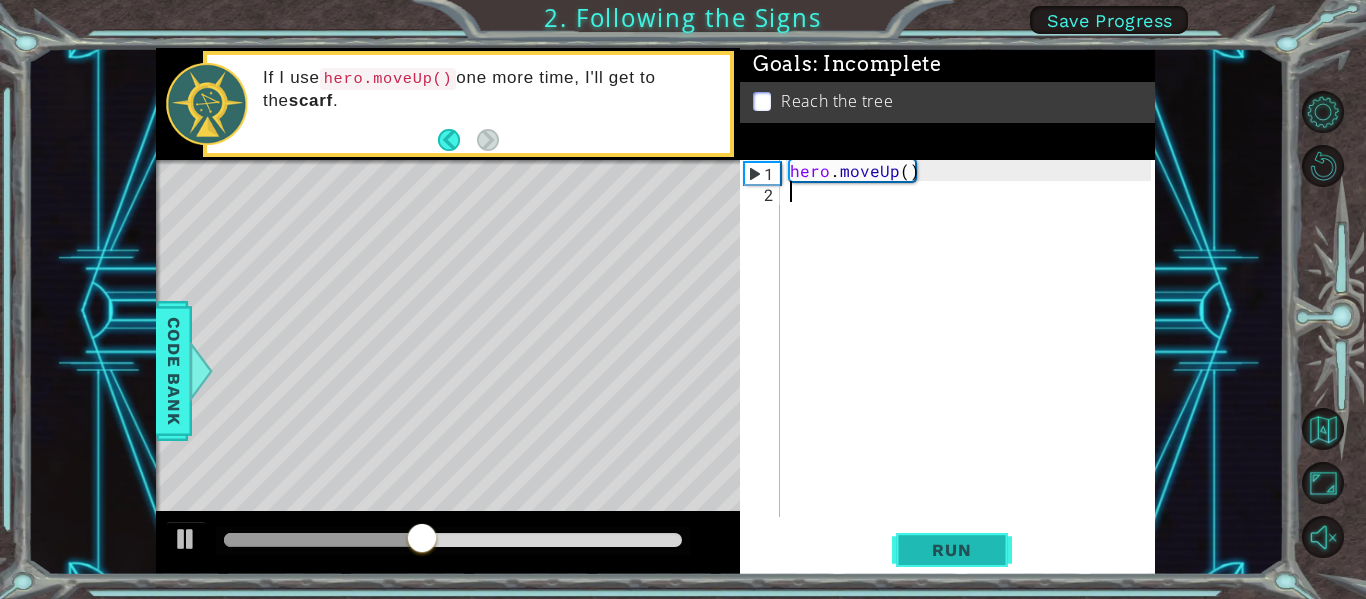 click on "Run" at bounding box center (952, 550) 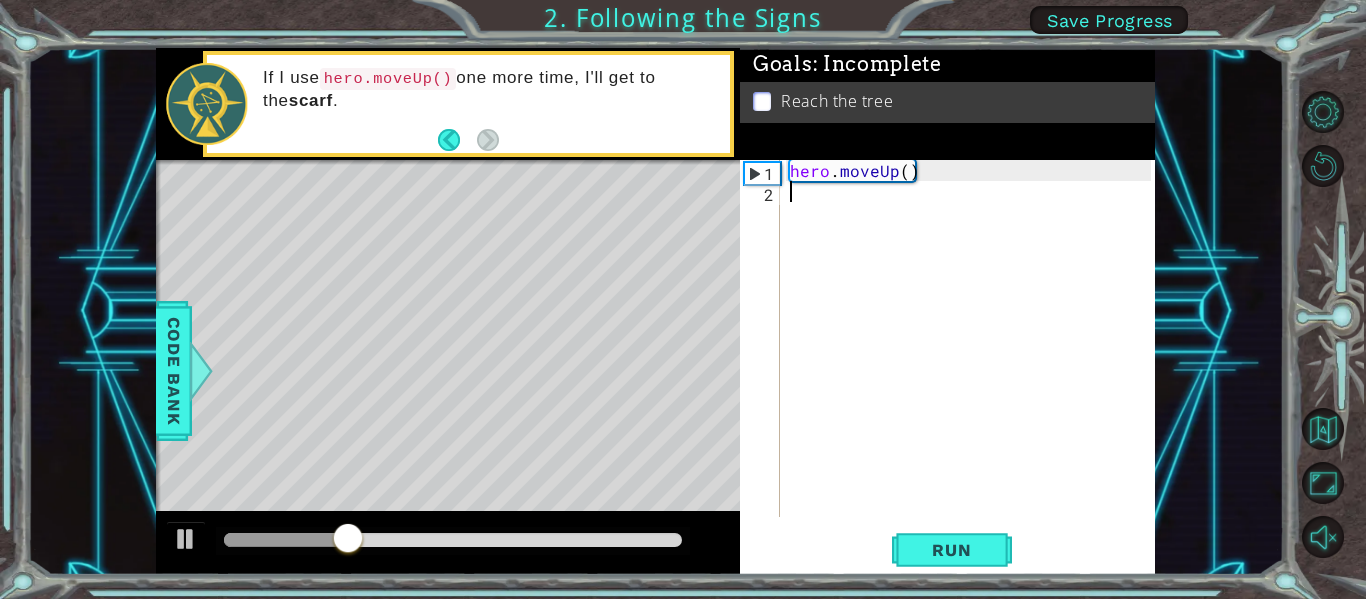 type on "g" 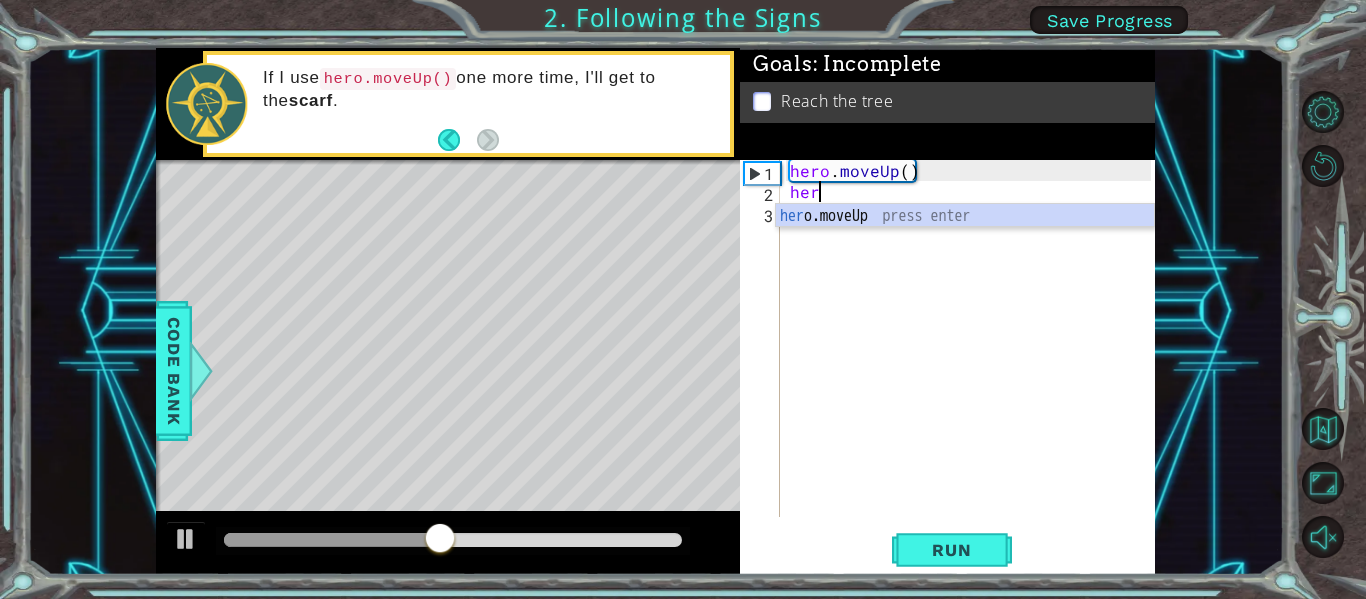 type on "her" 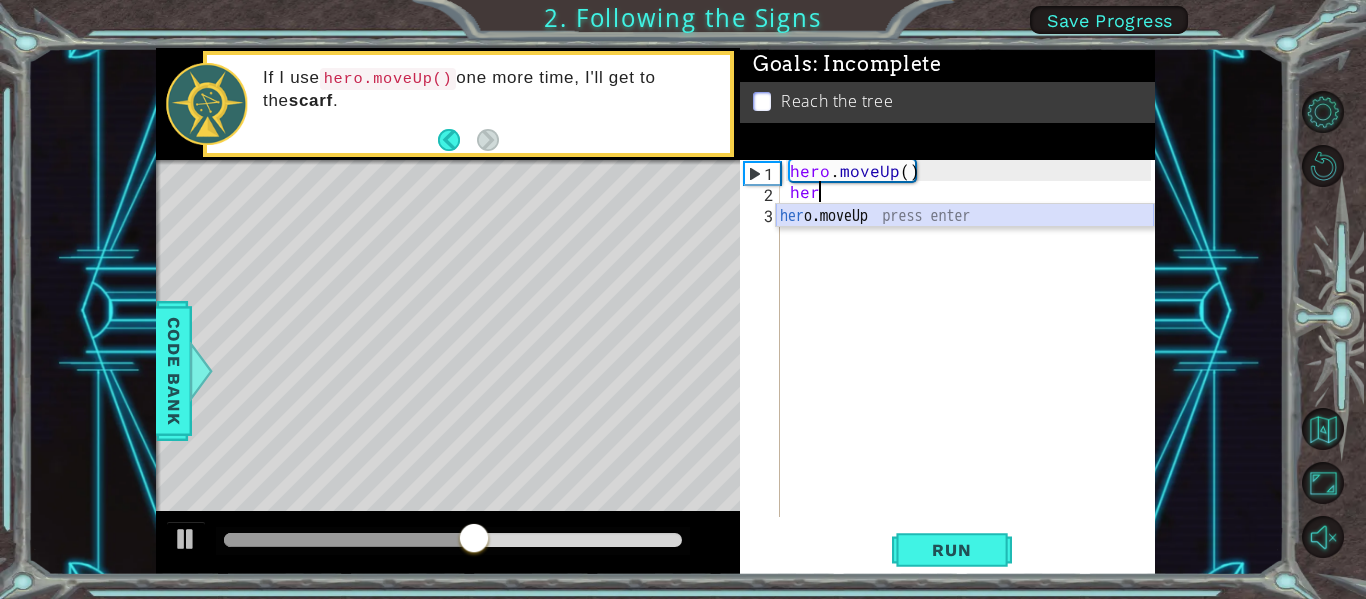 click on "her o.moveUp press enter" at bounding box center (965, 240) 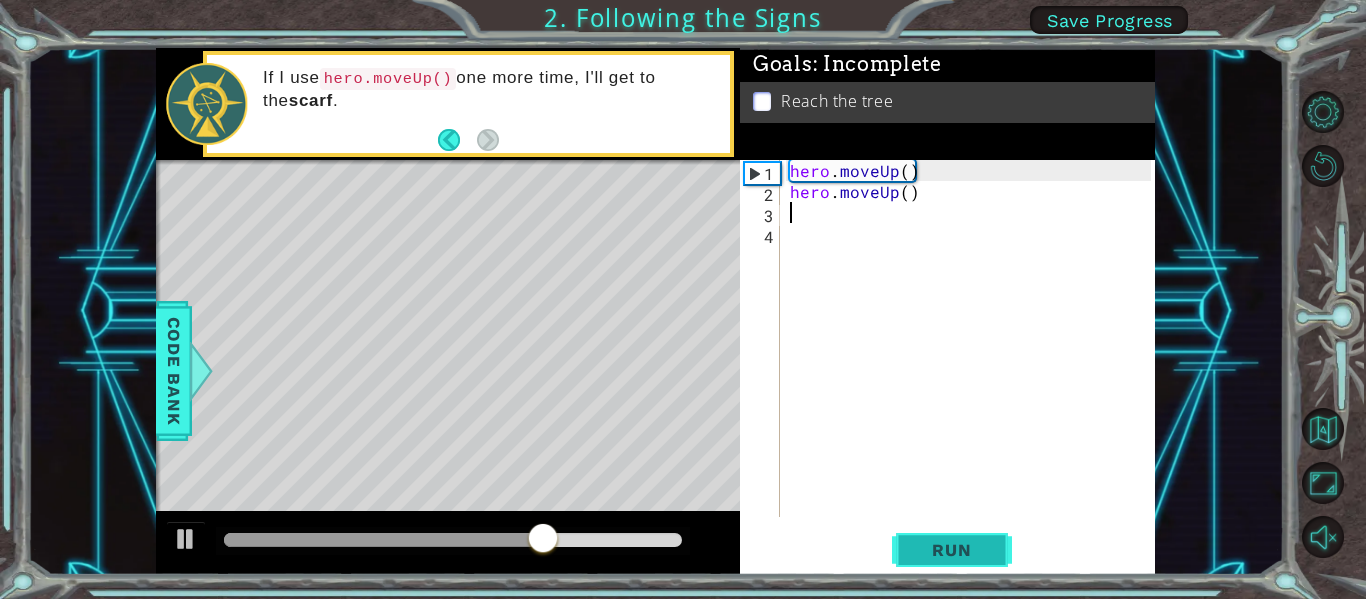 click on "Run" at bounding box center (951, 550) 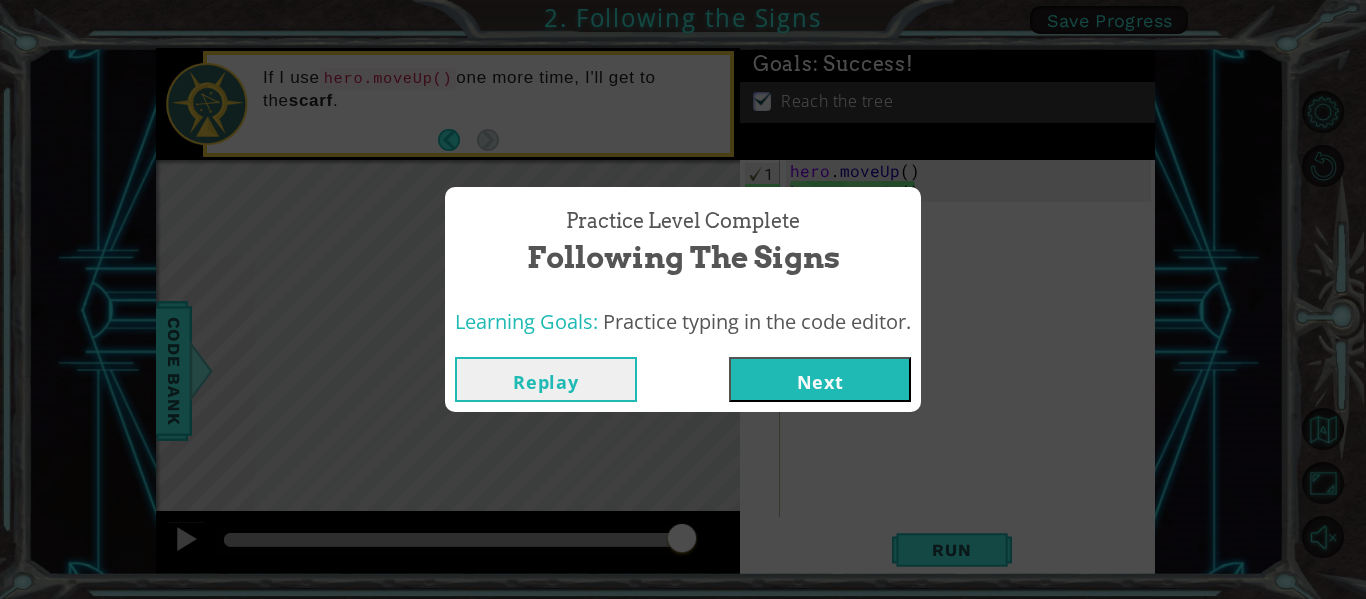 click on "Next" at bounding box center (820, 379) 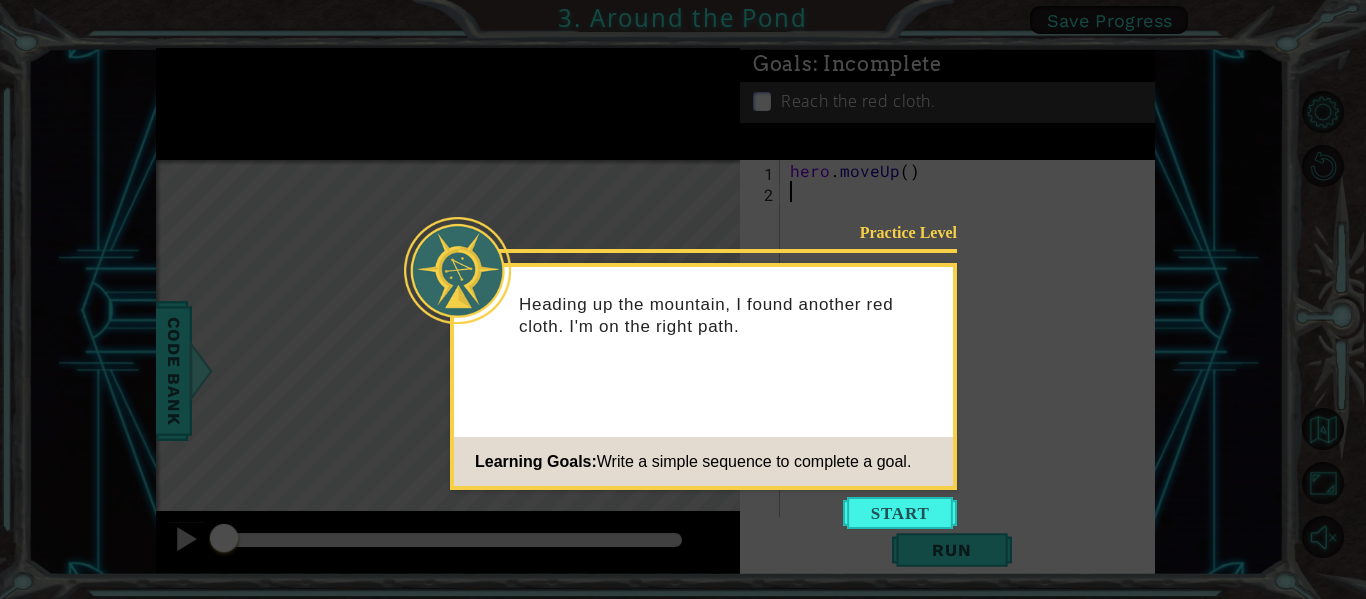 click 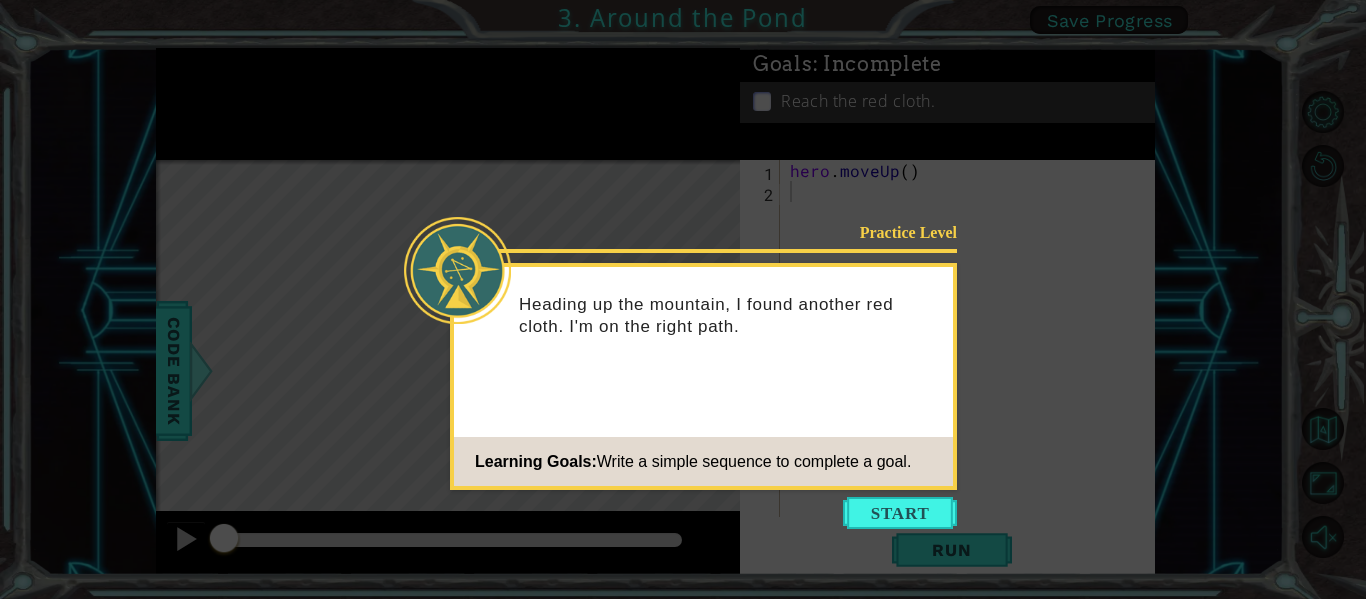 click 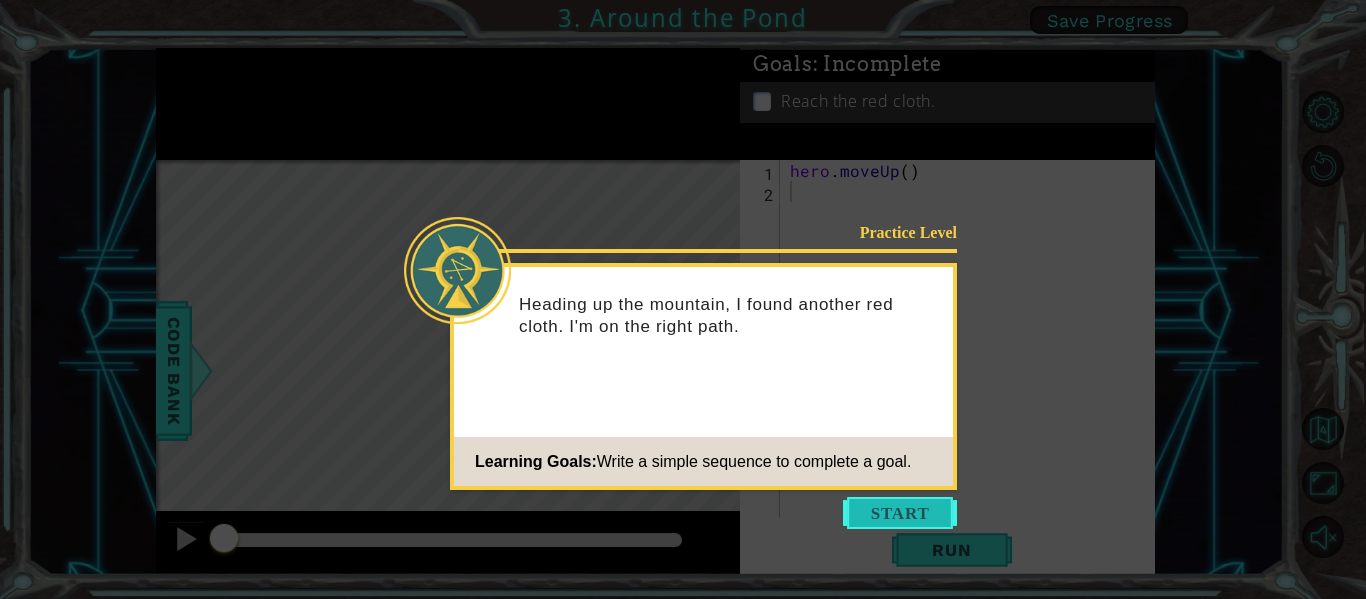 click at bounding box center (900, 513) 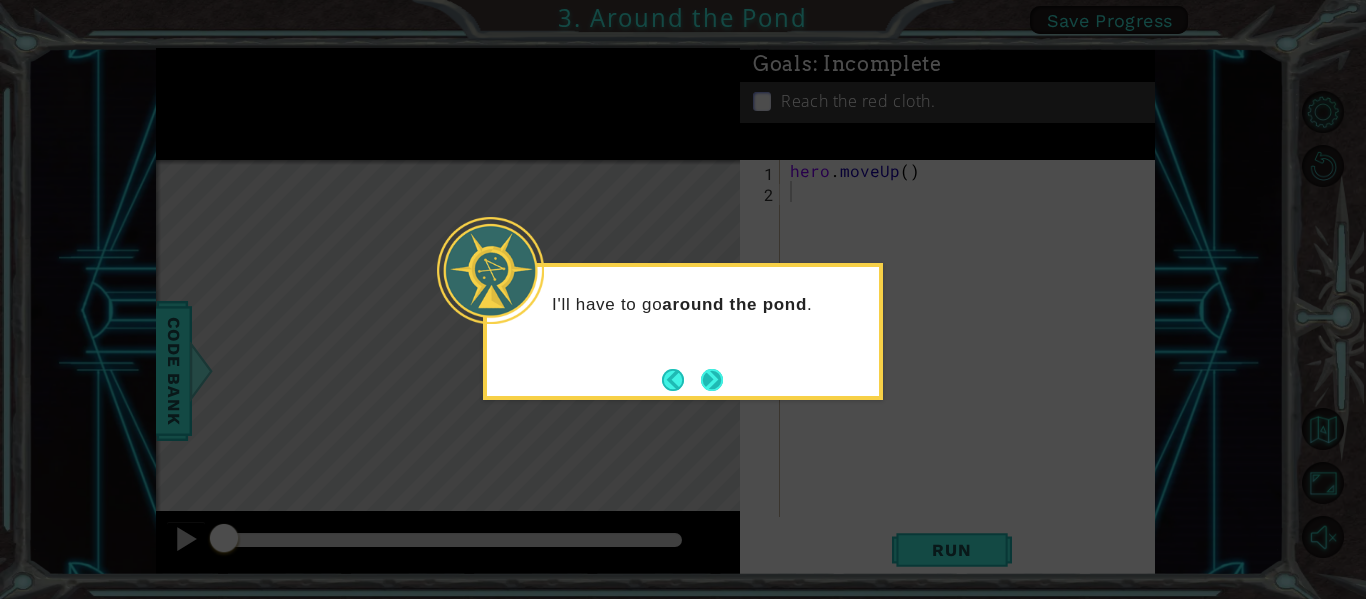 click at bounding box center (712, 380) 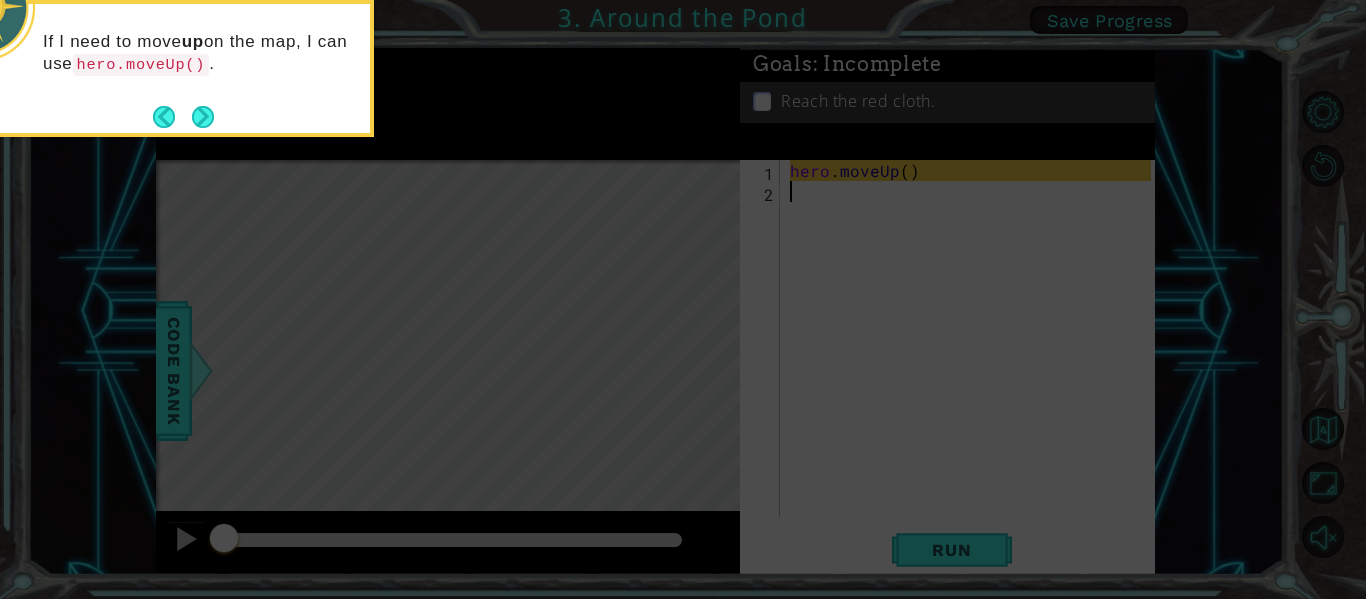 click 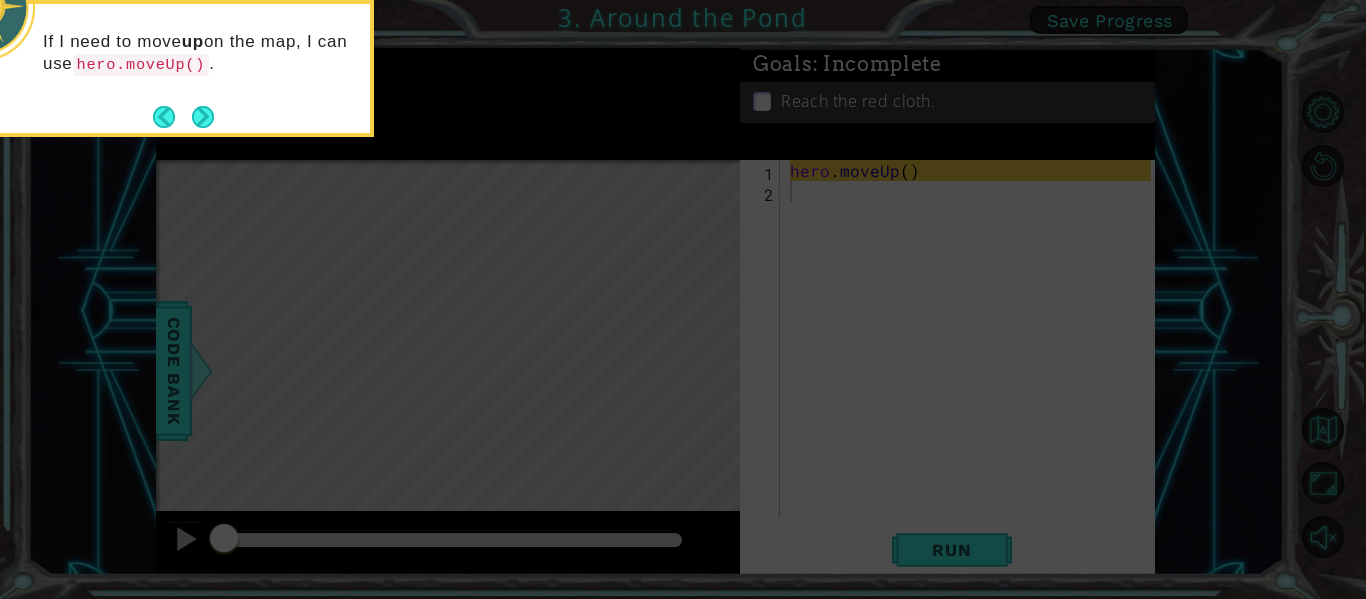 click 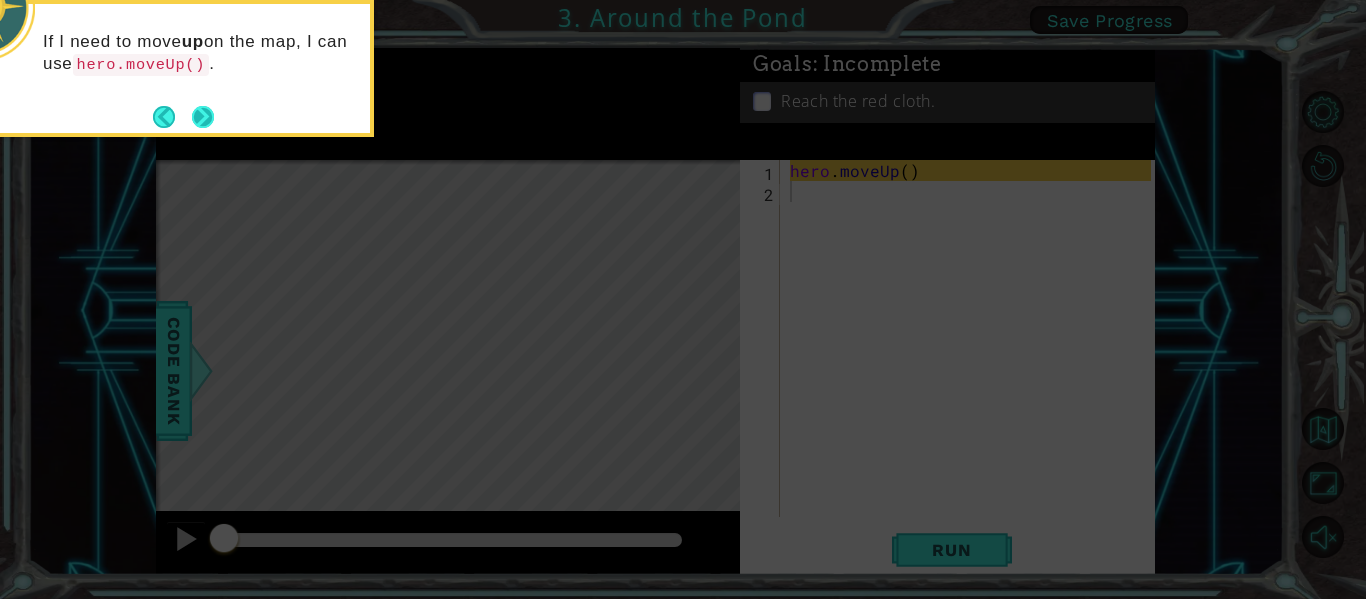 click at bounding box center (203, 117) 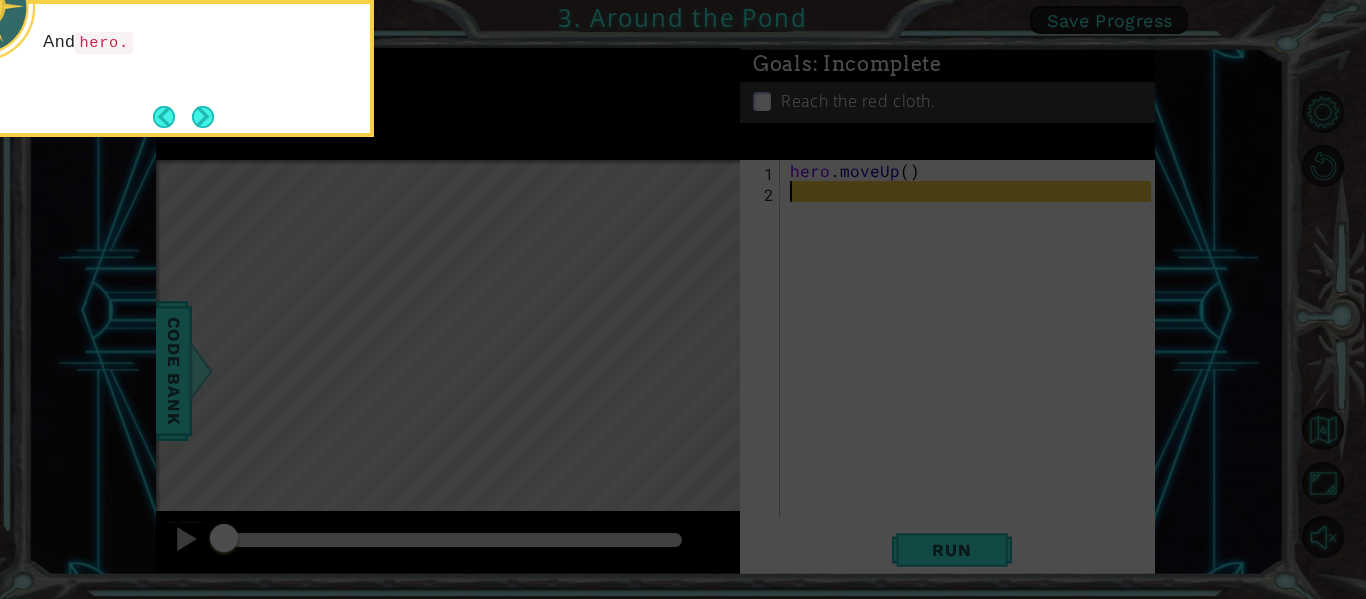 click 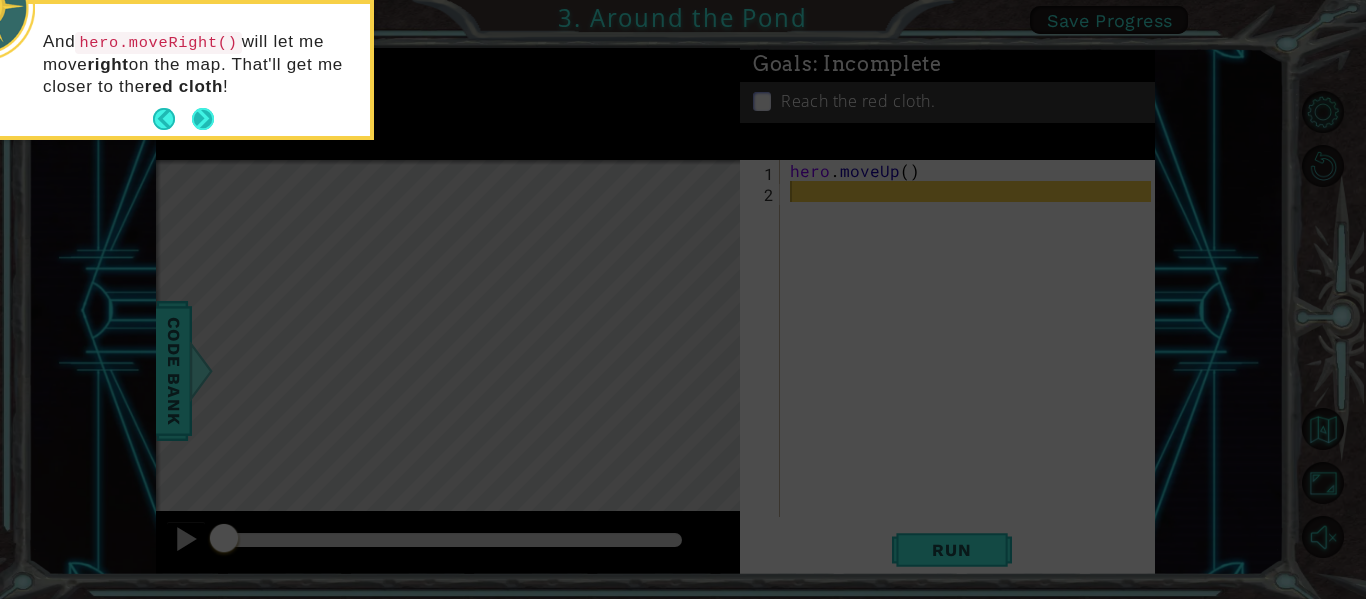 click at bounding box center [203, 119] 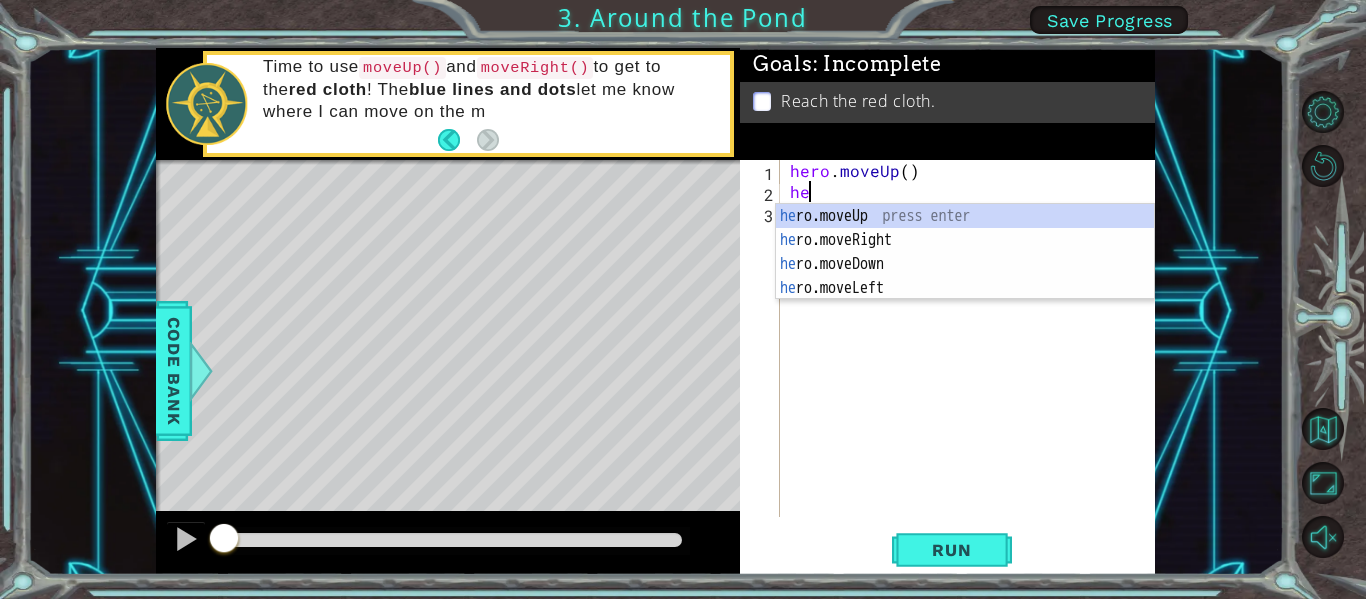 type on "her" 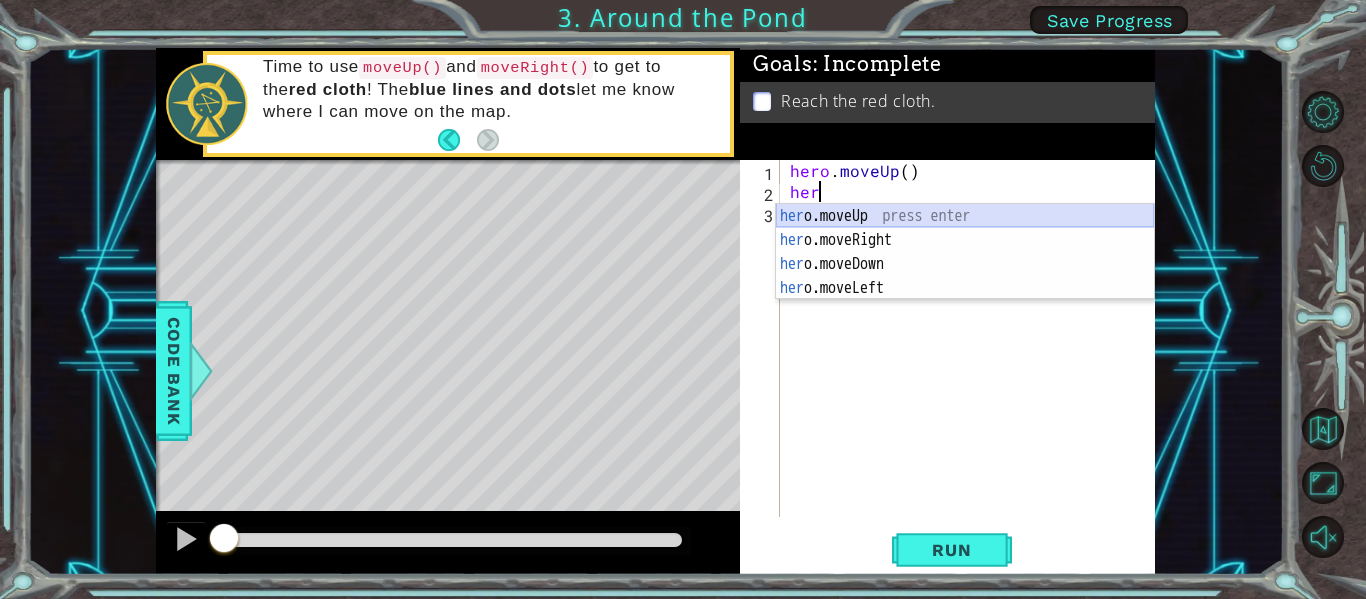 click on "her o.moveUp press enter her o.moveRight press enter her o.moveDown press enter her o.moveLeft press enter" at bounding box center [965, 276] 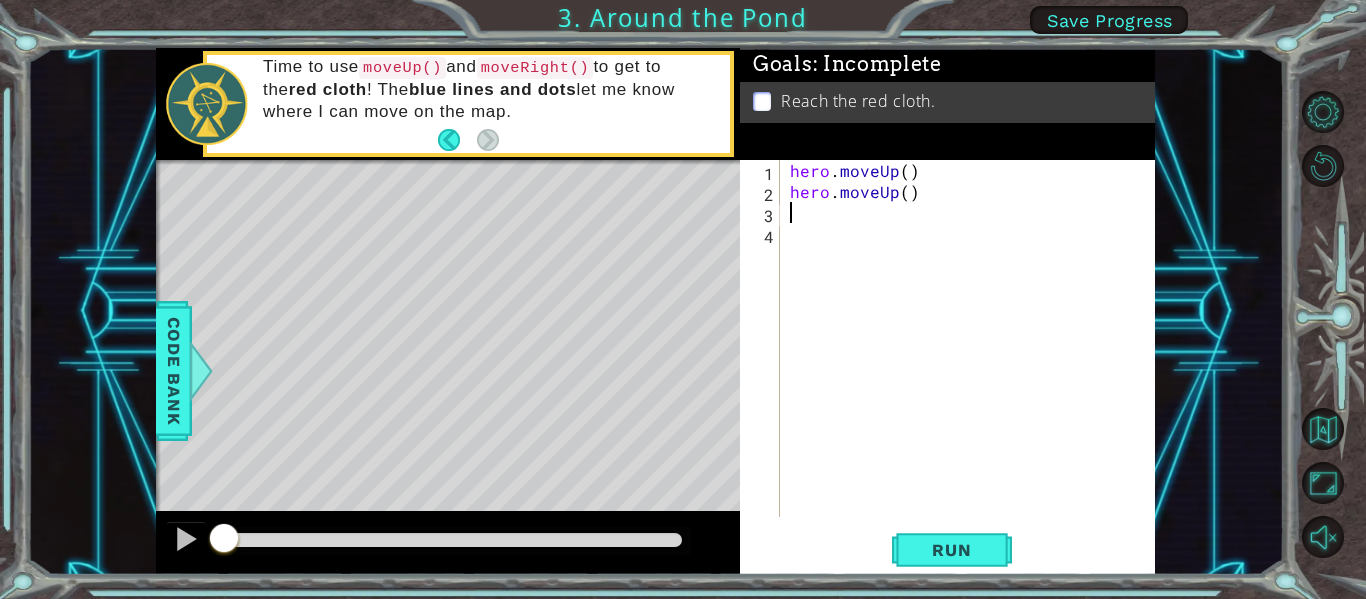 scroll, scrollTop: 0, scrollLeft: 0, axis: both 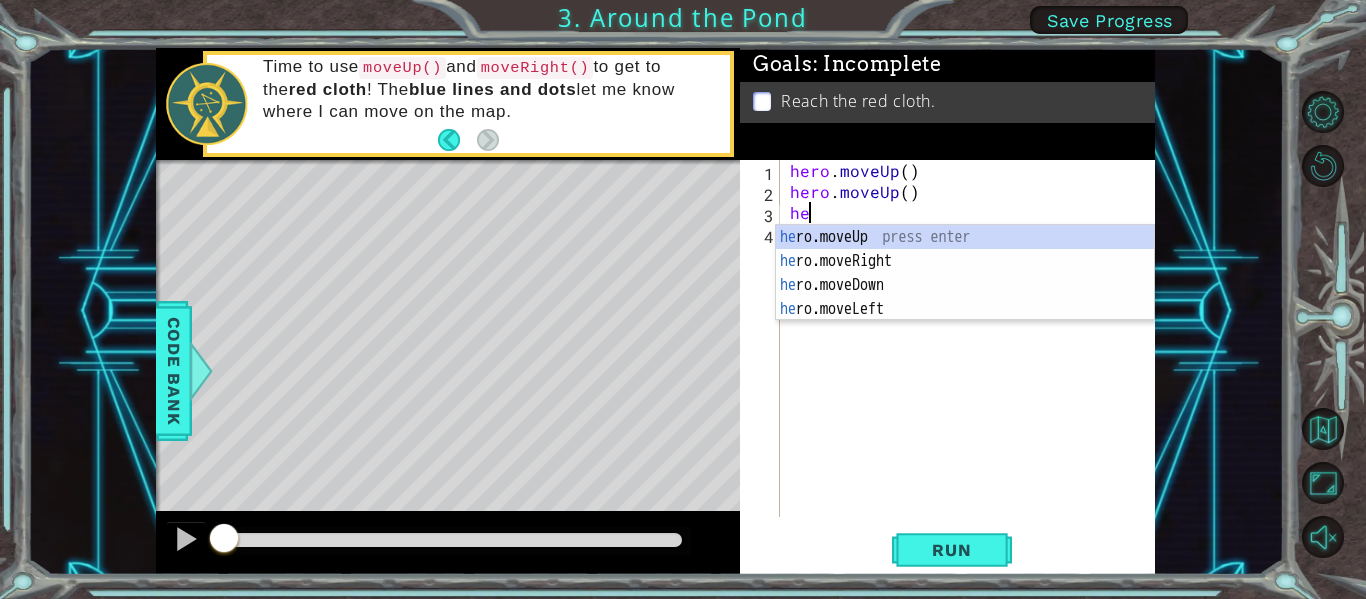 type on "her" 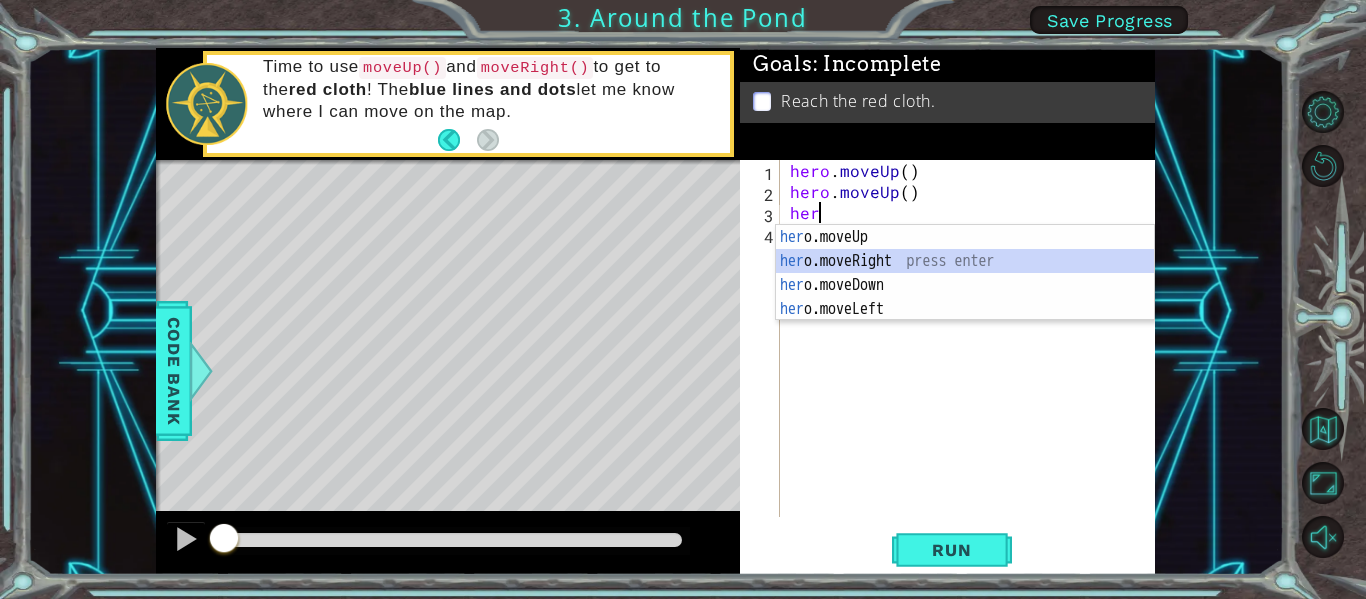 click on "her o.moveUp press enter her o.moveRight press enter her o.moveDown press enter her o.moveLeft press enter" at bounding box center (965, 297) 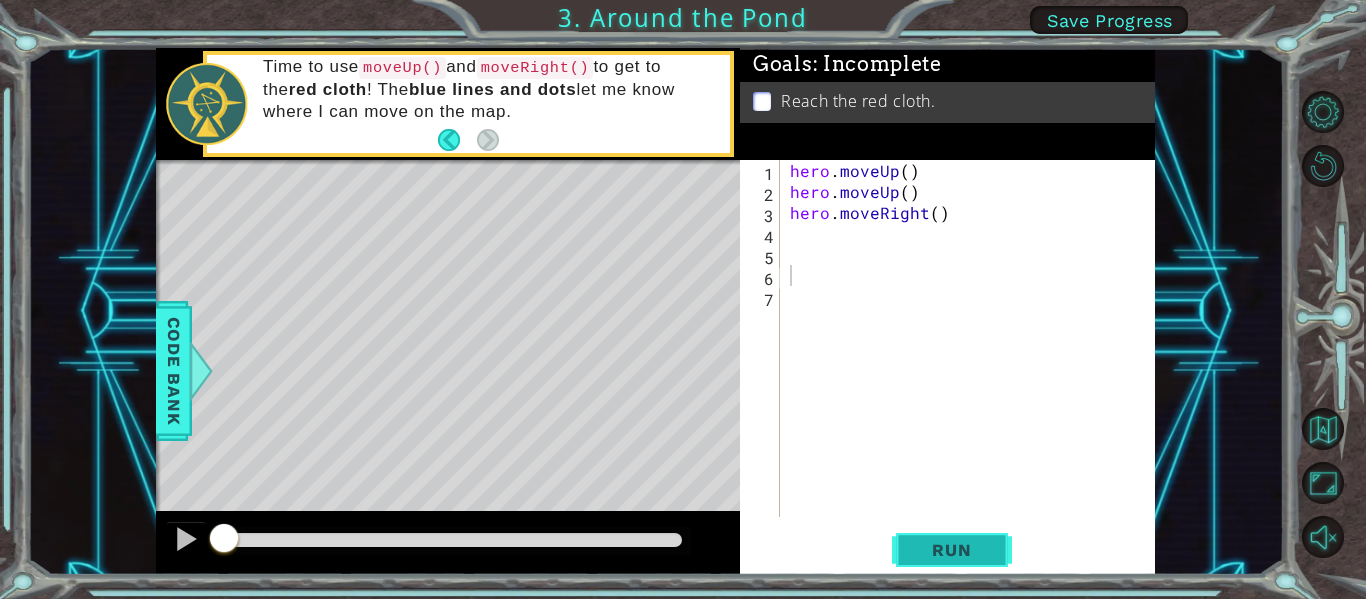 click on "Run" at bounding box center (952, 550) 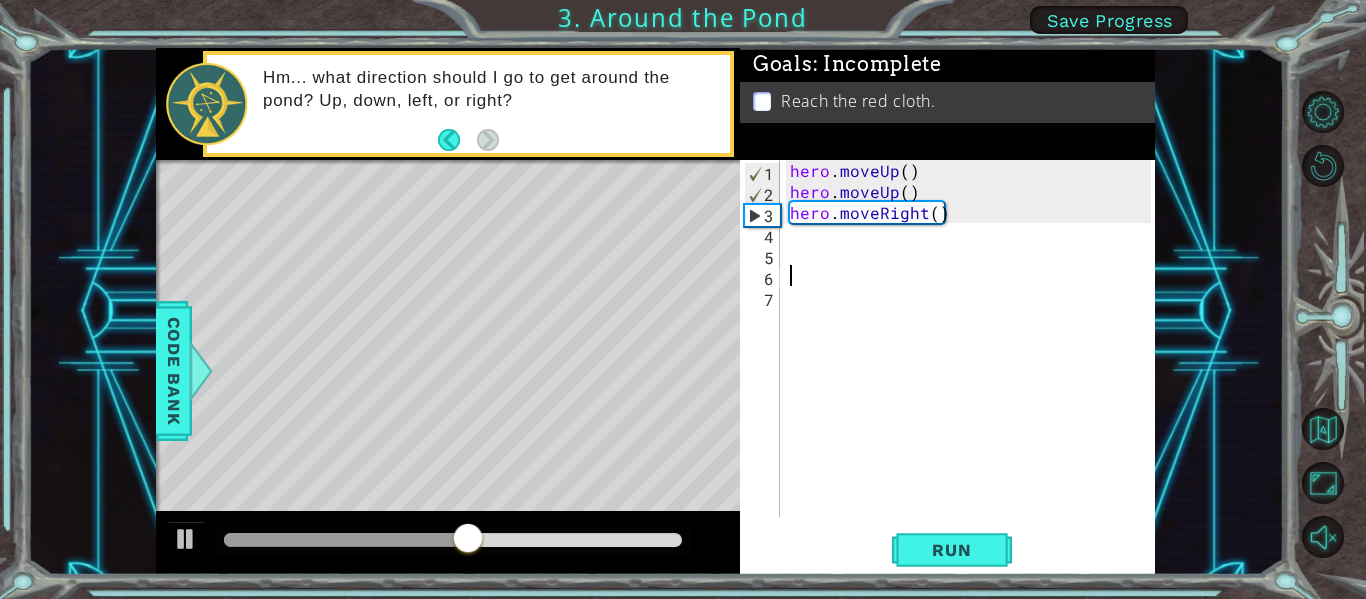 click on "hero . moveUp ( ) hero . moveUp ( ) hero . moveRight ( )" at bounding box center (973, 359) 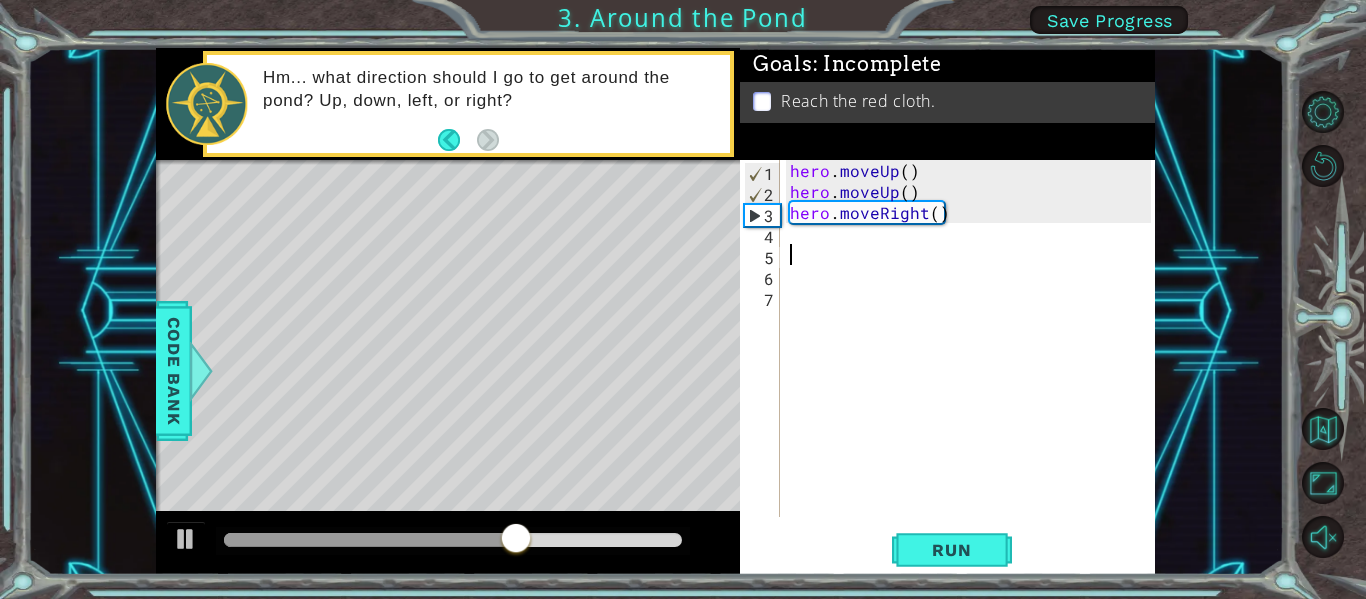 click on "hero . moveUp ( ) hero . moveUp ( ) hero . moveRight ( )" at bounding box center (973, 359) 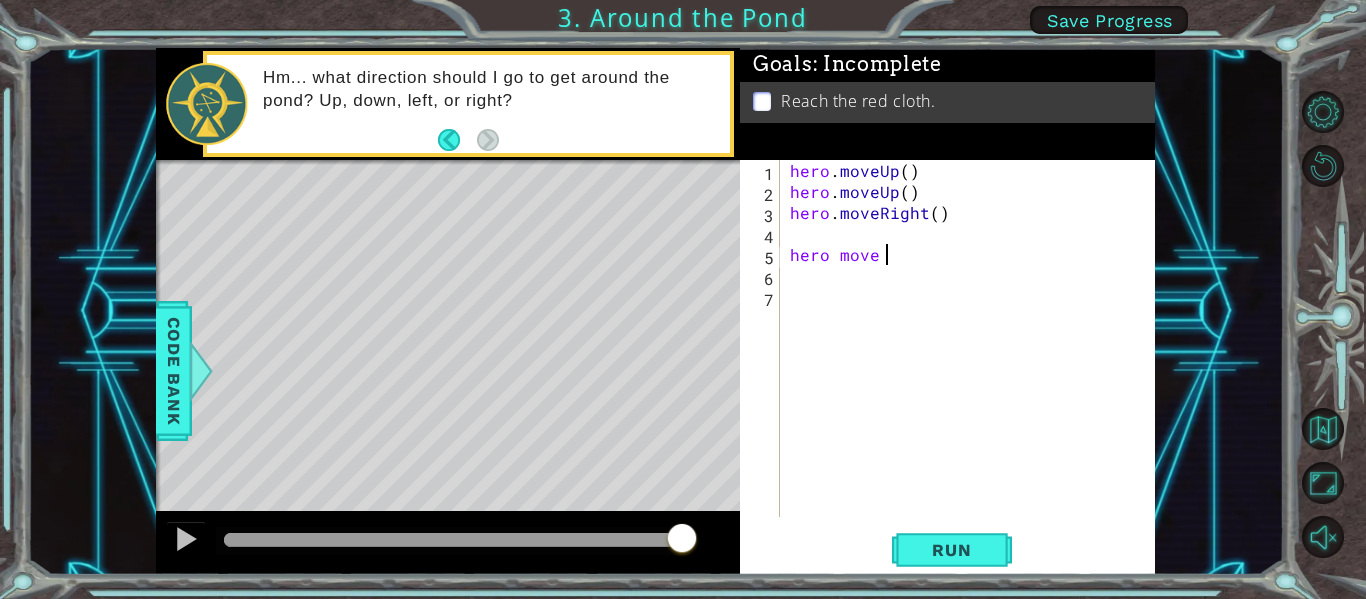 scroll, scrollTop: 0, scrollLeft: 6, axis: horizontal 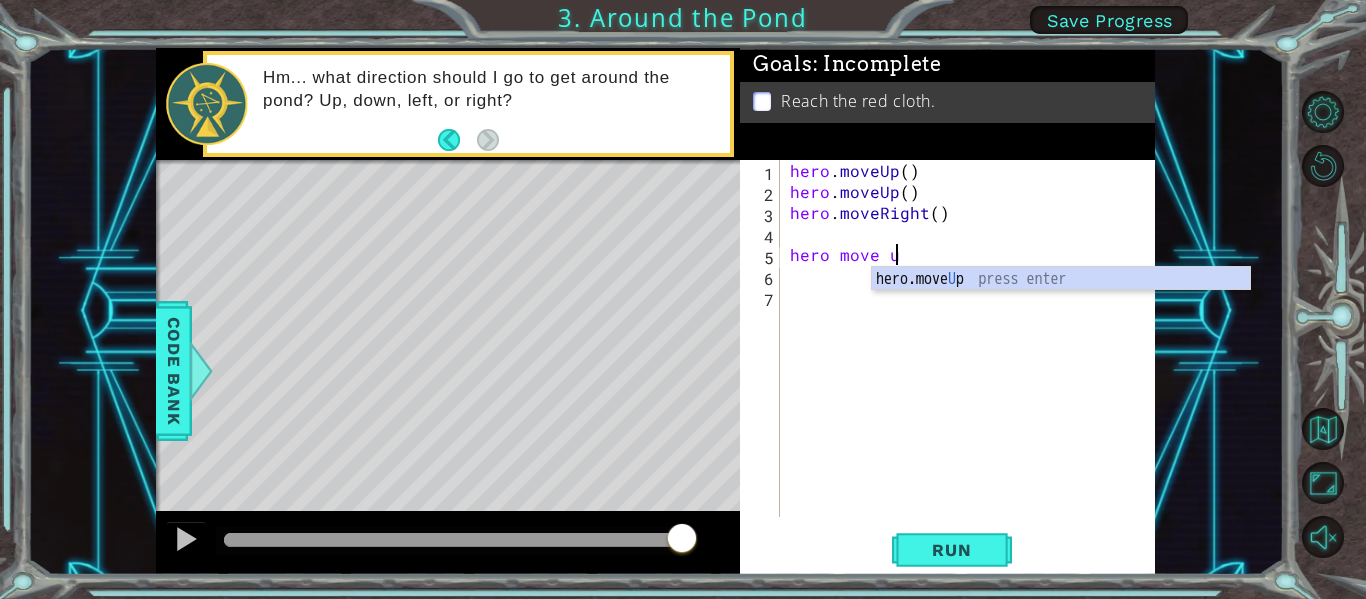 type on "hero move up" 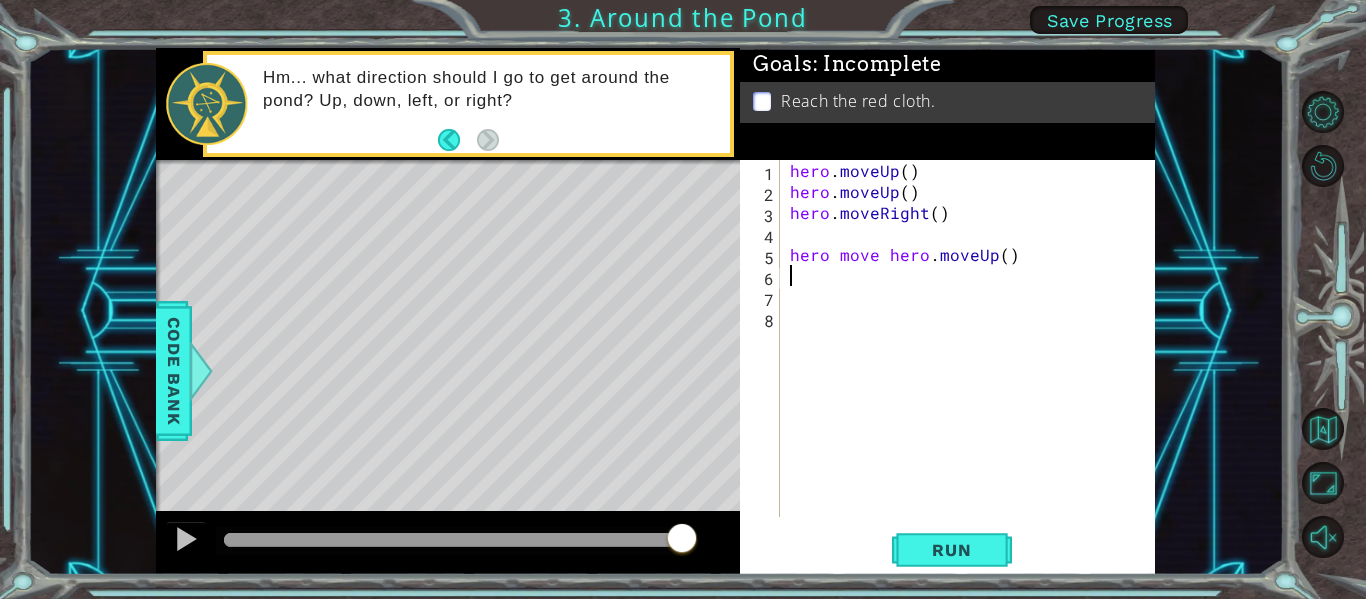 scroll, scrollTop: 0, scrollLeft: 0, axis: both 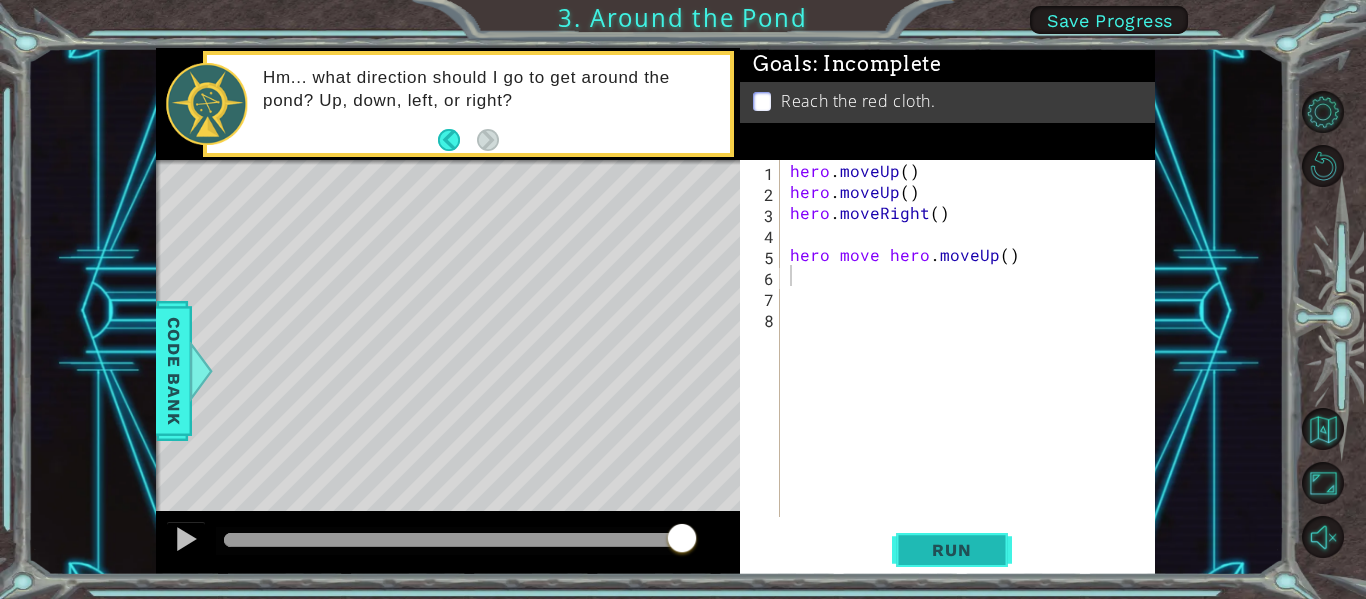 click on "Run" at bounding box center (952, 550) 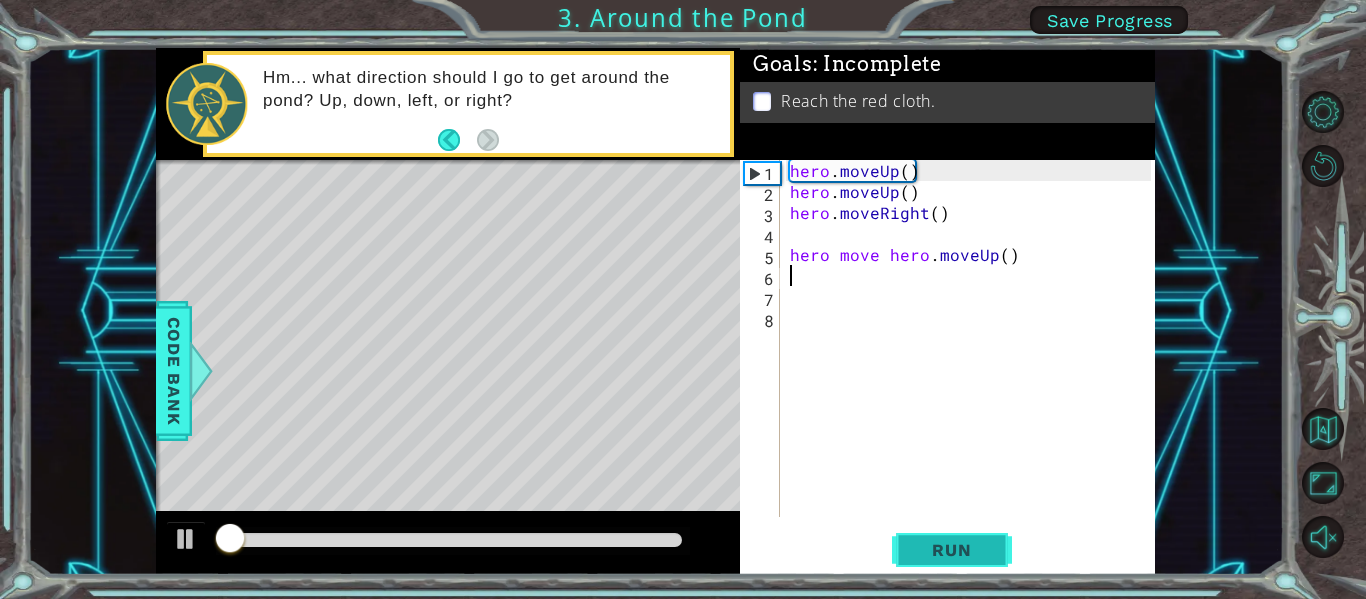 click on "Run" at bounding box center [951, 550] 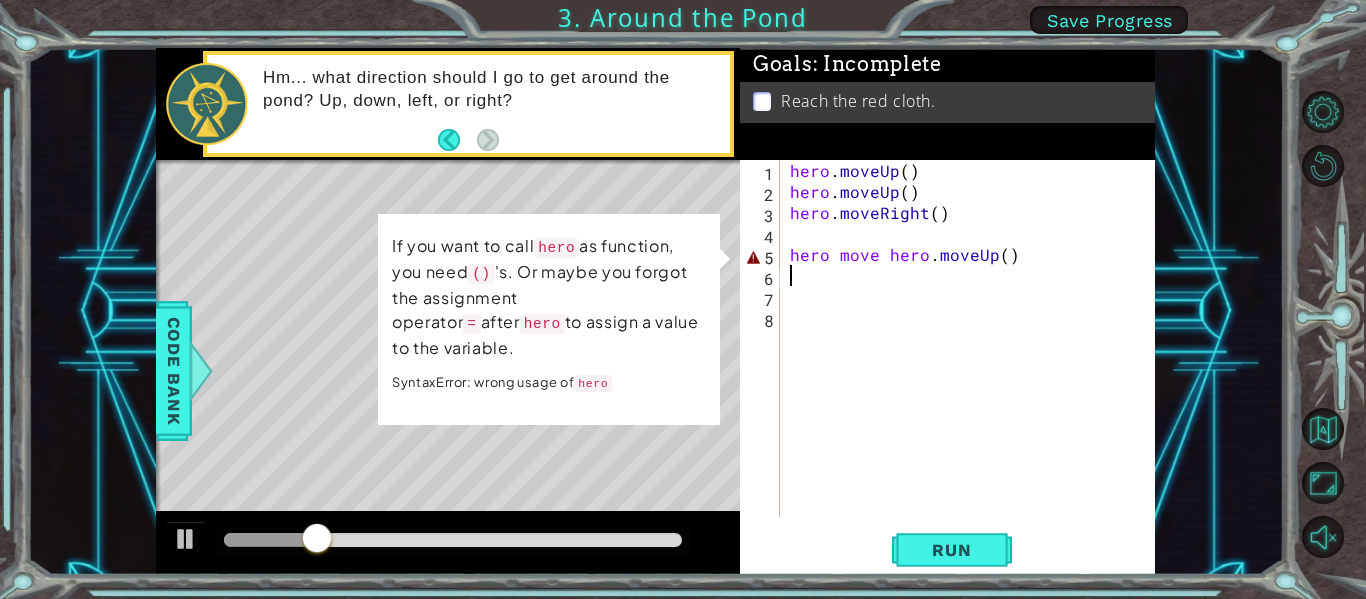click on "hero . moveUp ( ) hero . moveUp ( ) hero . moveRight ( ) hero   move   hero . moveUp ( )" at bounding box center [973, 359] 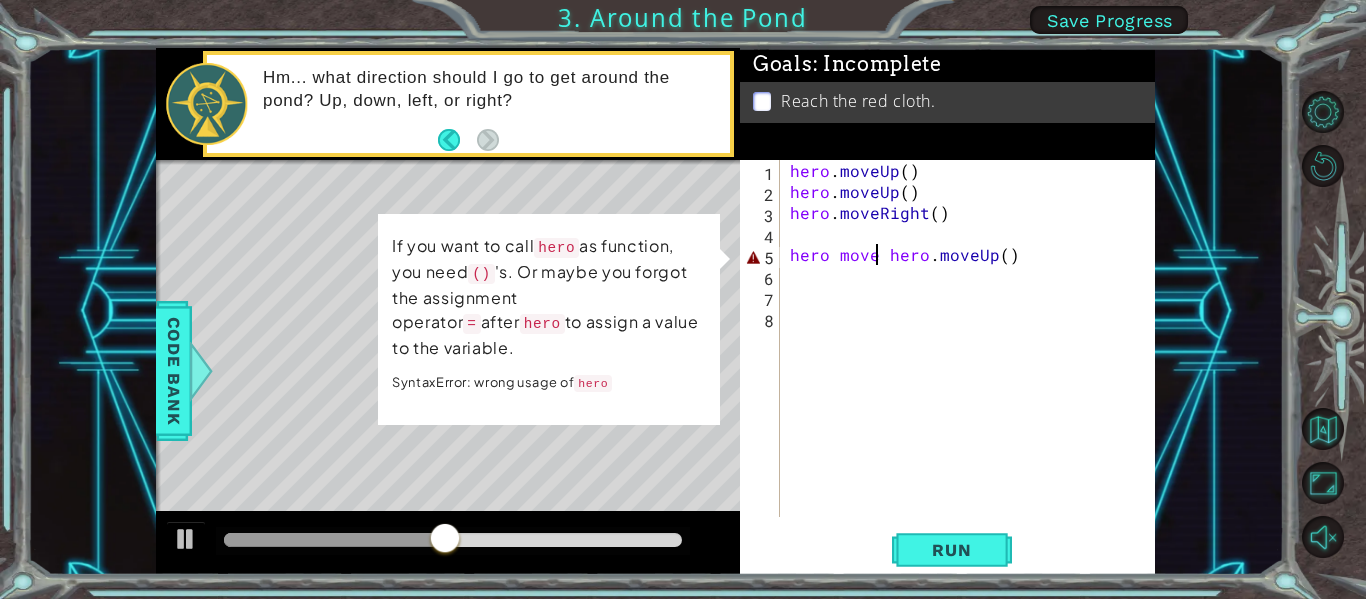 click on "hero . moveUp ( ) hero . moveUp ( ) hero . moveRight ( ) hero   move   hero . moveUp ( )" at bounding box center [973, 359] 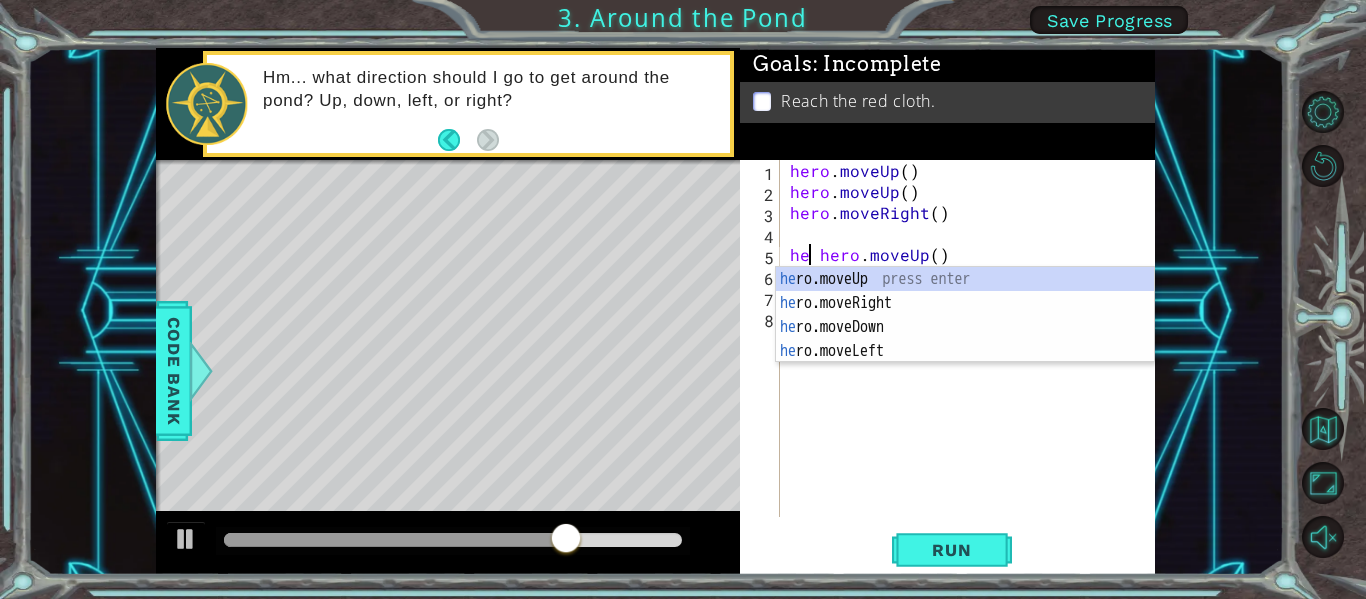 type on "hero.moveUp()" 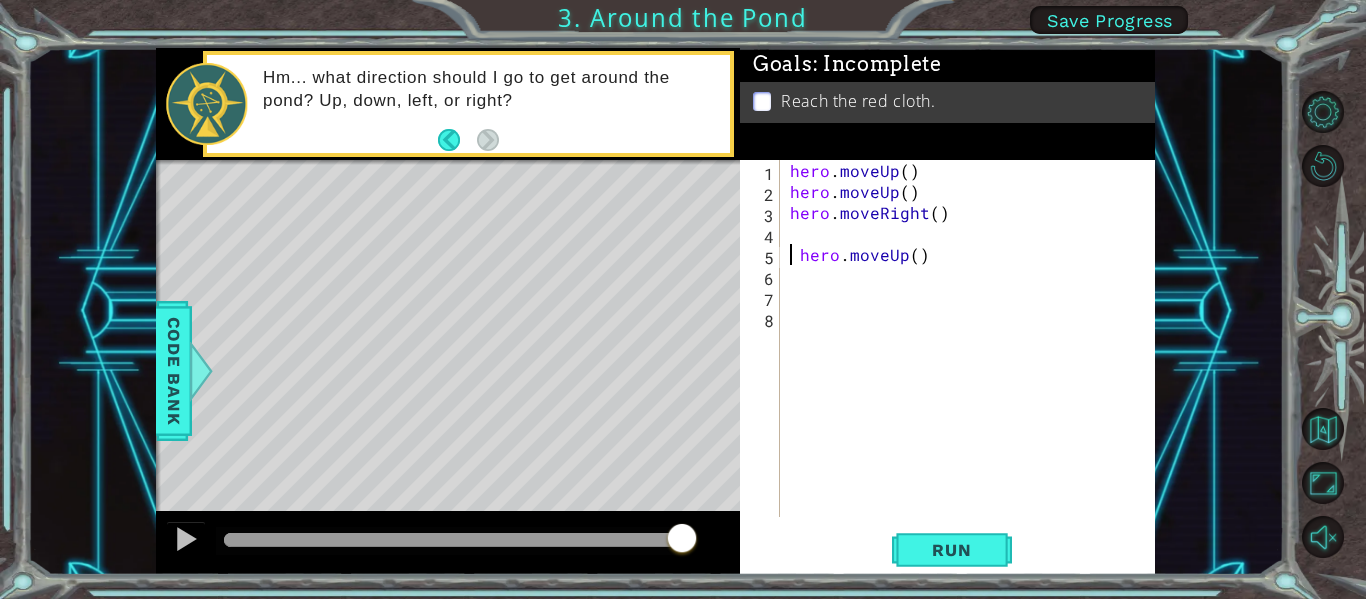 click on "hero . moveUp ( ) hero . moveUp ( ) hero . moveRight ( )   hero . moveUp ( )" at bounding box center (973, 359) 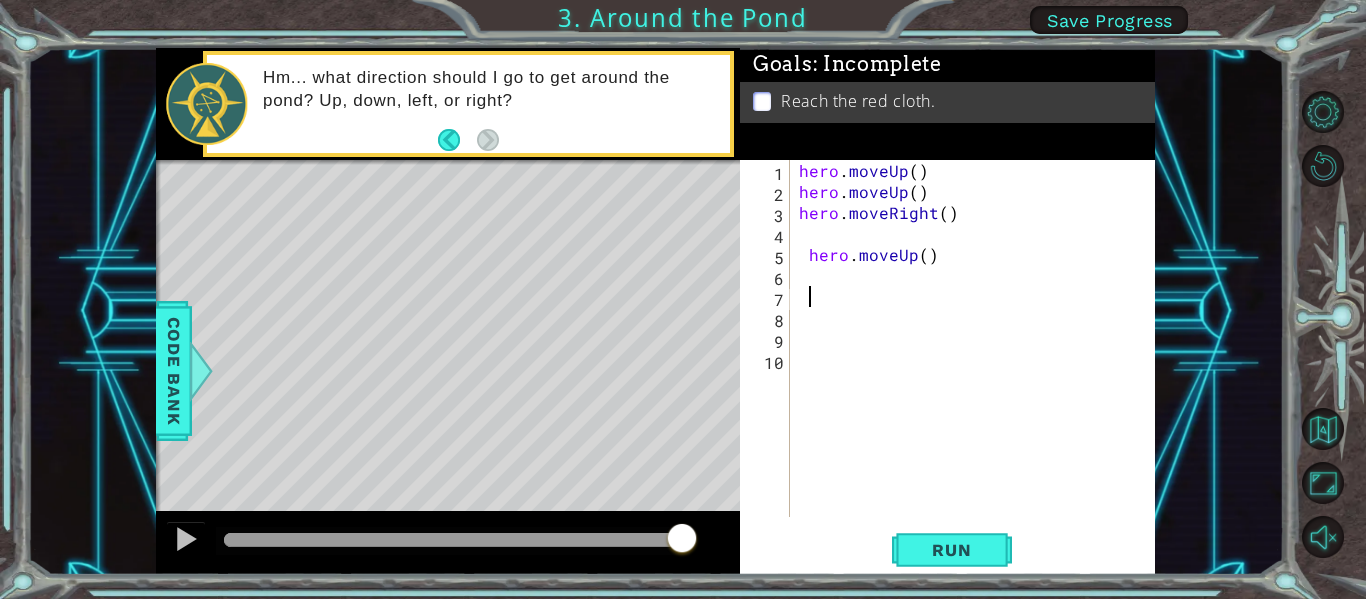 click on "hero . moveUp ( ) hero . moveUp ( ) hero . moveRight ( )   hero . moveUp ( )" at bounding box center (978, 359) 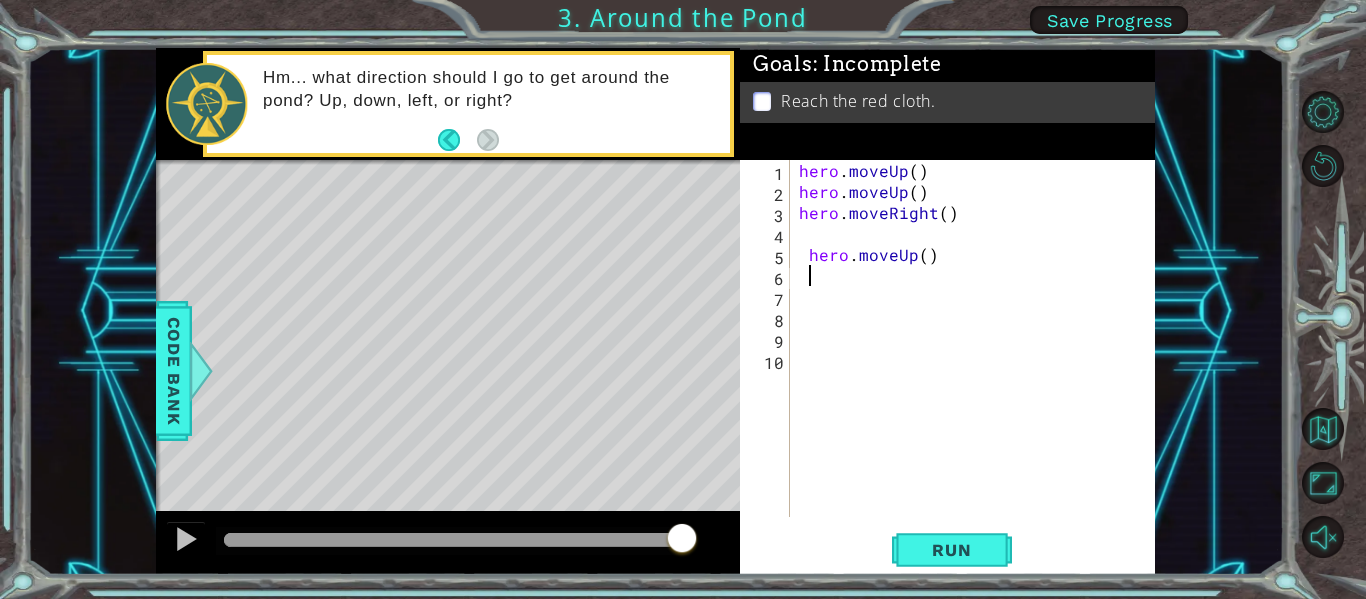 click on "hero . moveUp ( ) hero . moveUp ( ) hero . moveRight ( )   hero . moveUp ( )" at bounding box center [978, 359] 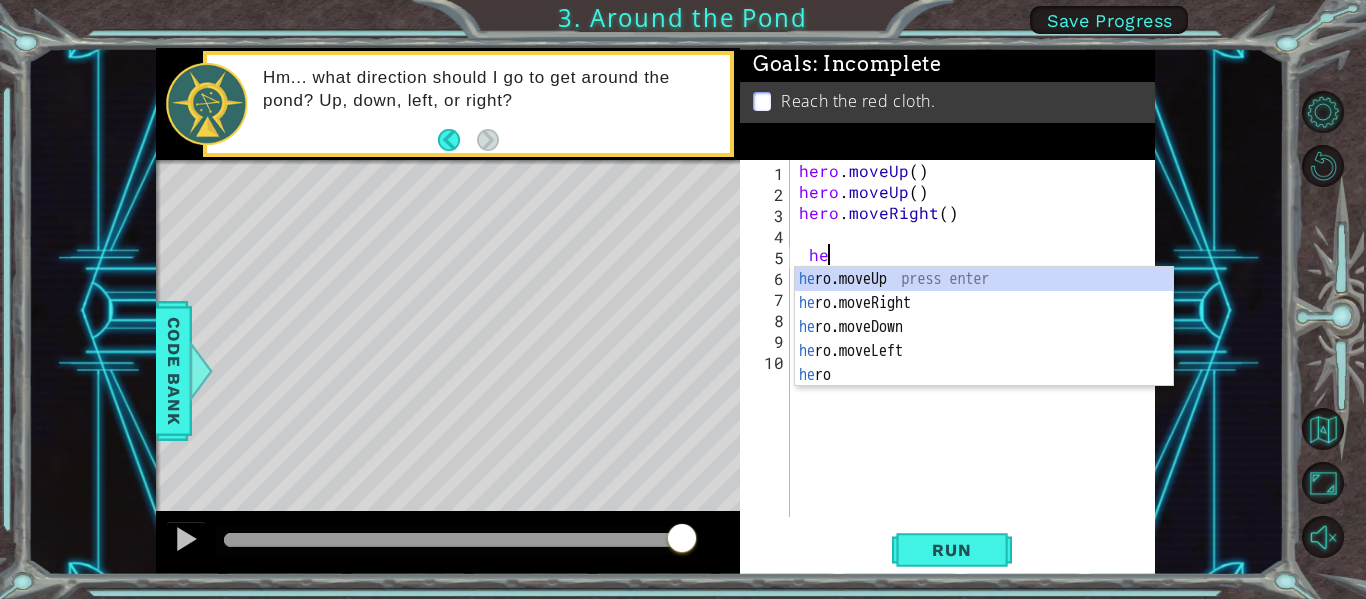 type on "h" 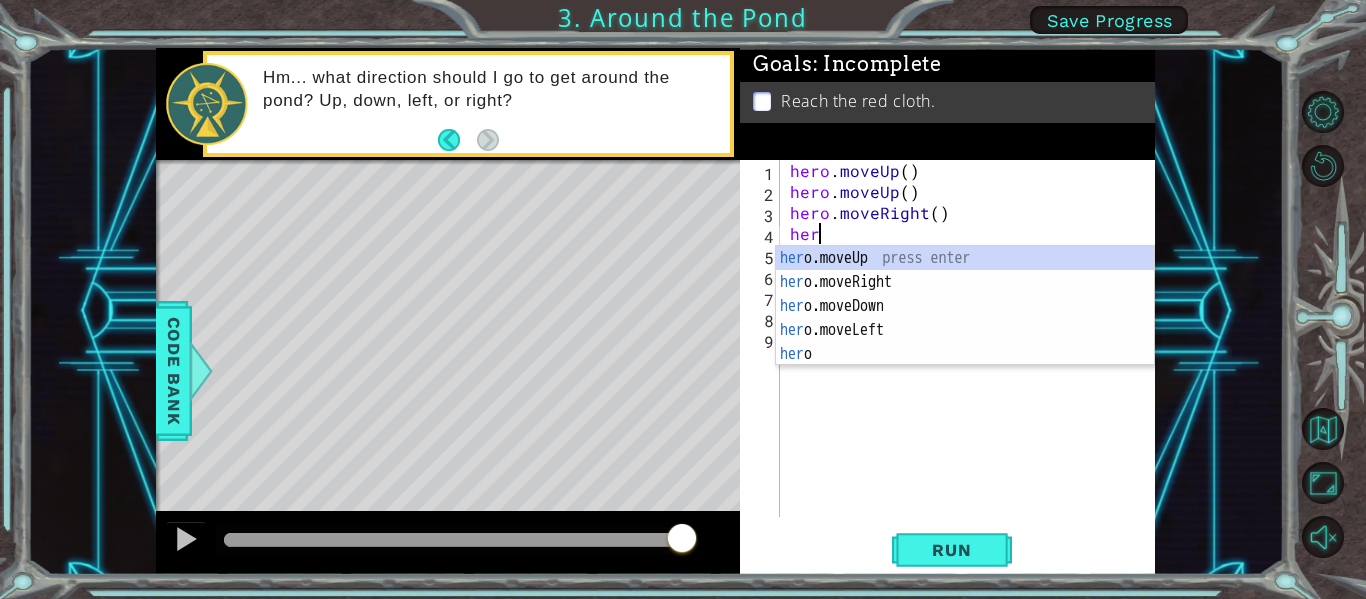 scroll, scrollTop: 0, scrollLeft: 1, axis: horizontal 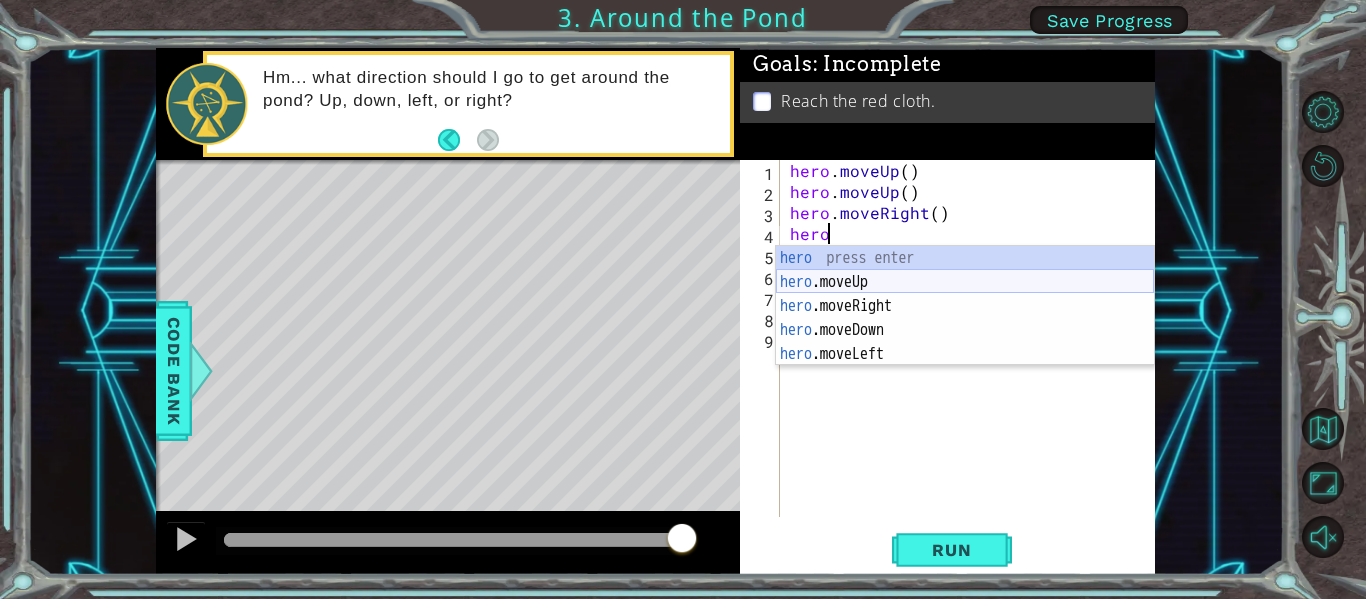 click on "hero press enter hero .moveUp press enter hero .moveRight press enter hero .moveDown press enter hero .moveLeft press enter" at bounding box center [965, 330] 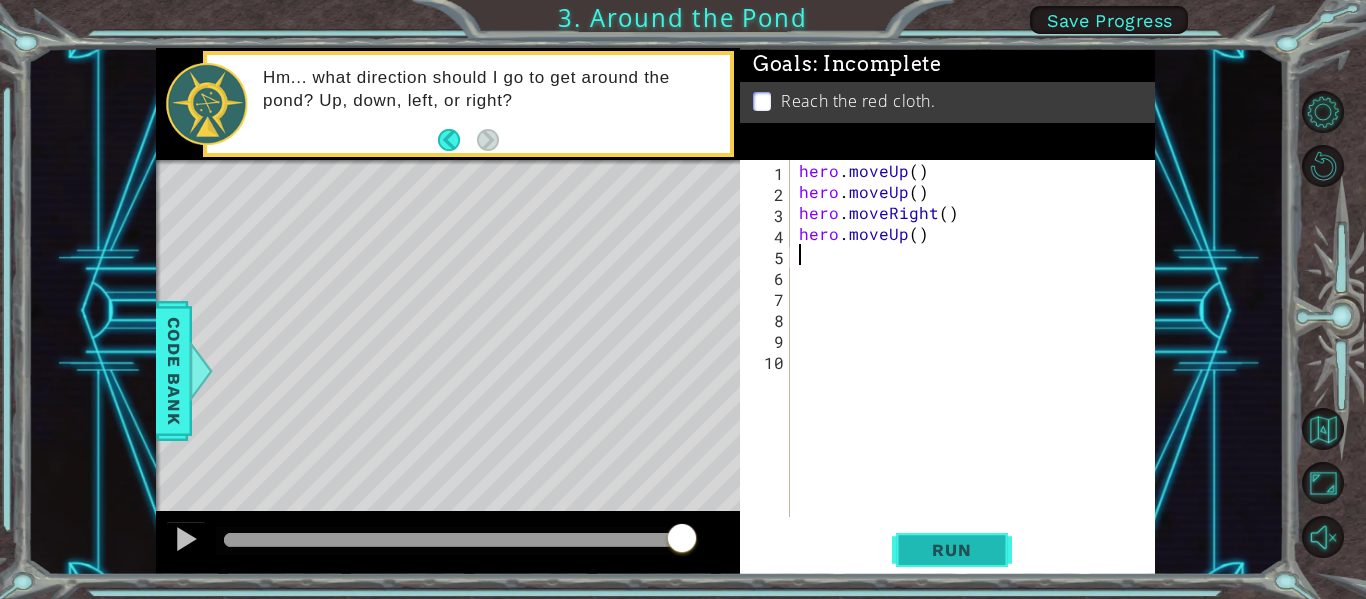 click on "Run" at bounding box center [951, 550] 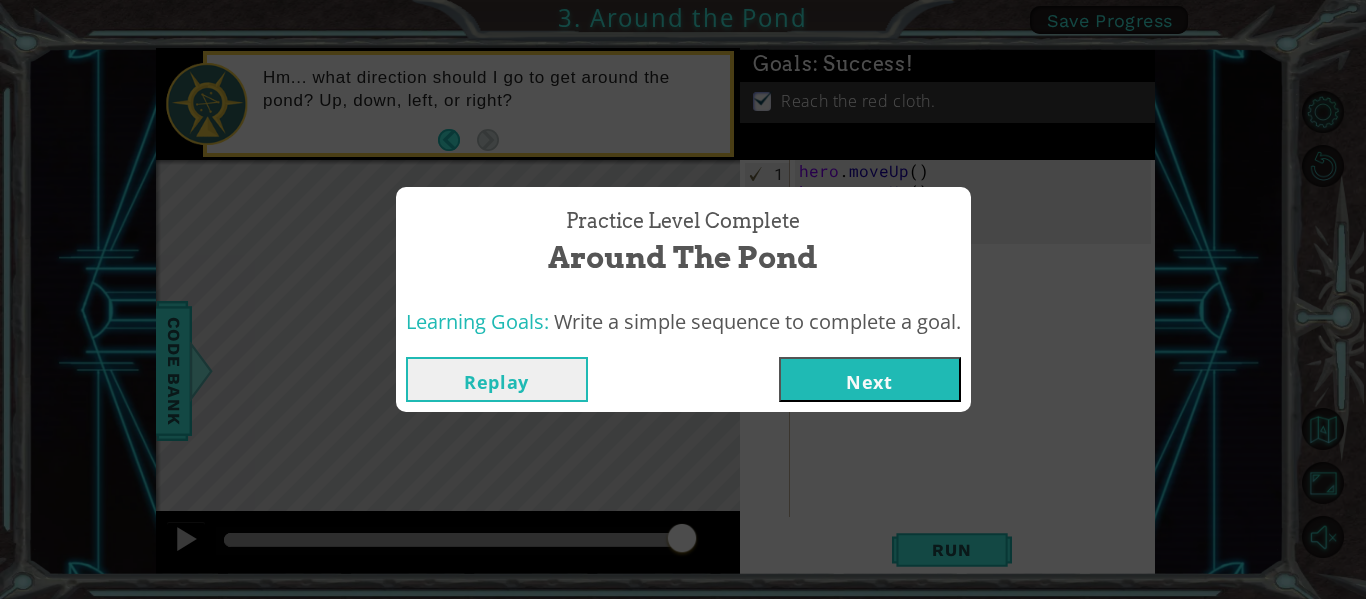 click on "Next" at bounding box center (870, 379) 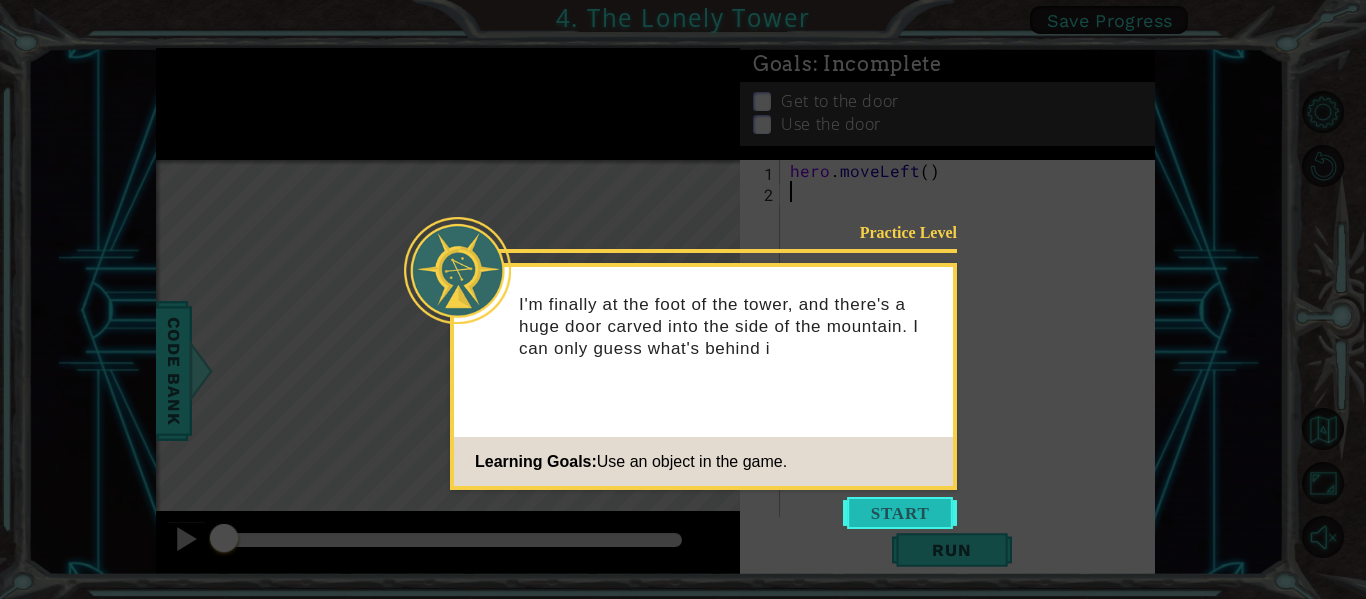 click at bounding box center (900, 513) 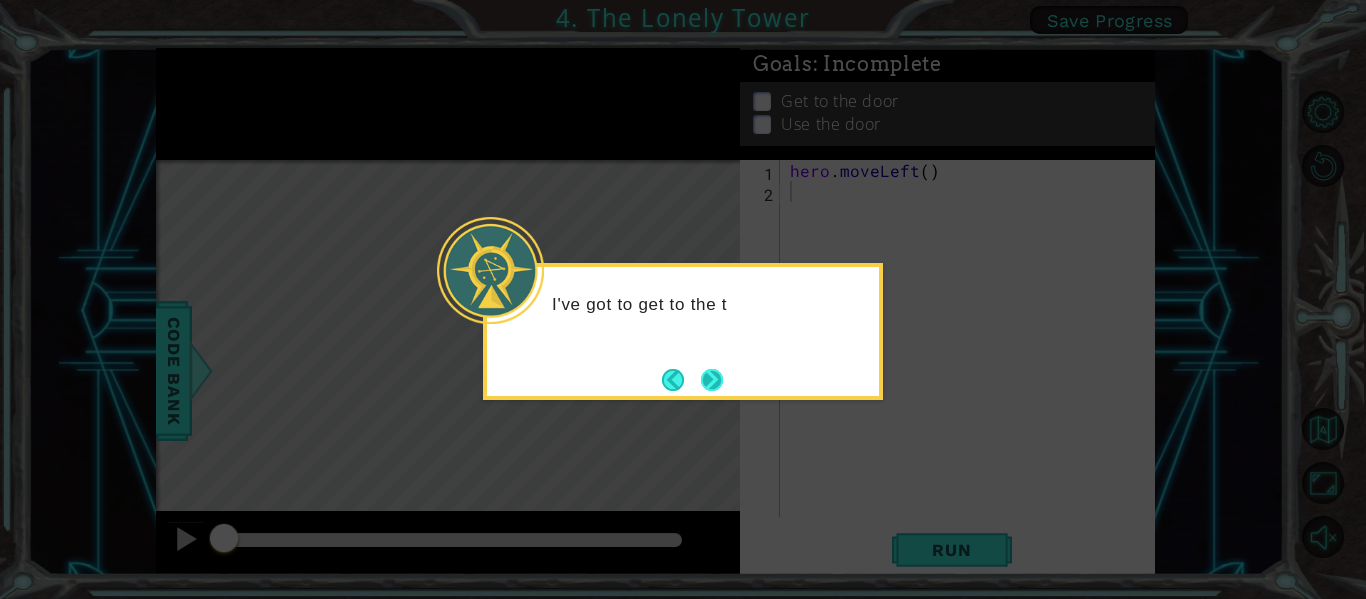 click at bounding box center [712, 380] 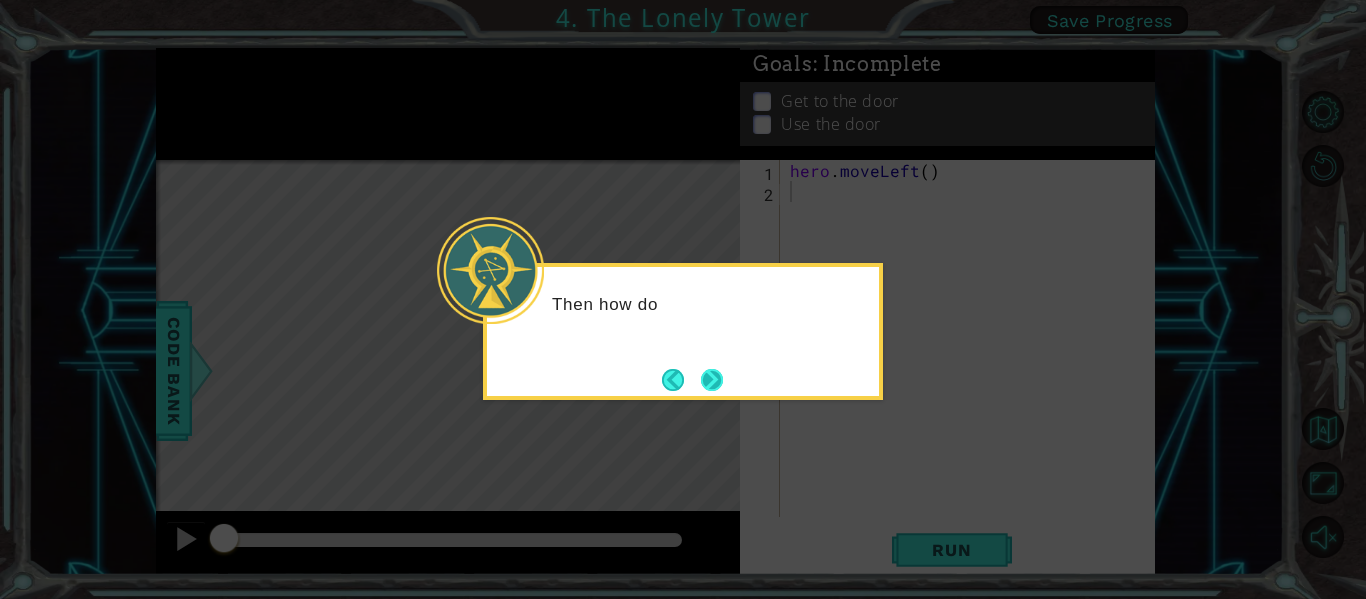 click at bounding box center [712, 380] 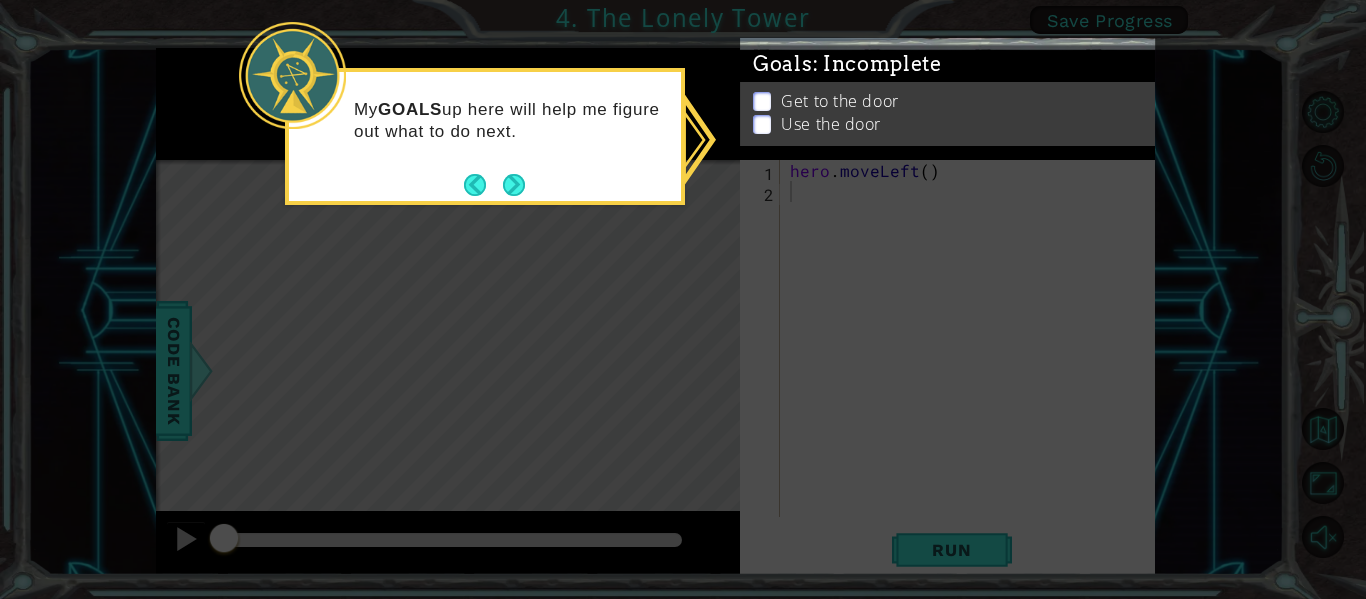 click 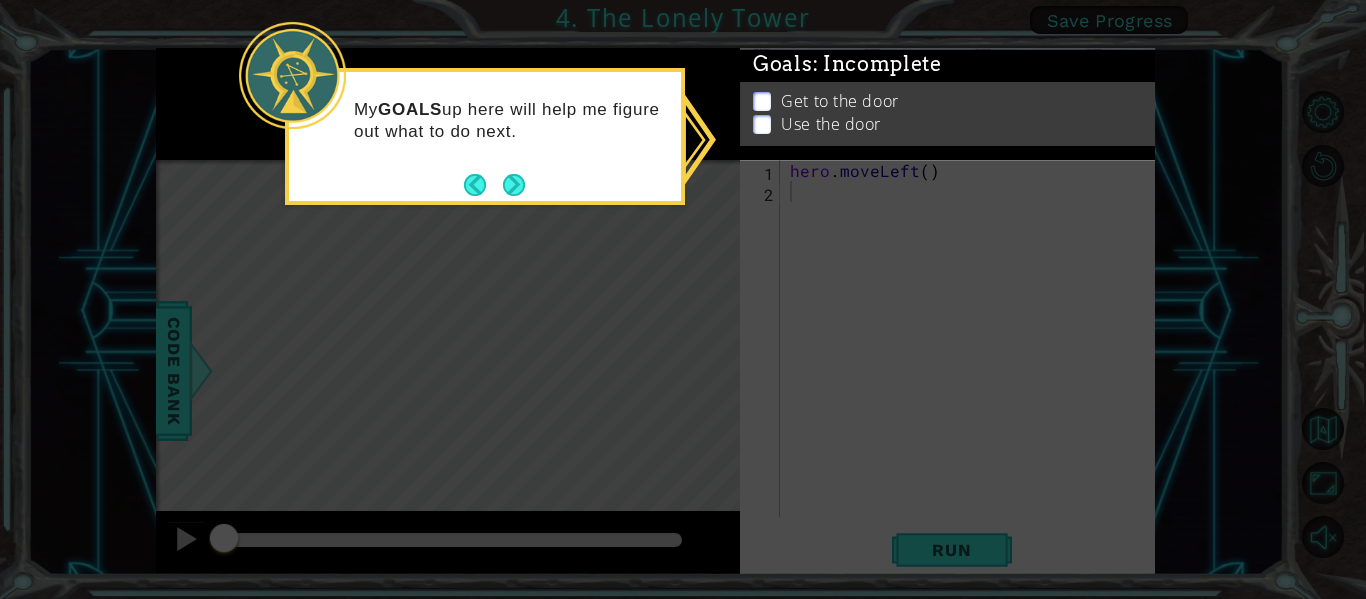 click on "My  GOALS  up here will help me figure out what to do next." at bounding box center (485, 136) 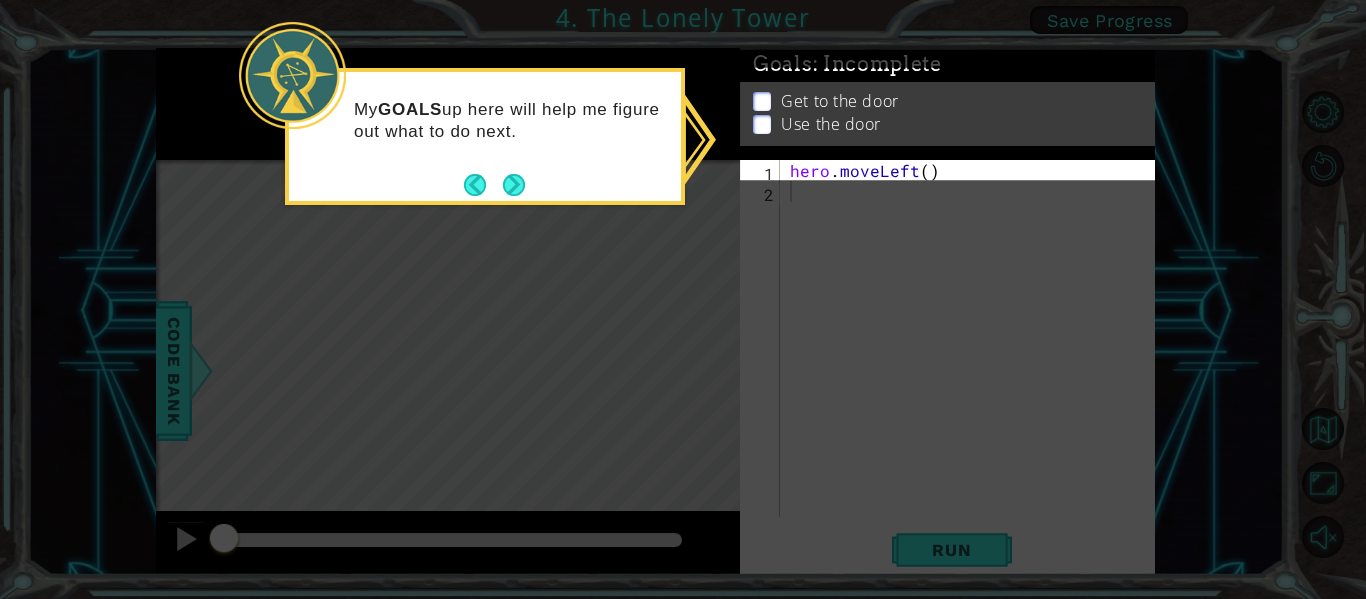click at bounding box center (514, 185) 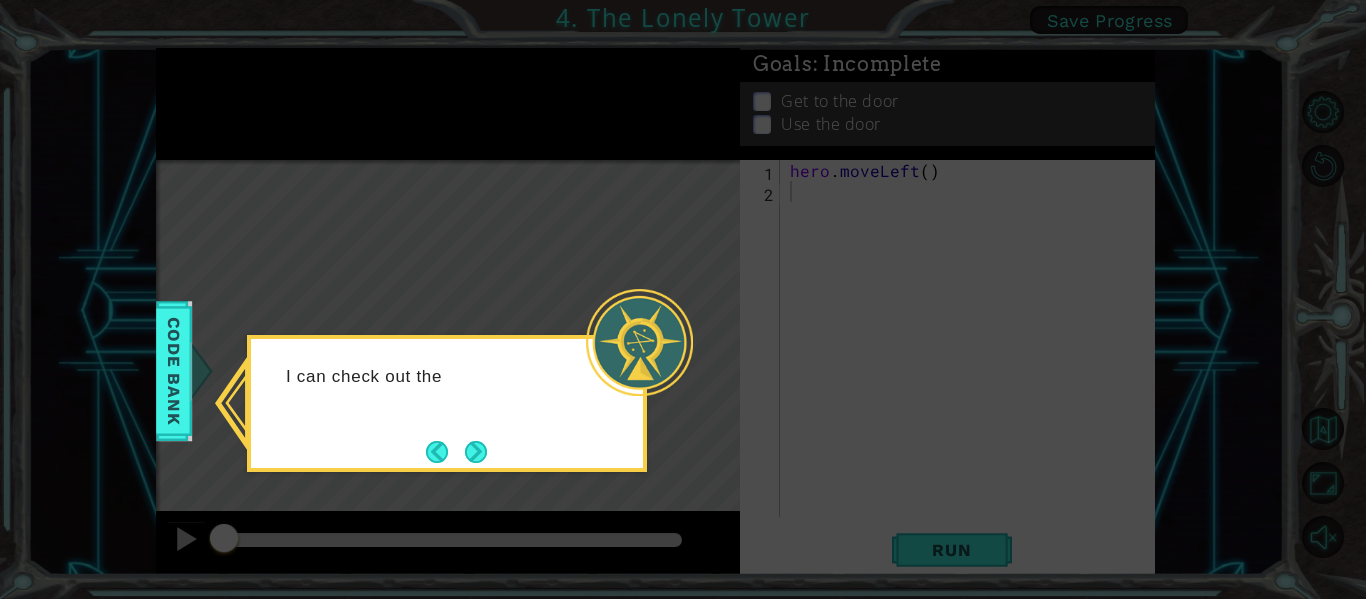 click at bounding box center [639, 342] 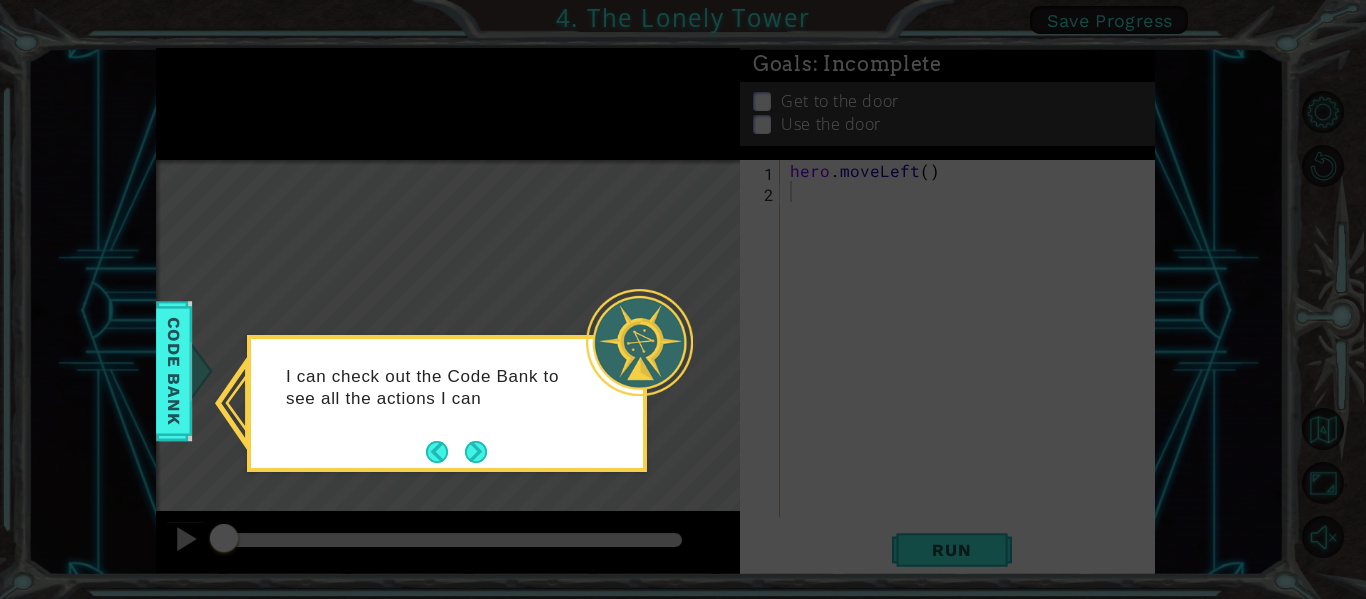 click on "I can check out the Code Bank to see all the actions I can" at bounding box center [447, 403] 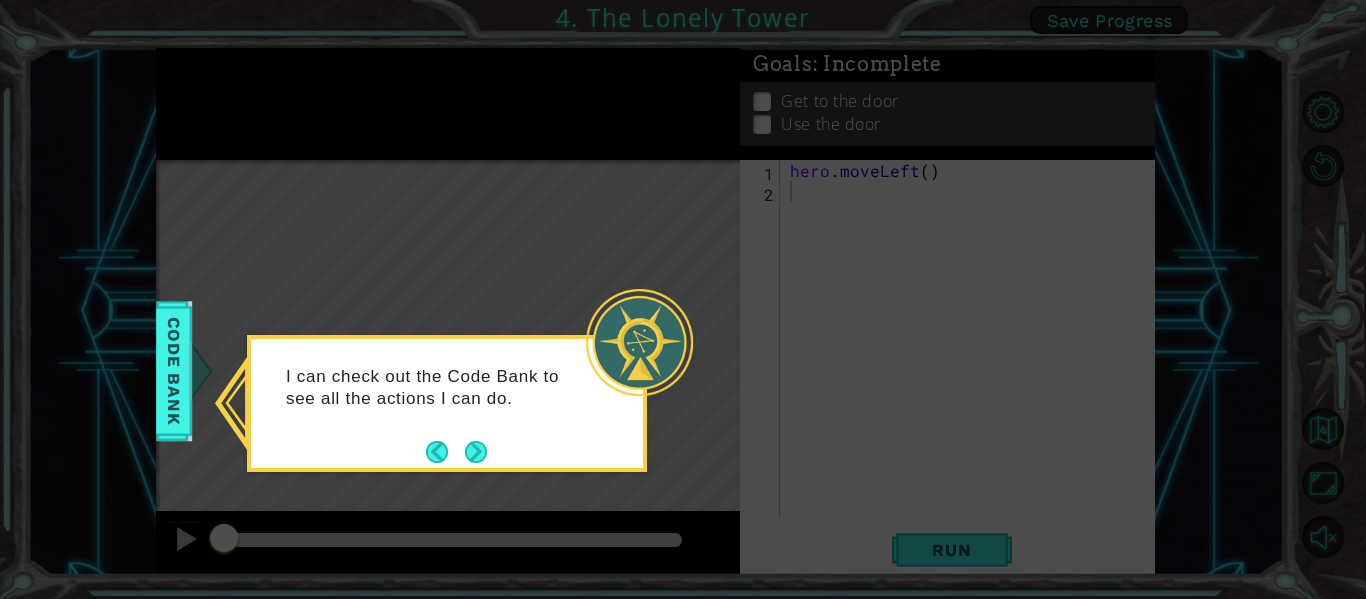 click at bounding box center (476, 452) 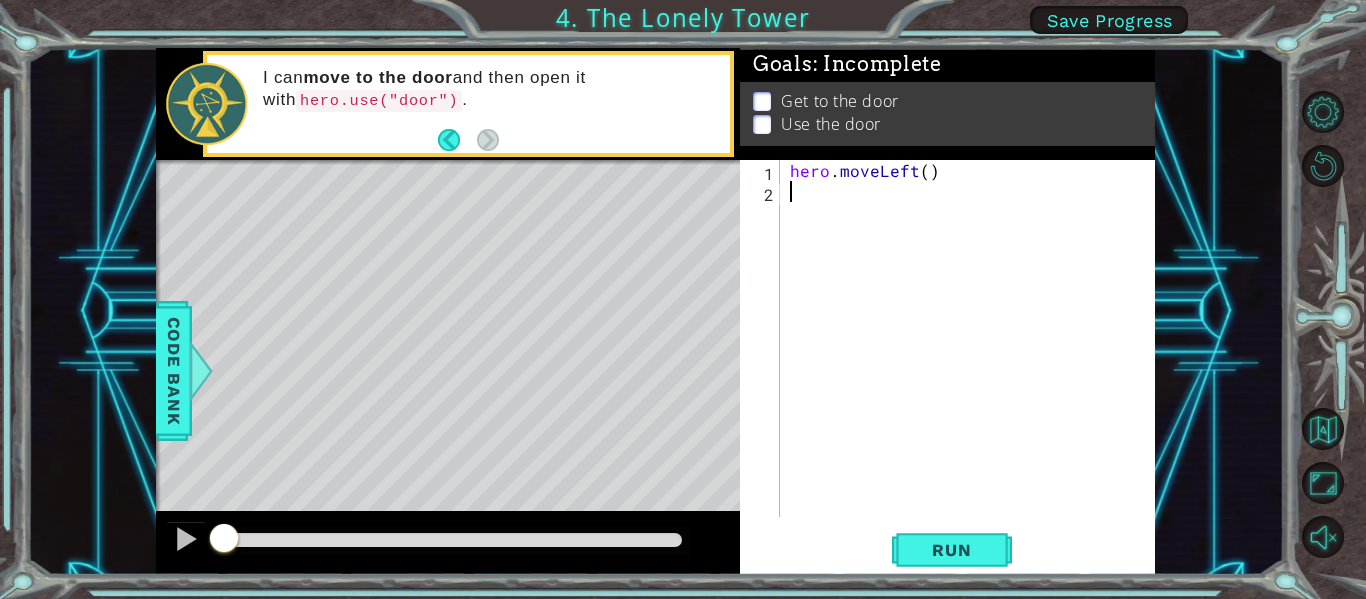 click at bounding box center [618, 454] 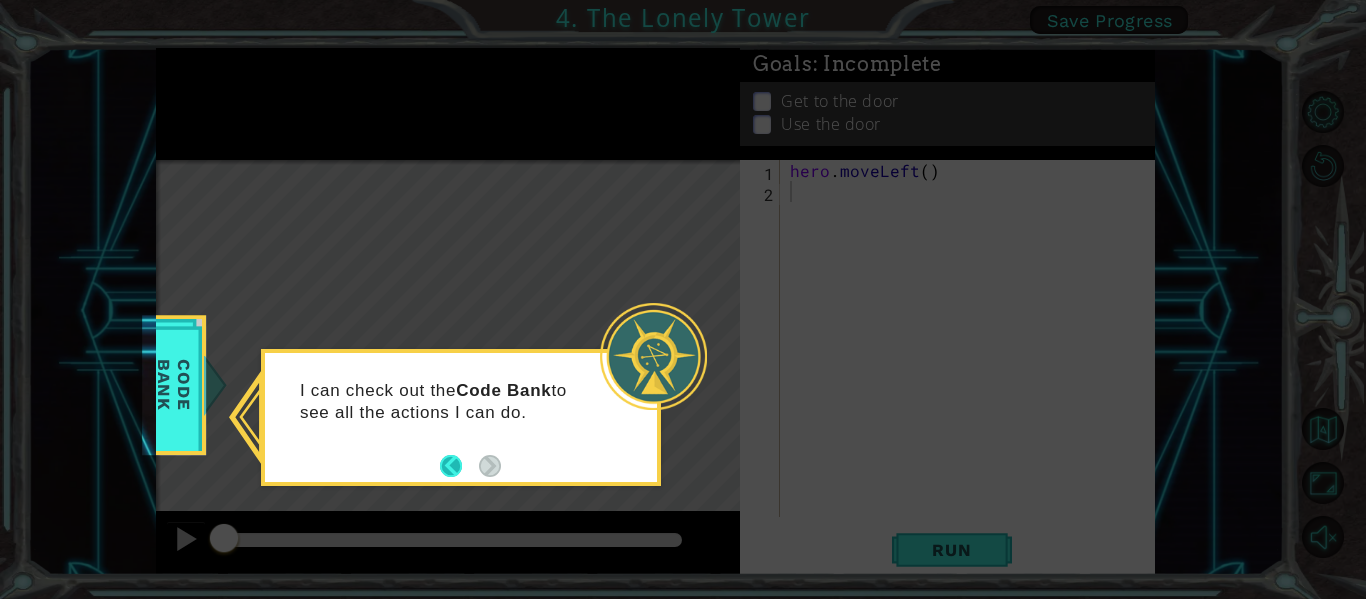 click at bounding box center [459, 466] 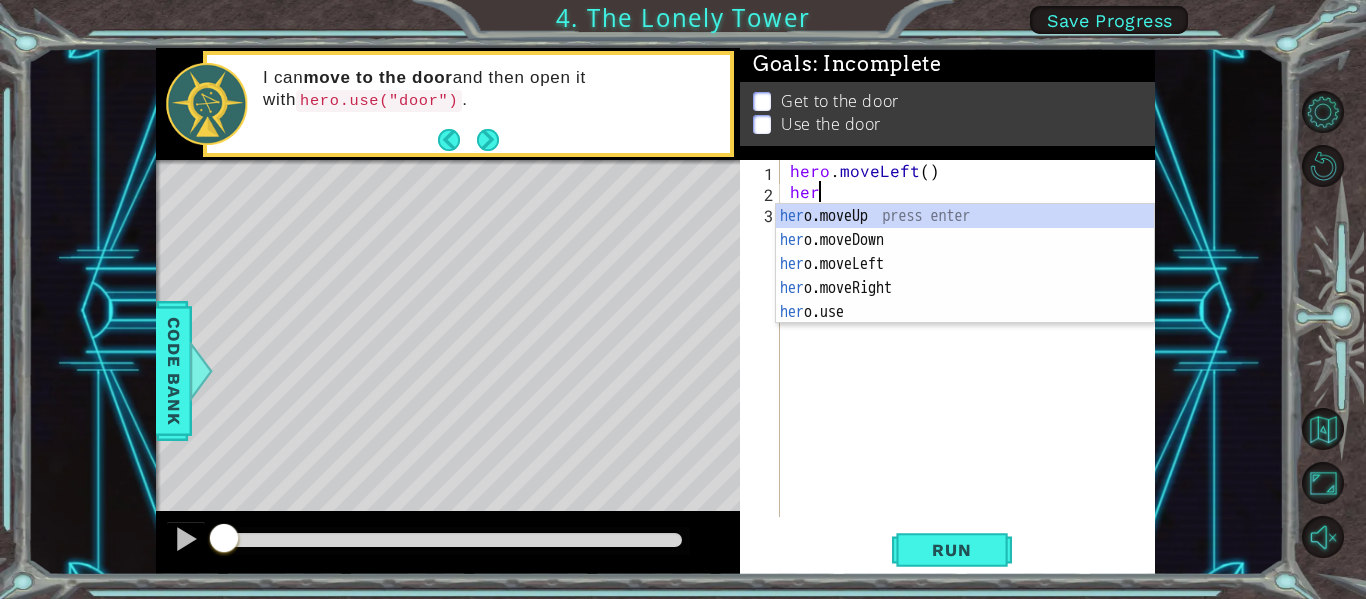 scroll, scrollTop: 0, scrollLeft: 1, axis: horizontal 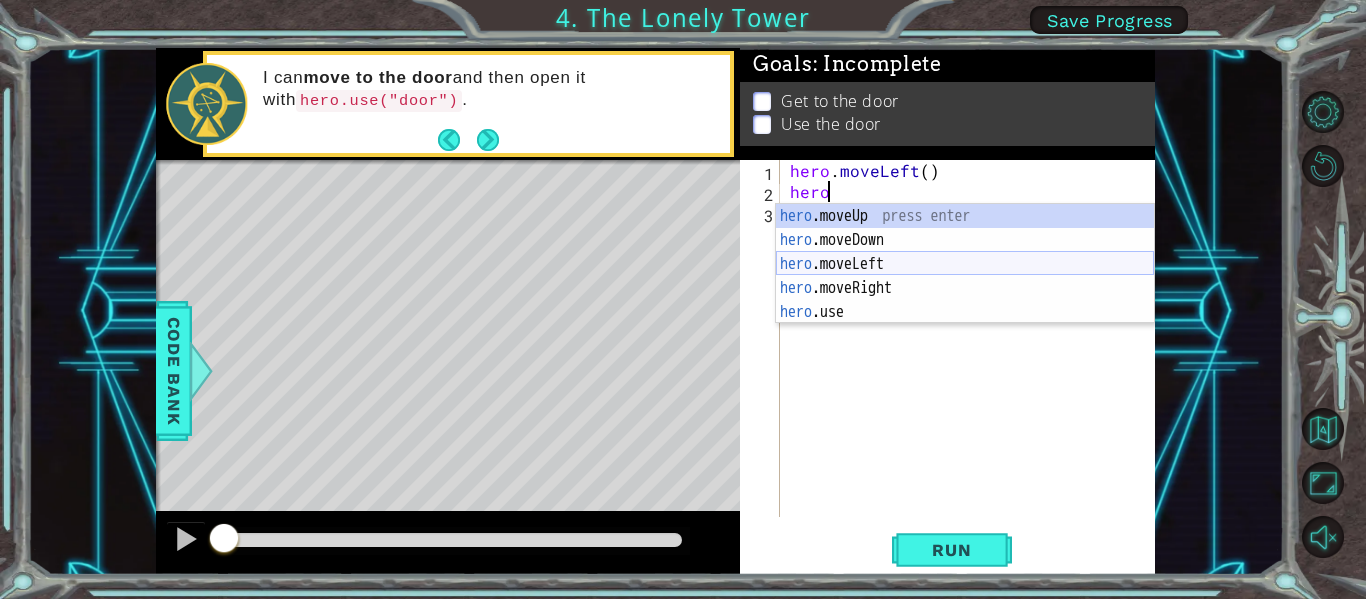 click on "hero .moveUp press enter hero .moveDown press enter hero .moveLeft press enter hero .moveRight press enter hero .use press enter" at bounding box center (965, 288) 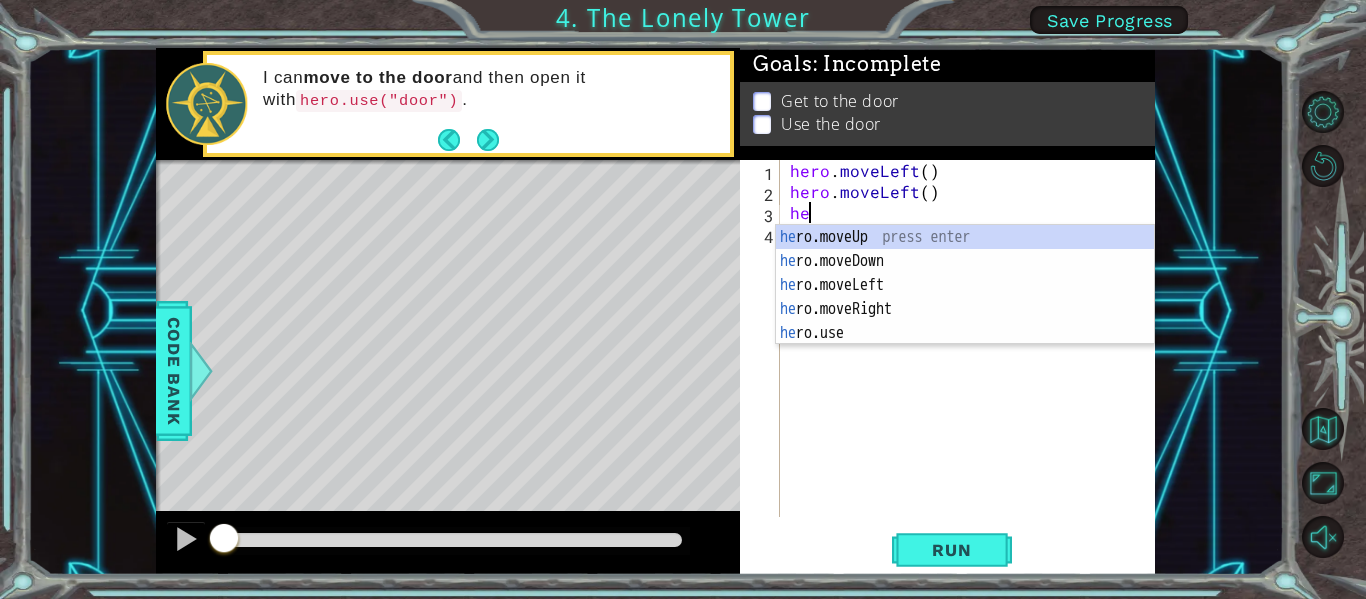scroll, scrollTop: 0, scrollLeft: 1, axis: horizontal 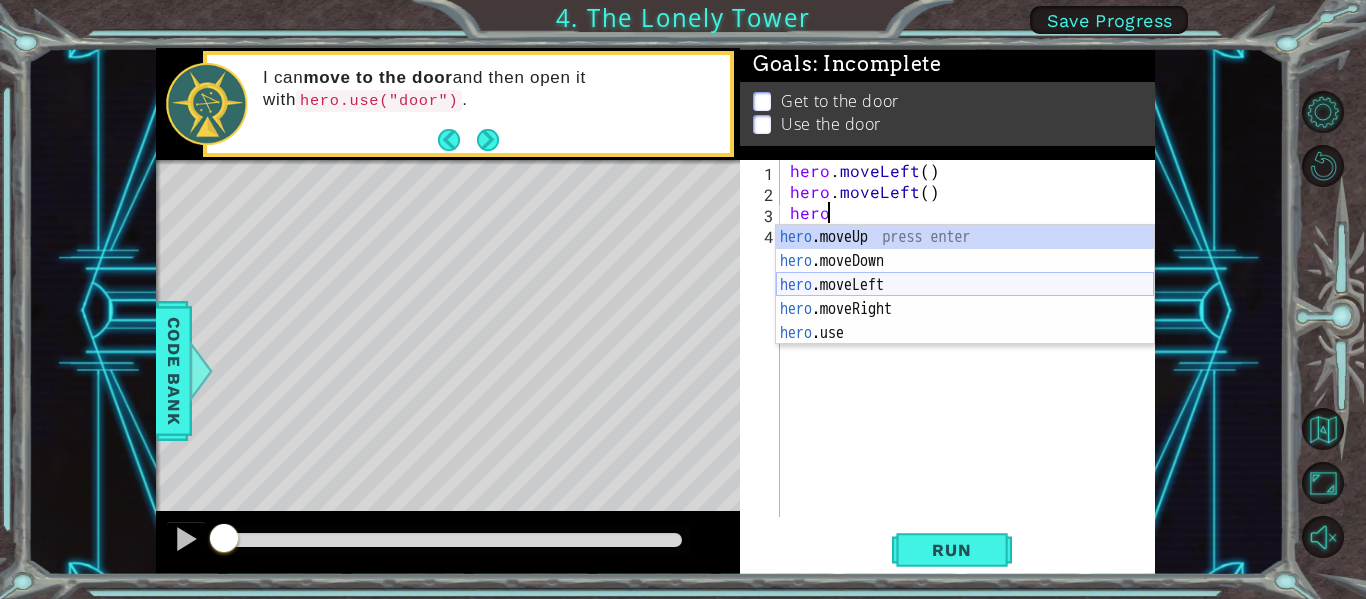 click on "hero .moveUp press enter hero .moveDown press enter hero .moveLeft press enter hero .moveRight press enter hero .use press enter" at bounding box center (965, 309) 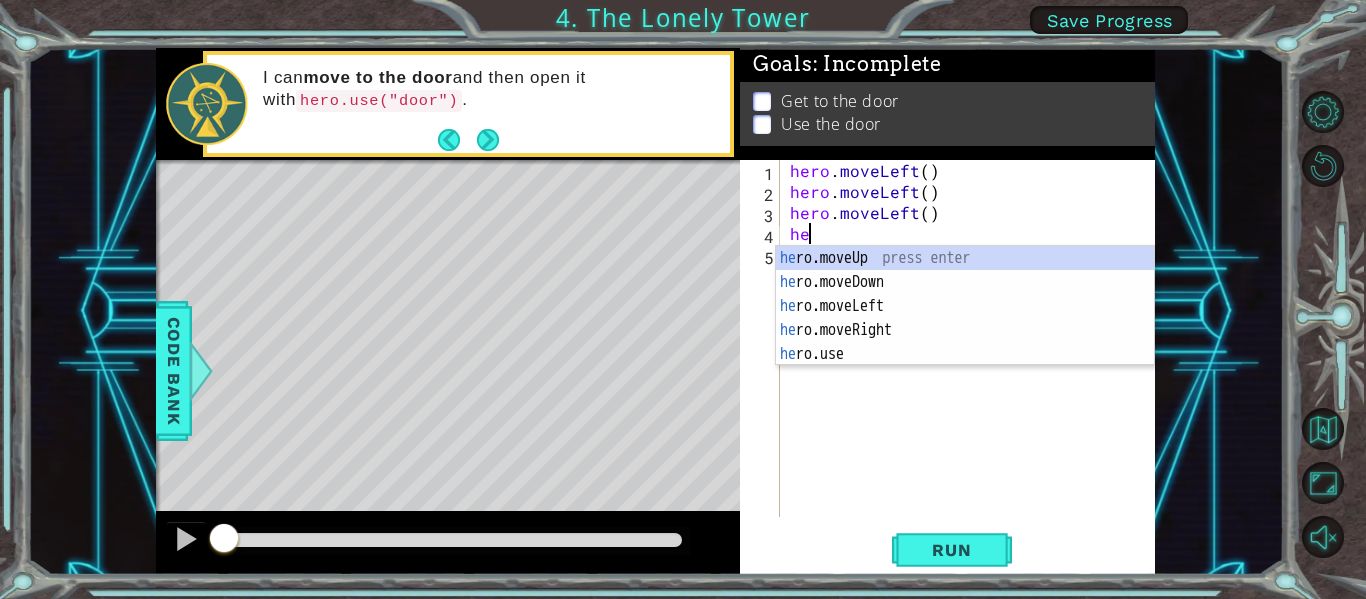 scroll, scrollTop: 0, scrollLeft: 1, axis: horizontal 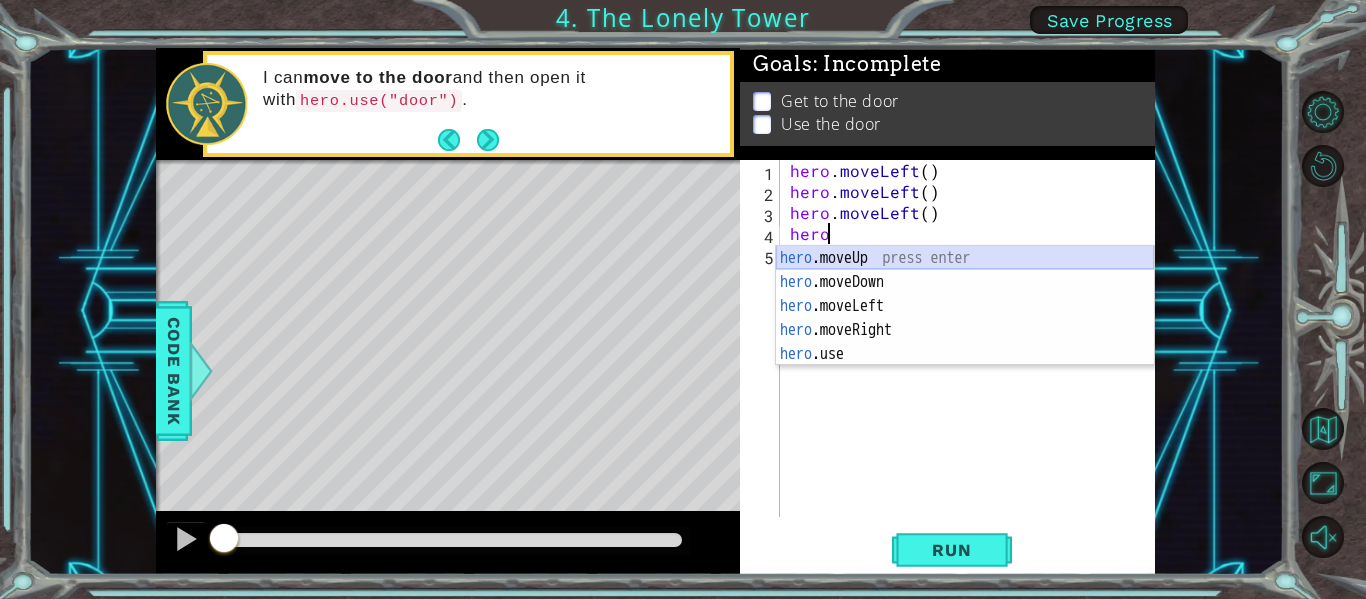 click on "hero .moveUp press enter hero .moveDown press enter hero .moveLeft press enter hero .moveRight press enter hero .use press enter" at bounding box center [965, 330] 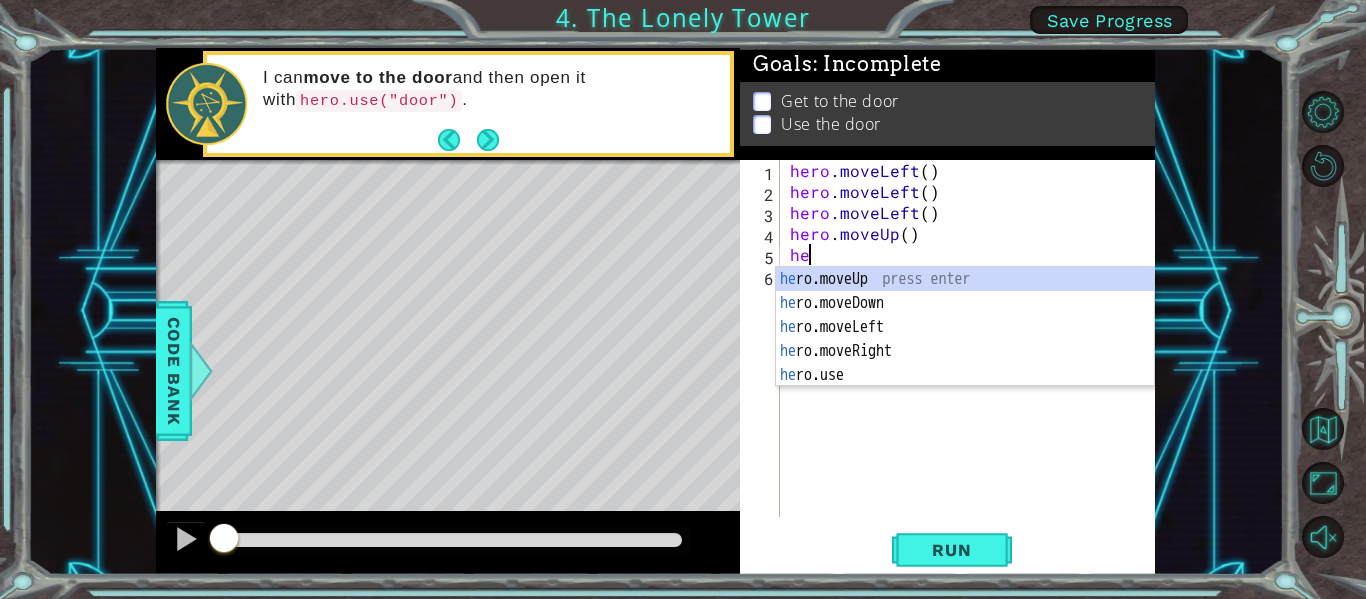 scroll, scrollTop: 0, scrollLeft: 1, axis: horizontal 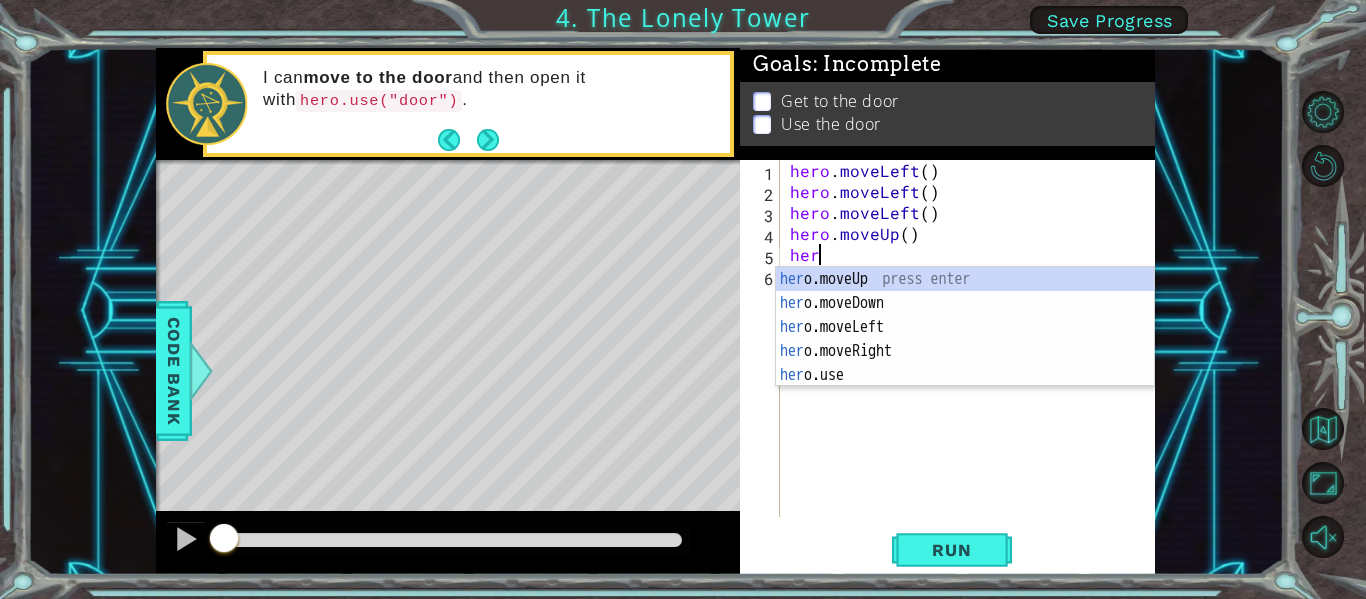 type on "hero" 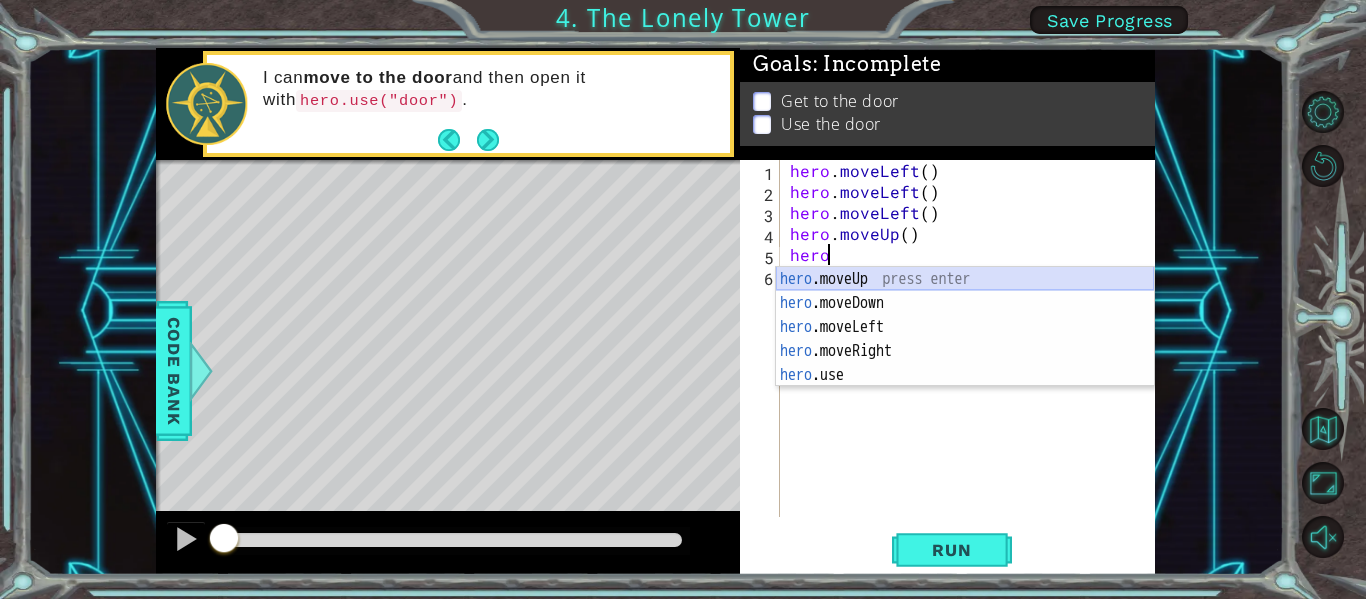 click on "hero .moveUp press enter hero .moveDown press enter hero .moveLeft press enter hero .moveRight press enter hero .use press enter" at bounding box center [965, 351] 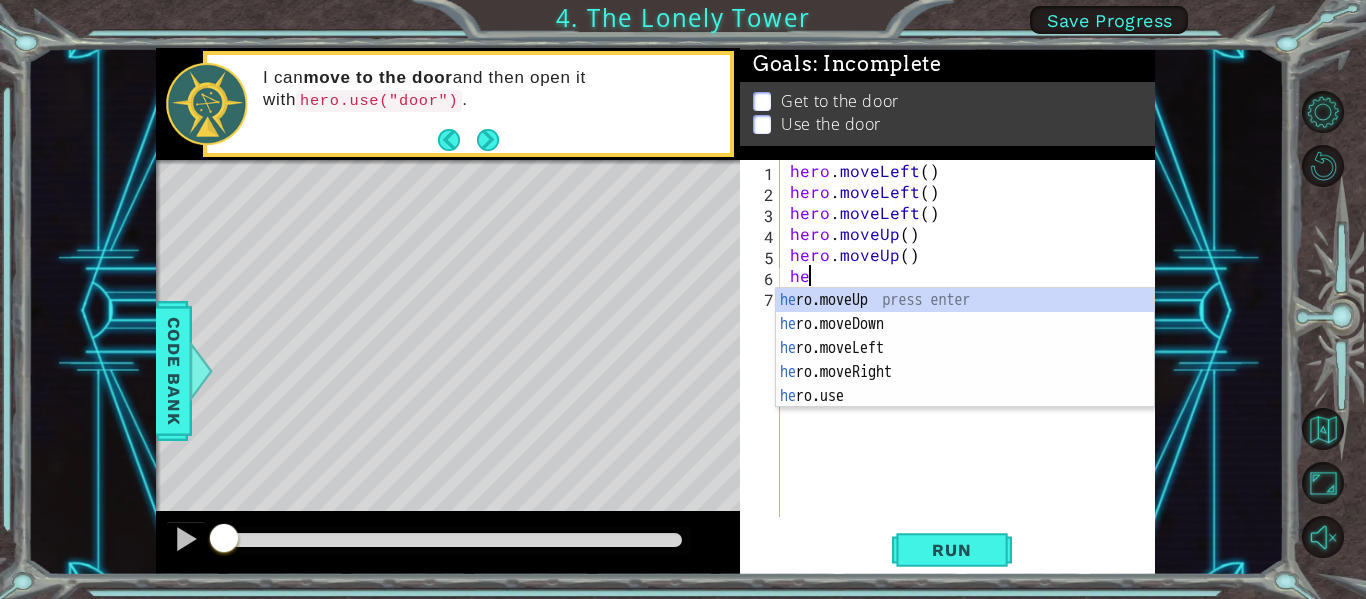 type on "her" 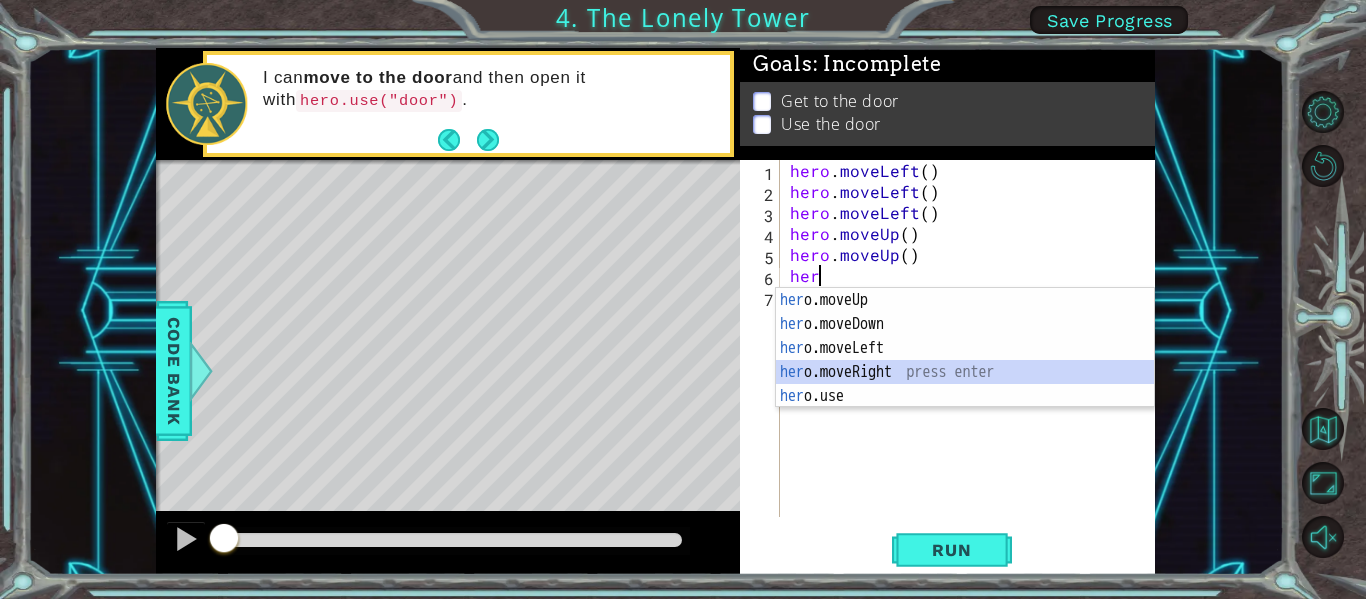 click on "her o.moveUp press enter her o.moveDown press enter her o.moveLeft press enter her o.moveRight press enter her o.use press enter" at bounding box center (965, 372) 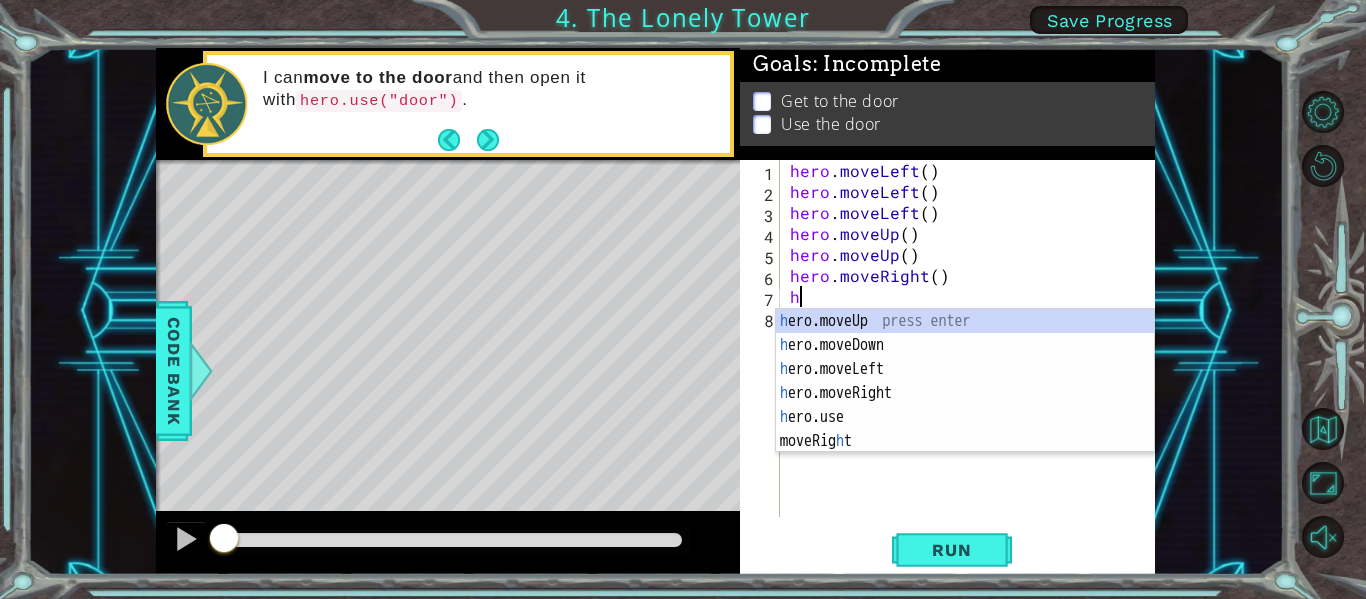 type on "hr" 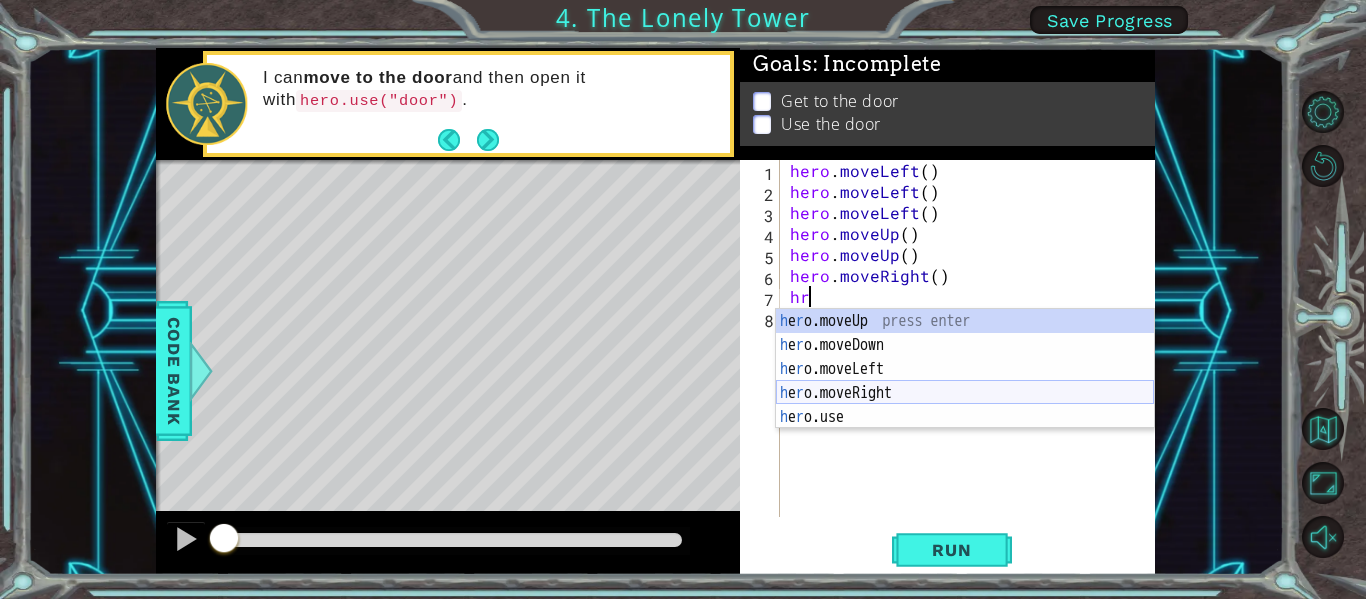 click on "h e r o.moveUp press enter h e r o.moveDown press enter h e r o.moveLeft press enter h e r o.moveRight press enter h e r o.use press enter" at bounding box center (965, 393) 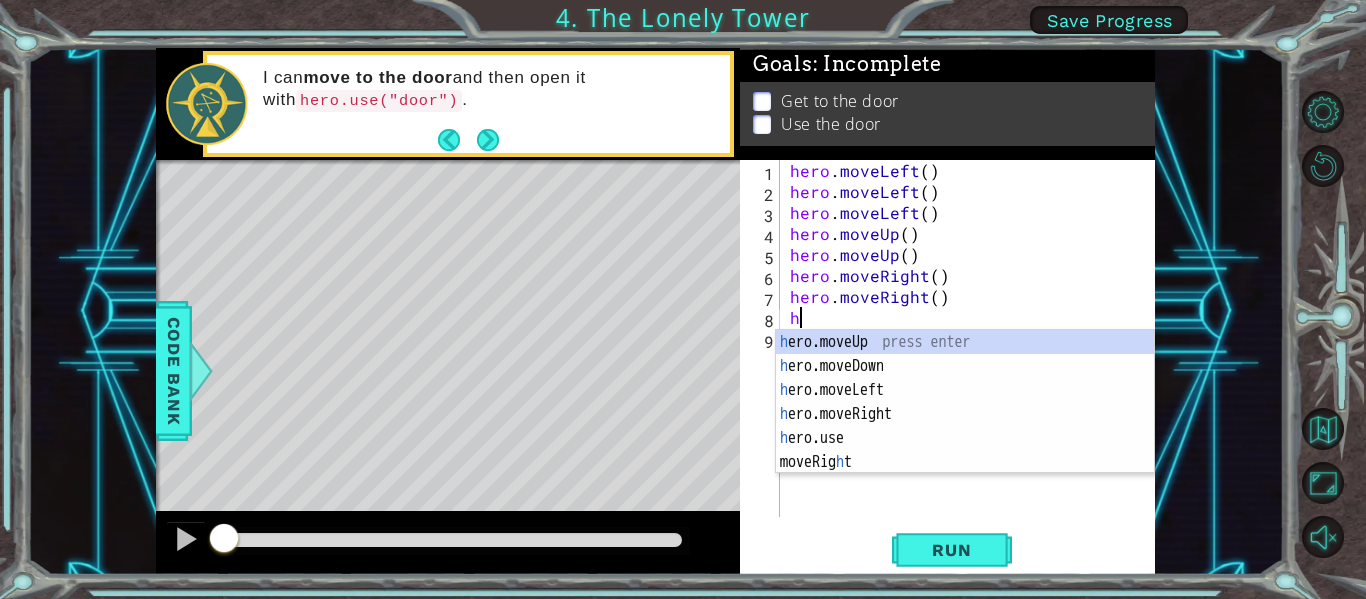 type on "her" 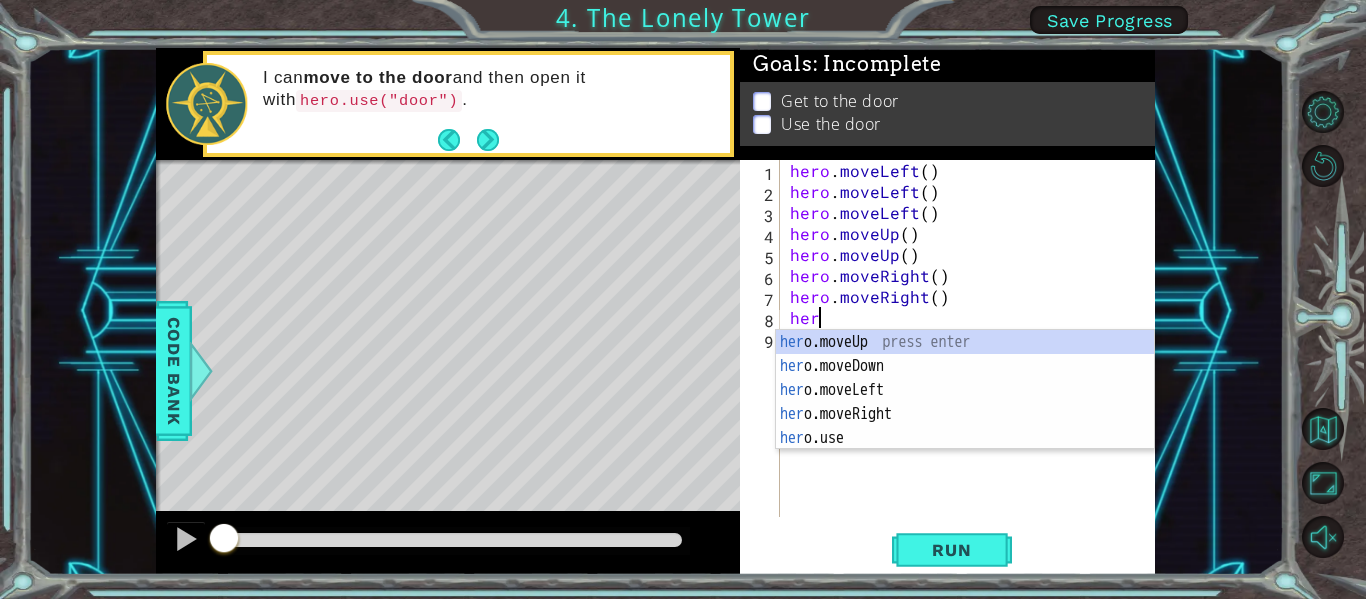 scroll, scrollTop: 0, scrollLeft: 1, axis: horizontal 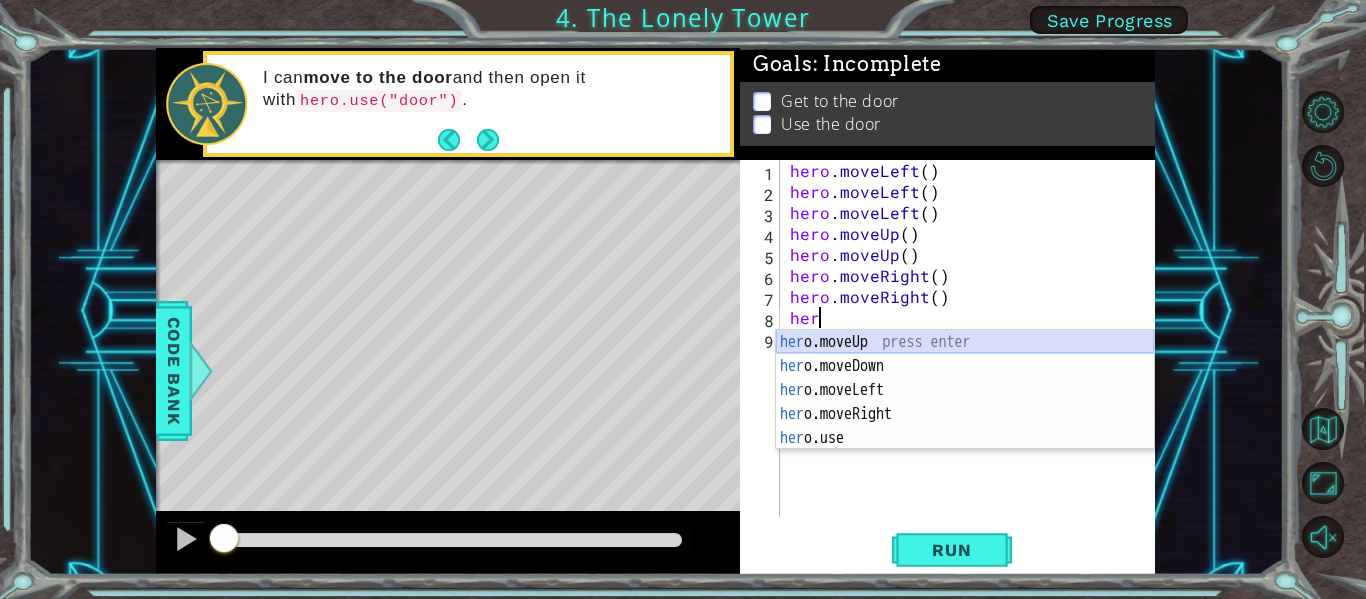 click on "her o.moveUp press enter her o.moveDown press enter her o.moveLeft press enter her o.moveRight press enter her o.use press enter" at bounding box center [965, 414] 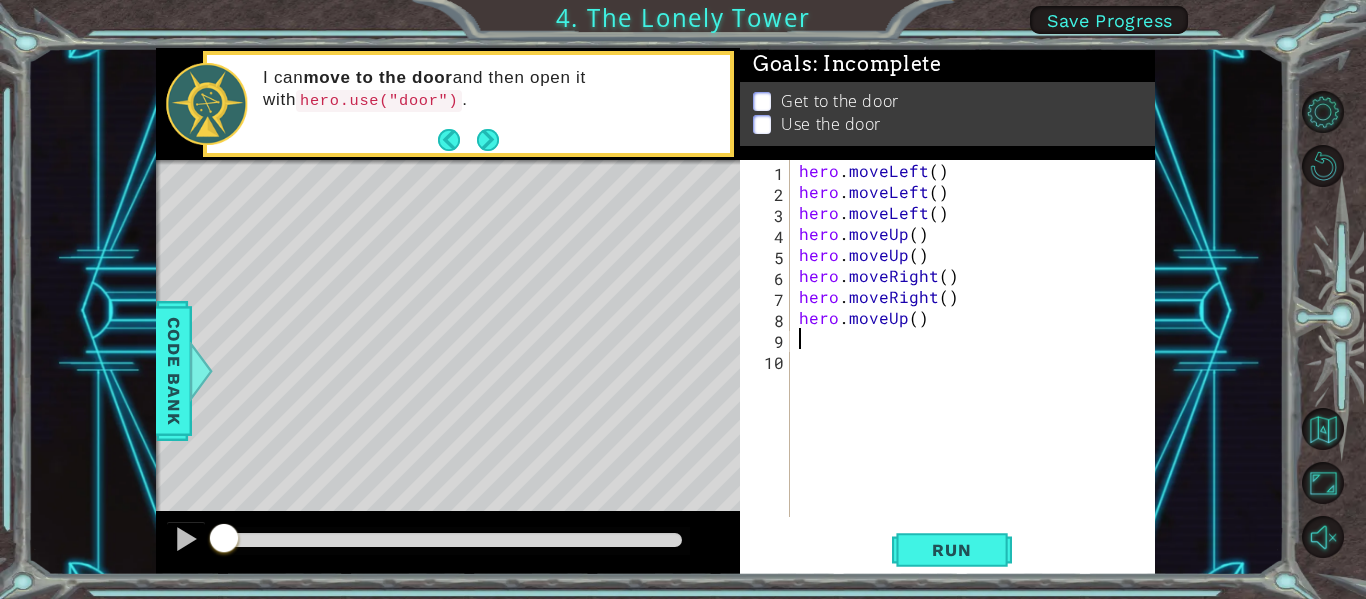 scroll, scrollTop: 0, scrollLeft: 0, axis: both 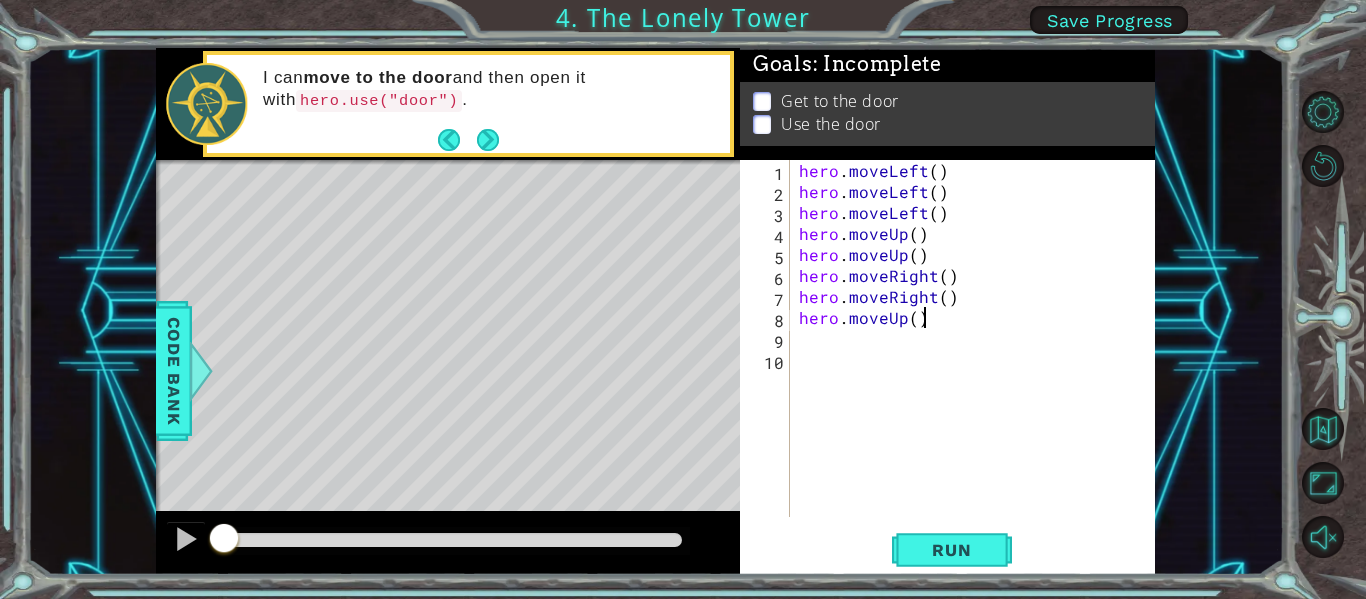click on "hero . moveLeft ( ) hero . moveLeft ( ) hero . moveLeft ( ) hero . moveUp ( ) hero . moveUp ( ) hero . moveRight ( ) hero . moveRight ( ) hero . moveUp ( )" at bounding box center (978, 359) 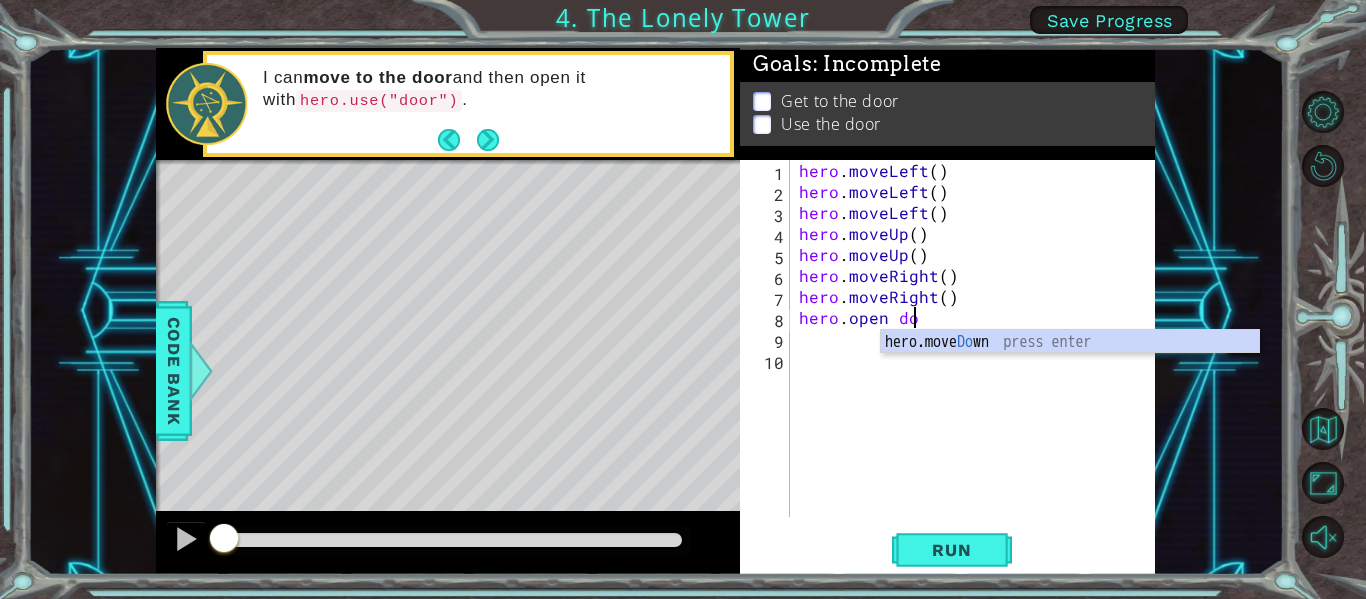 scroll, scrollTop: 0, scrollLeft: 7, axis: horizontal 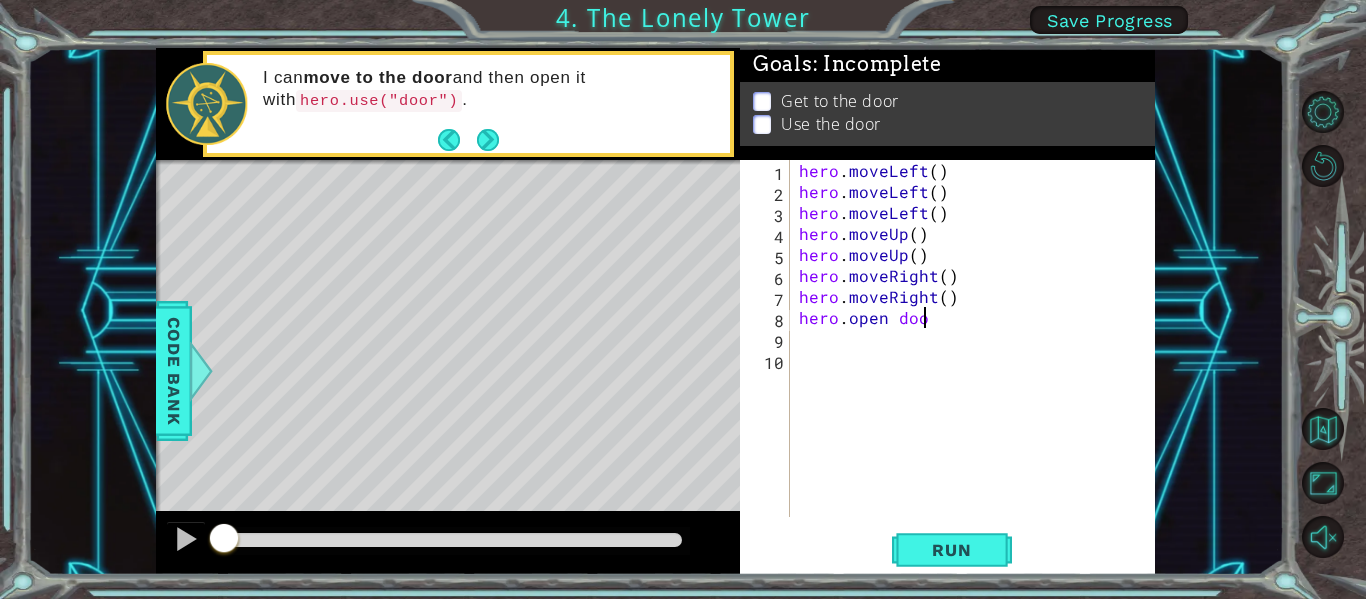 type on "hero.open door" 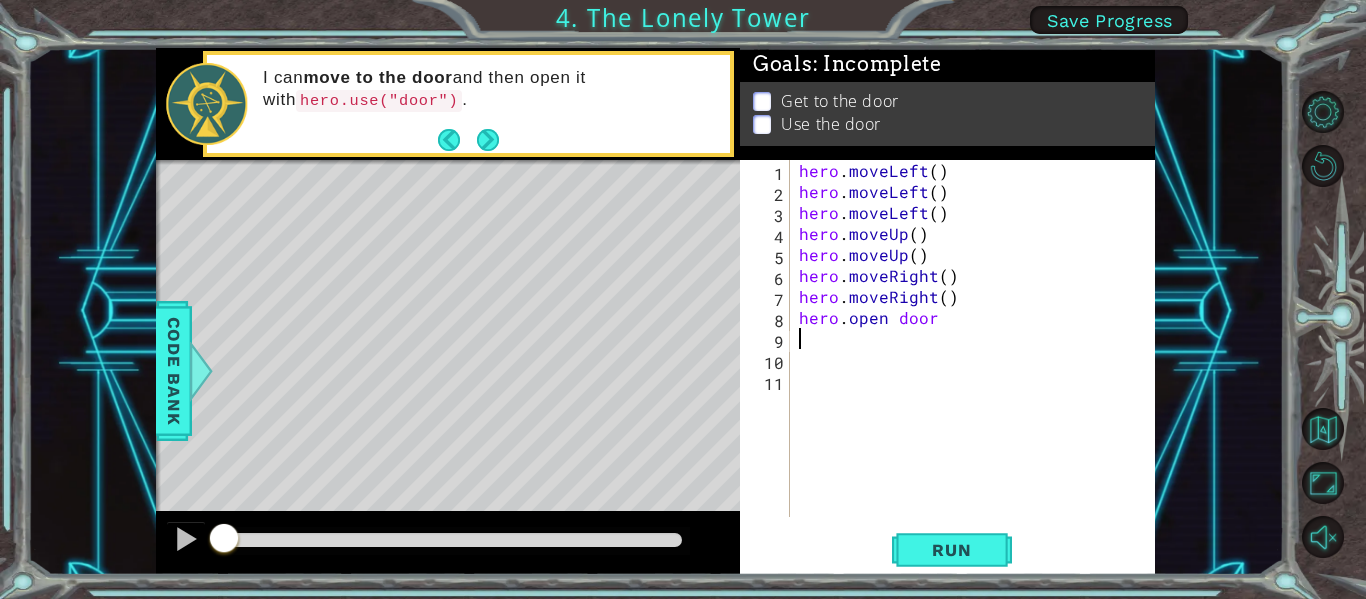 scroll, scrollTop: 0, scrollLeft: 0, axis: both 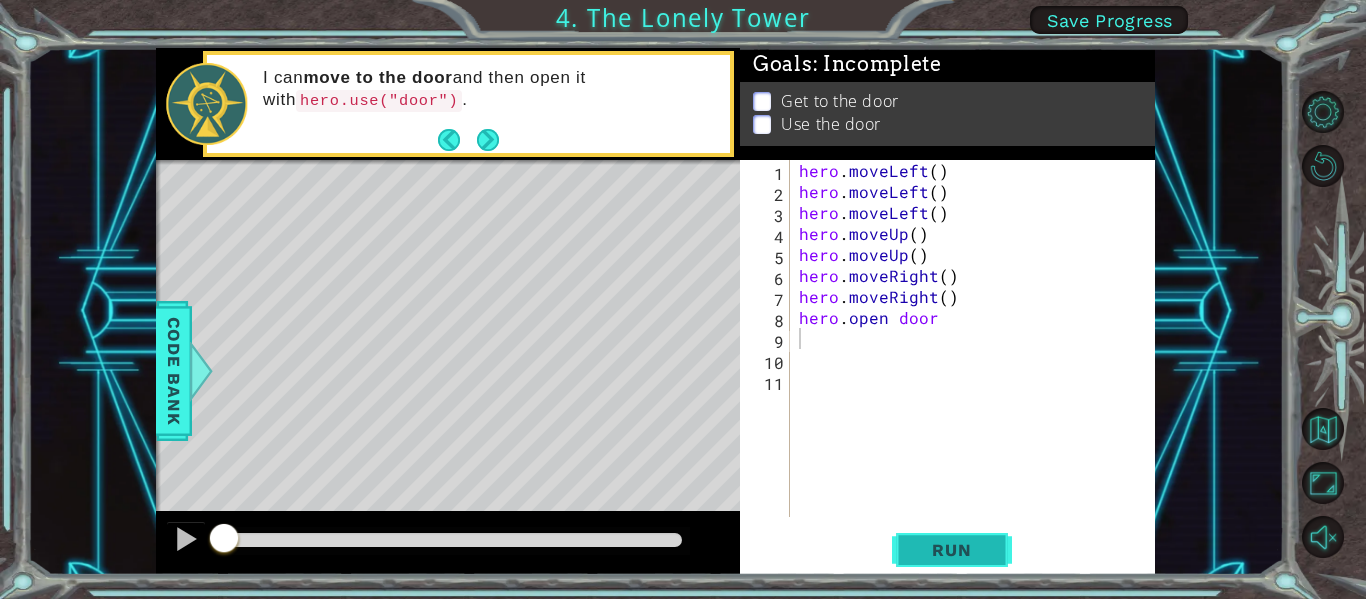 click on "Run" at bounding box center [952, 550] 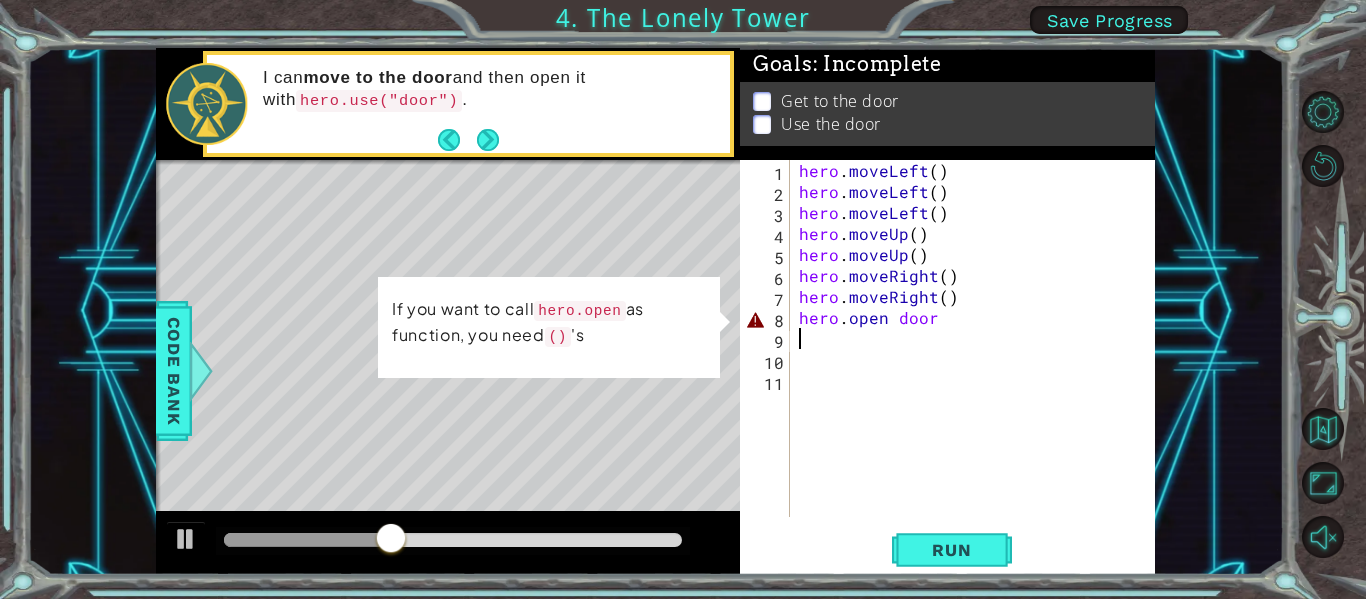 click on "hero . moveLeft ( ) hero . moveLeft ( ) hero . moveLeft ( ) hero . moveUp ( ) hero . moveUp ( ) hero . moveRight ( ) hero . moveRight ( ) hero . open   door" at bounding box center (978, 359) 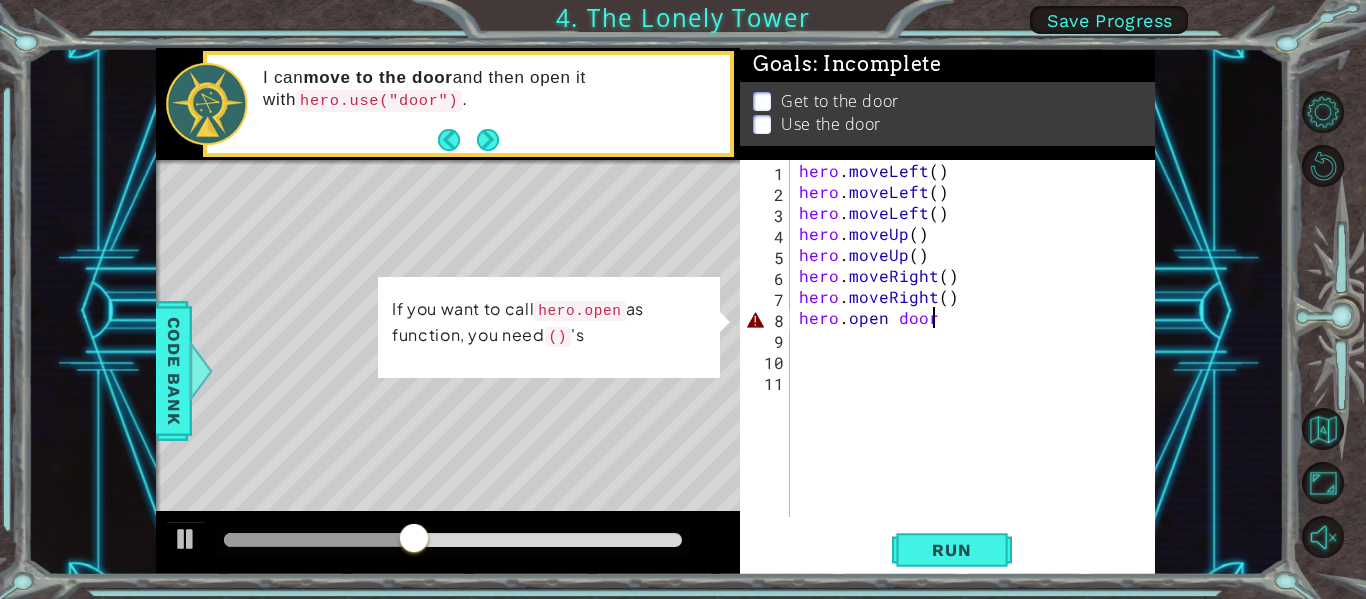 click on "hero . moveLeft ( ) hero . moveLeft ( ) hero . moveLeft ( ) hero . moveUp ( ) hero . moveUp ( ) hero . moveRight ( ) hero . moveRight ( ) hero . open   door" at bounding box center (978, 359) 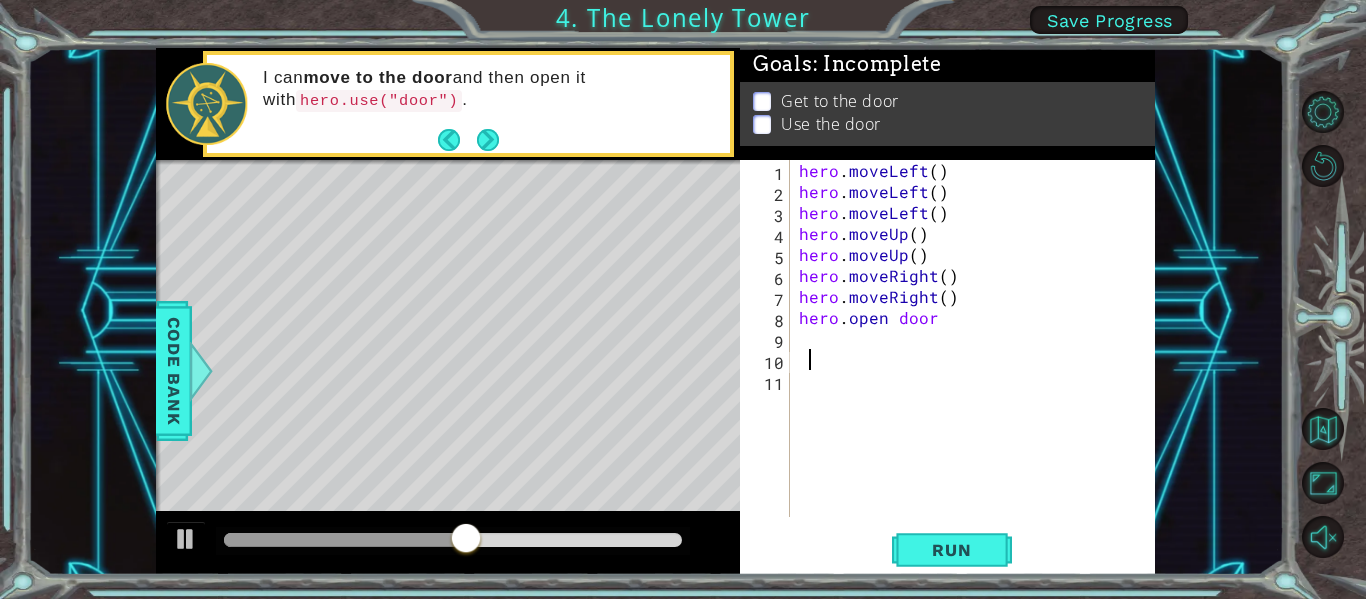 click on "hero . moveLeft ( ) hero . moveLeft ( ) hero . moveLeft ( ) hero . moveUp ( ) hero . moveUp ( ) hero . moveRight ( ) hero . moveRight ( ) hero . open   door" at bounding box center (978, 359) 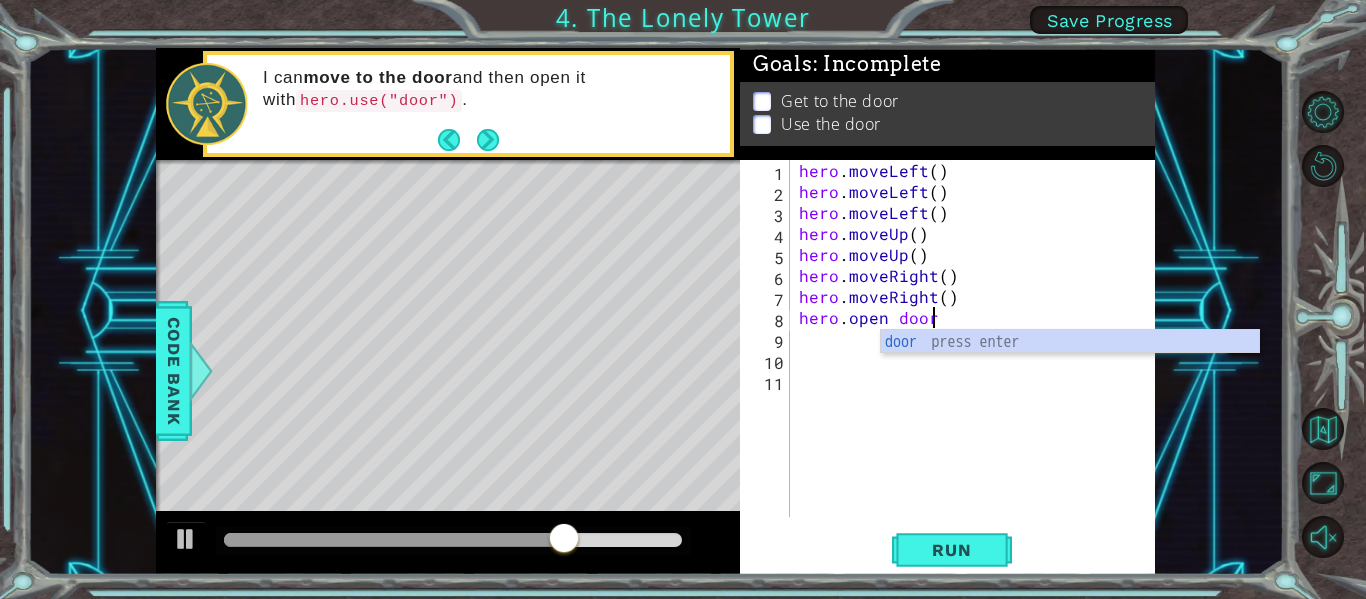 scroll, scrollTop: 0, scrollLeft: 7, axis: horizontal 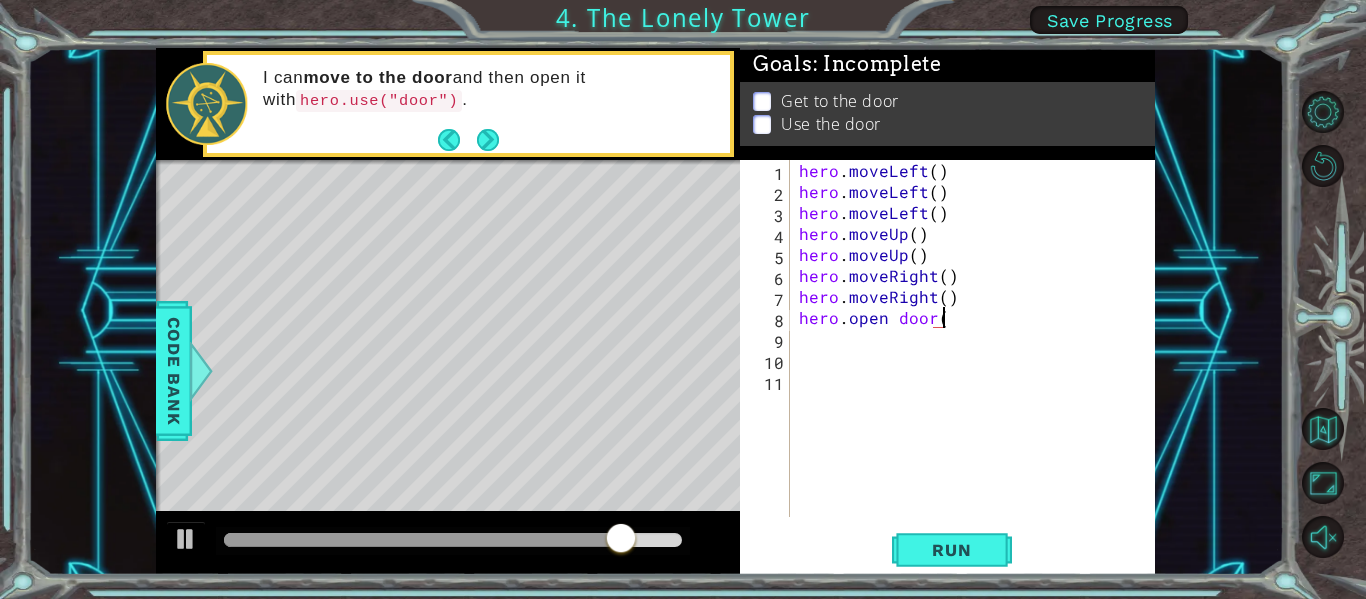 type on "hero.open door()" 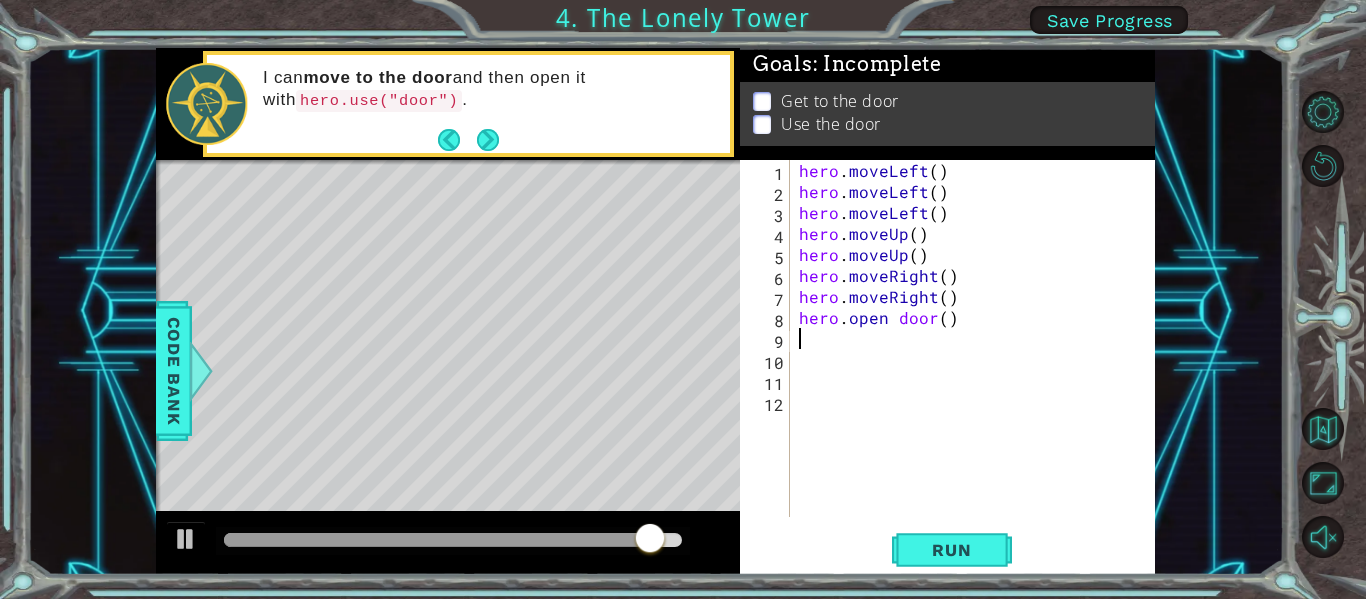 scroll, scrollTop: 0, scrollLeft: 0, axis: both 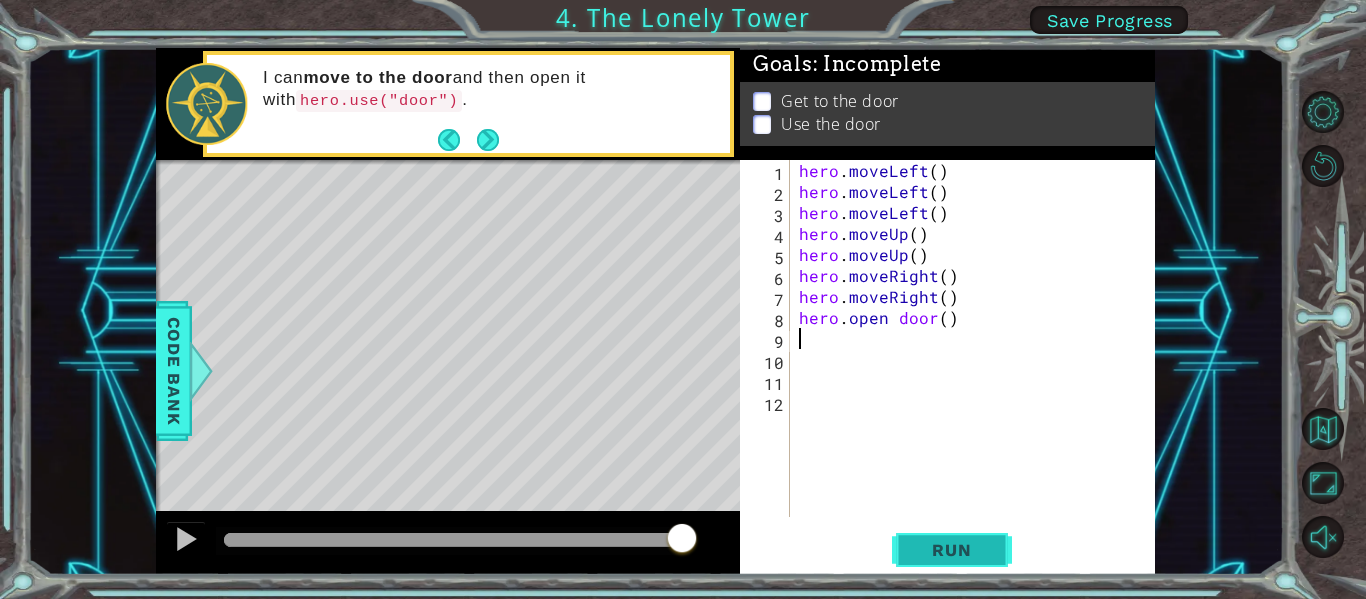 click on "Run" at bounding box center [951, 550] 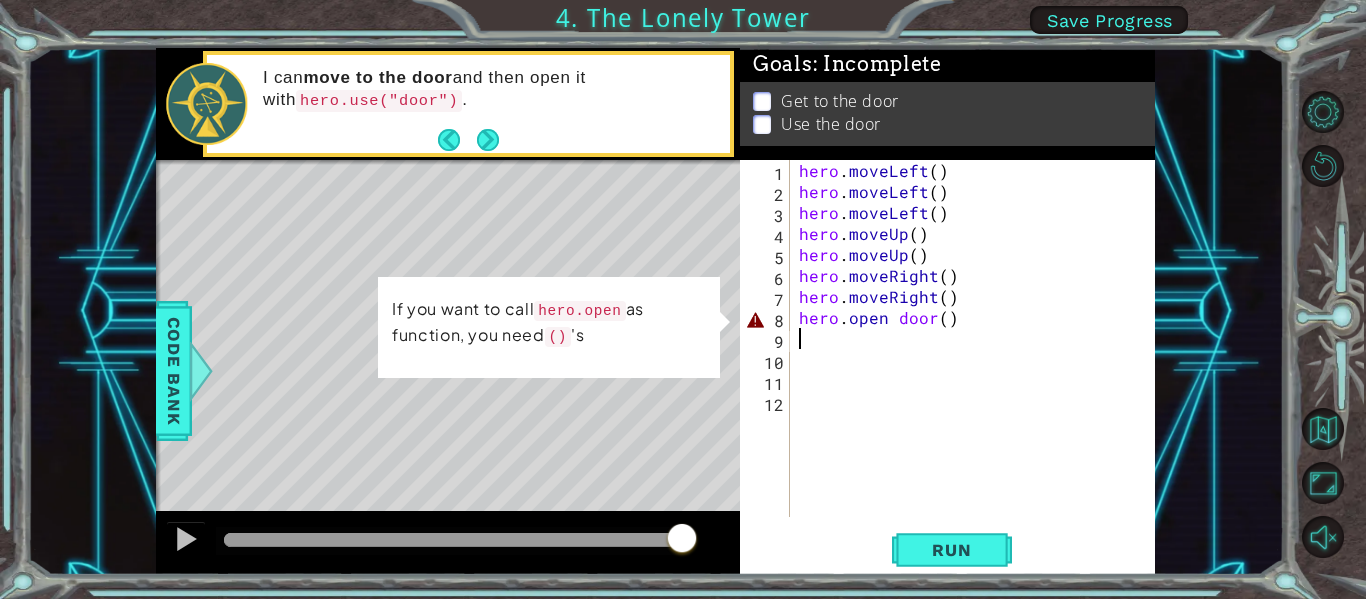 click on "hero . moveLeft ( ) hero . moveLeft ( ) hero . moveLeft ( ) hero . moveUp ( ) hero . moveUp ( ) hero . moveRight ( ) hero . moveRight ( ) hero . open   door ( )" at bounding box center (978, 359) 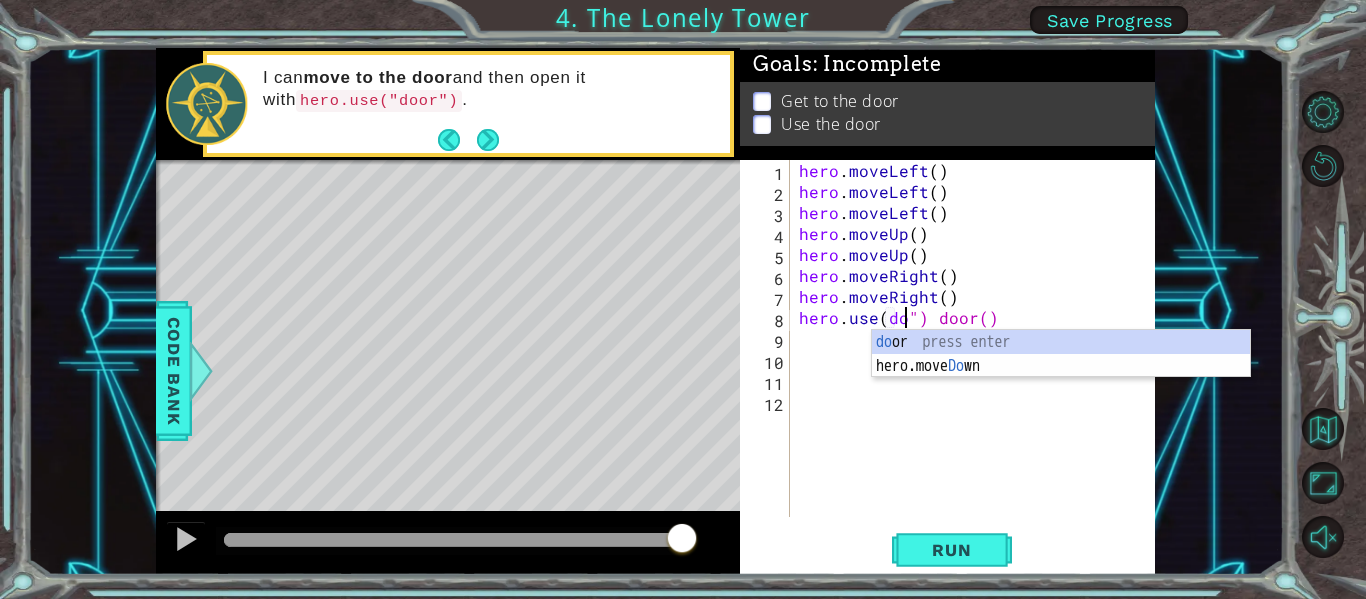 scroll, scrollTop: 0, scrollLeft: 8, axis: horizontal 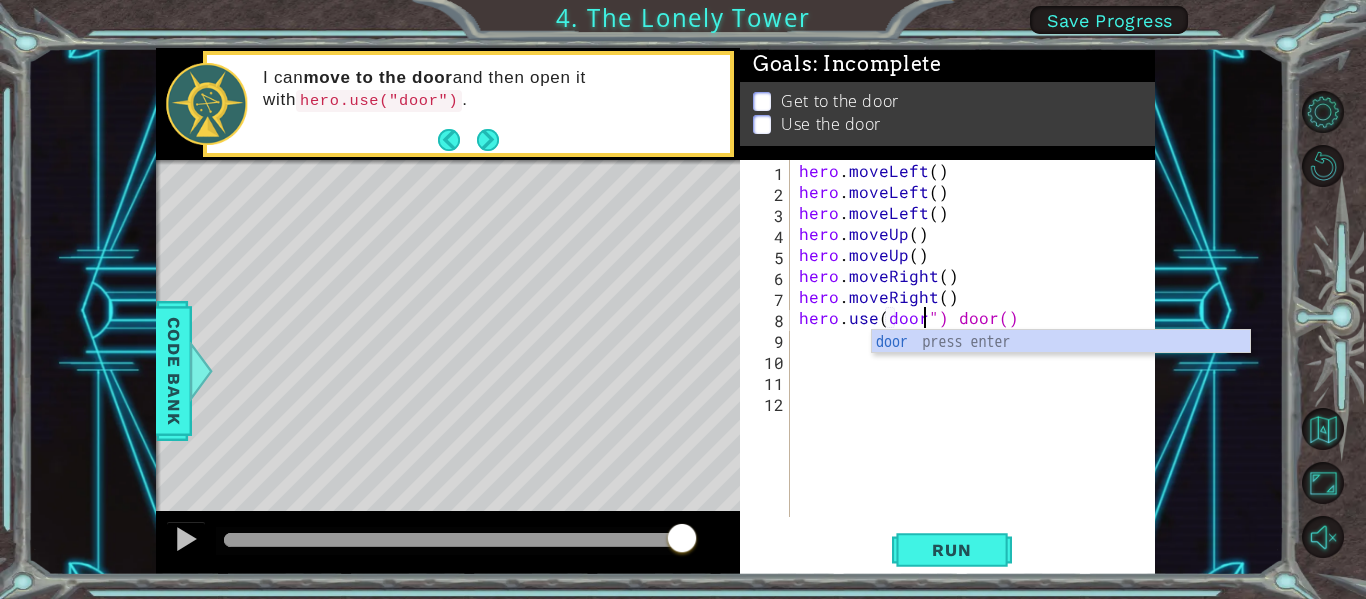 click on "hero . moveLeft ( ) hero . moveLeft ( ) hero . moveLeft ( ) hero . moveUp ( ) hero . moveUp ( ) hero . moveRight ( ) hero . moveRight ( ) hero . use ( door ") door()" at bounding box center (978, 359) 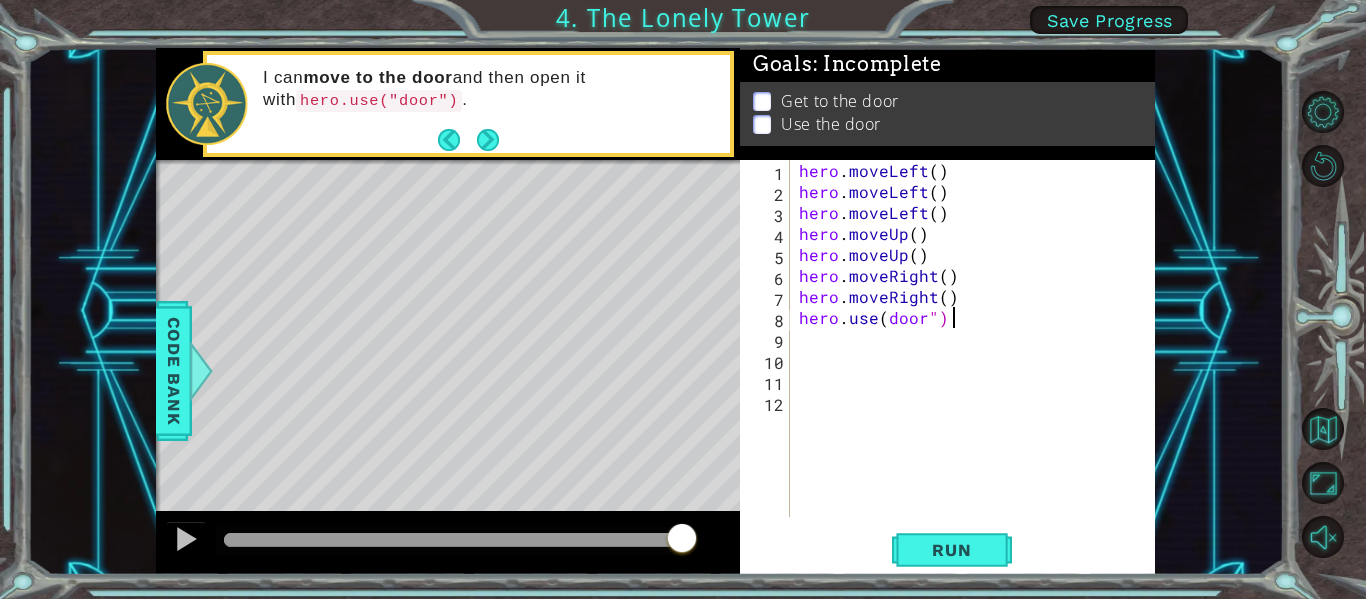 type on "hero.use(door")" 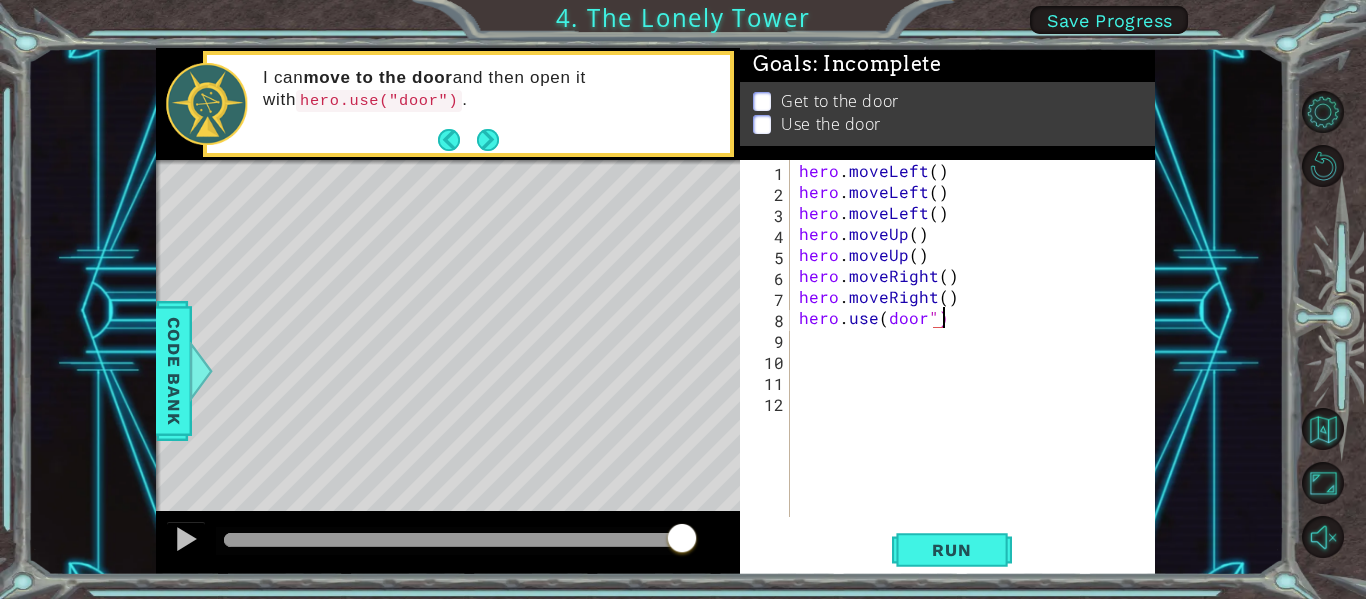 scroll, scrollTop: 0, scrollLeft: 0, axis: both 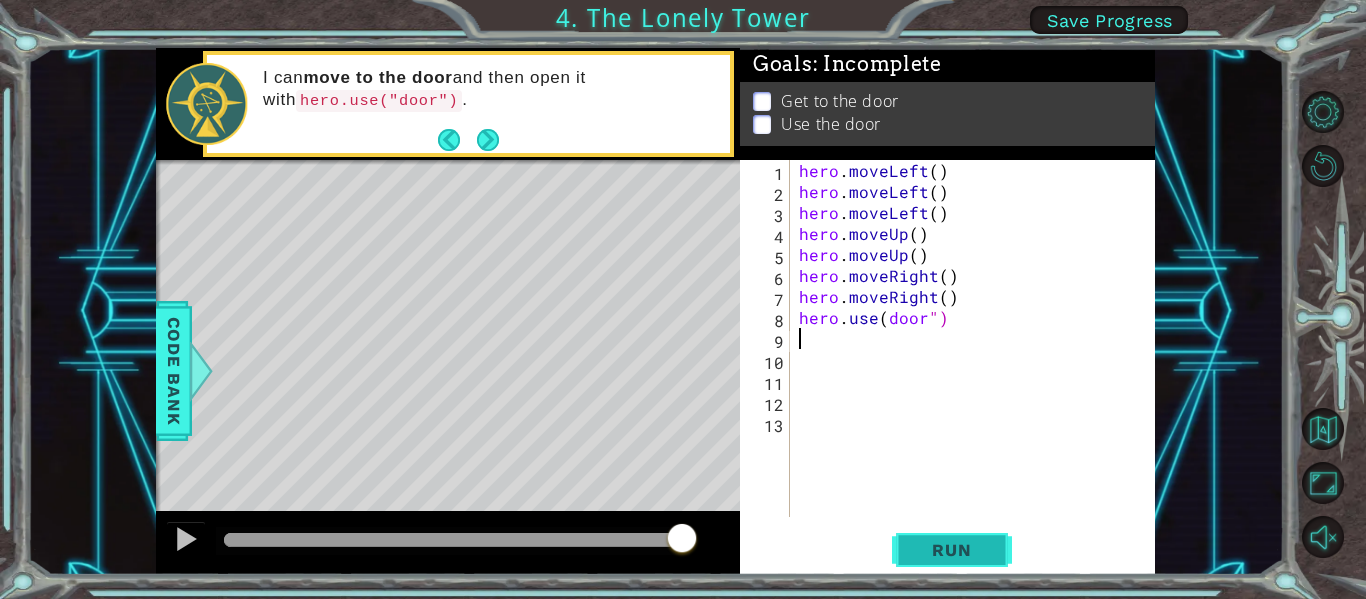 click on "Run" at bounding box center (952, 550) 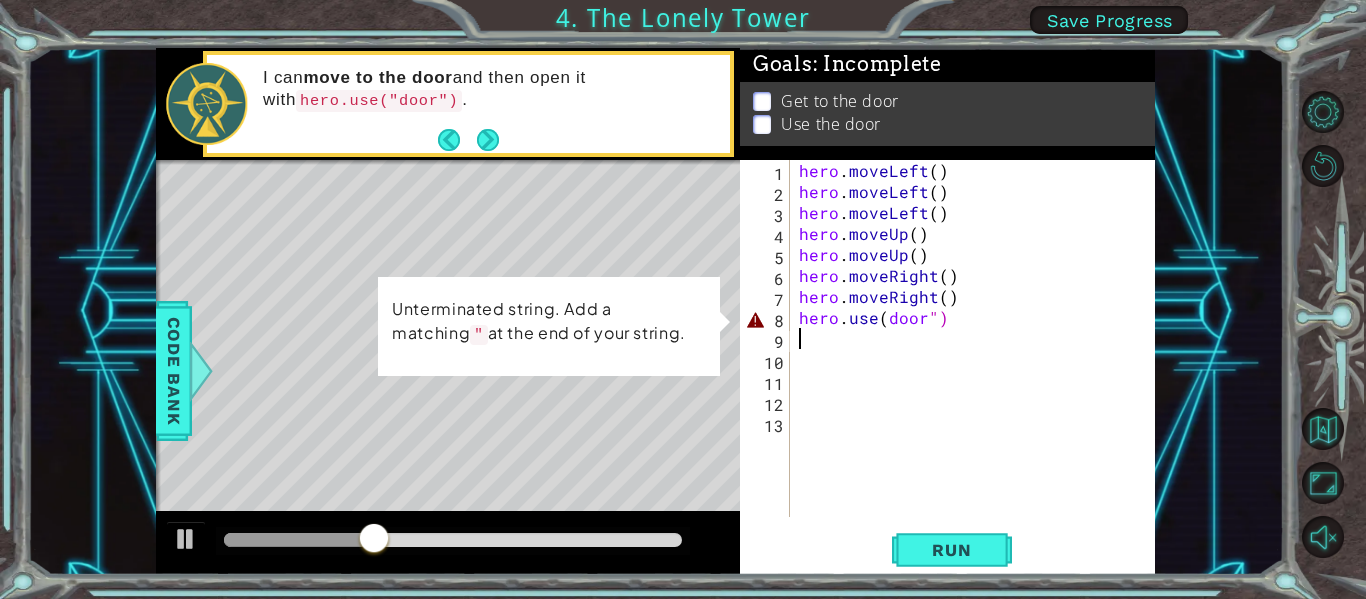click on "hero . moveLeft ( ) hero . moveLeft ( ) hero . moveLeft ( ) hero . moveUp ( ) hero . moveUp ( ) hero . moveRight ( ) hero . moveRight ( ) hero . use ( door ")" at bounding box center (978, 359) 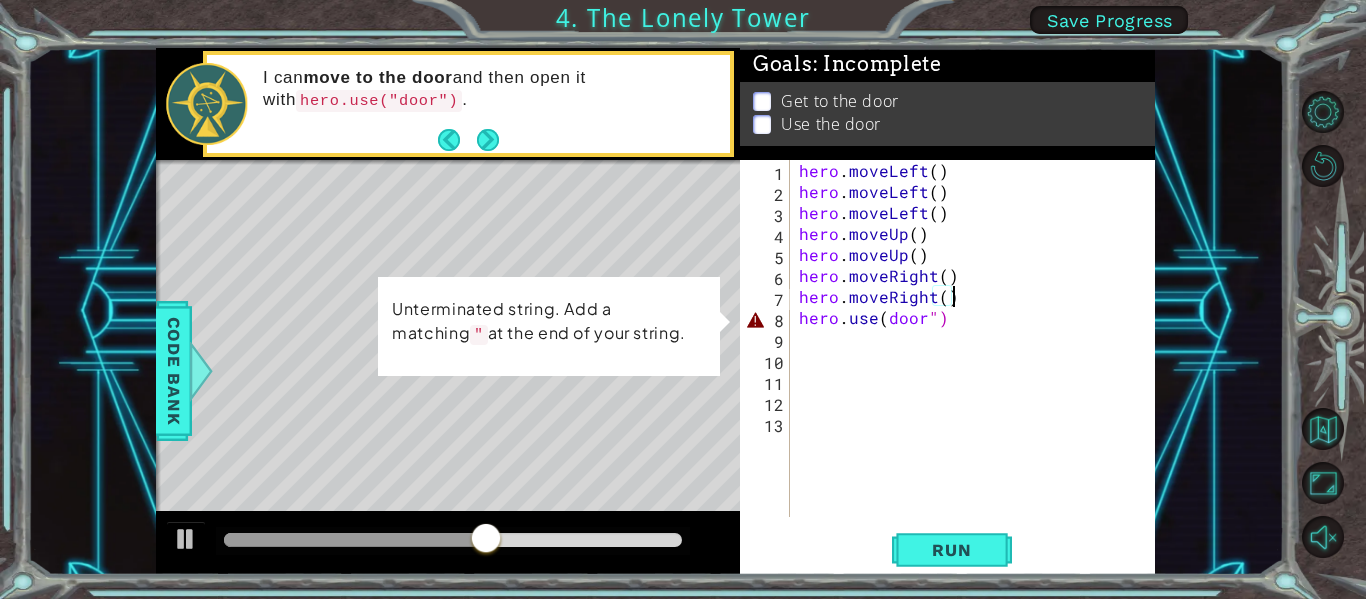 click on "hero . moveLeft ( ) hero . moveLeft ( ) hero . moveLeft ( ) hero . moveUp ( ) hero . moveUp ( ) hero . moveRight ( ) hero . moveRight ( ) hero . use ( door ")" at bounding box center (978, 359) 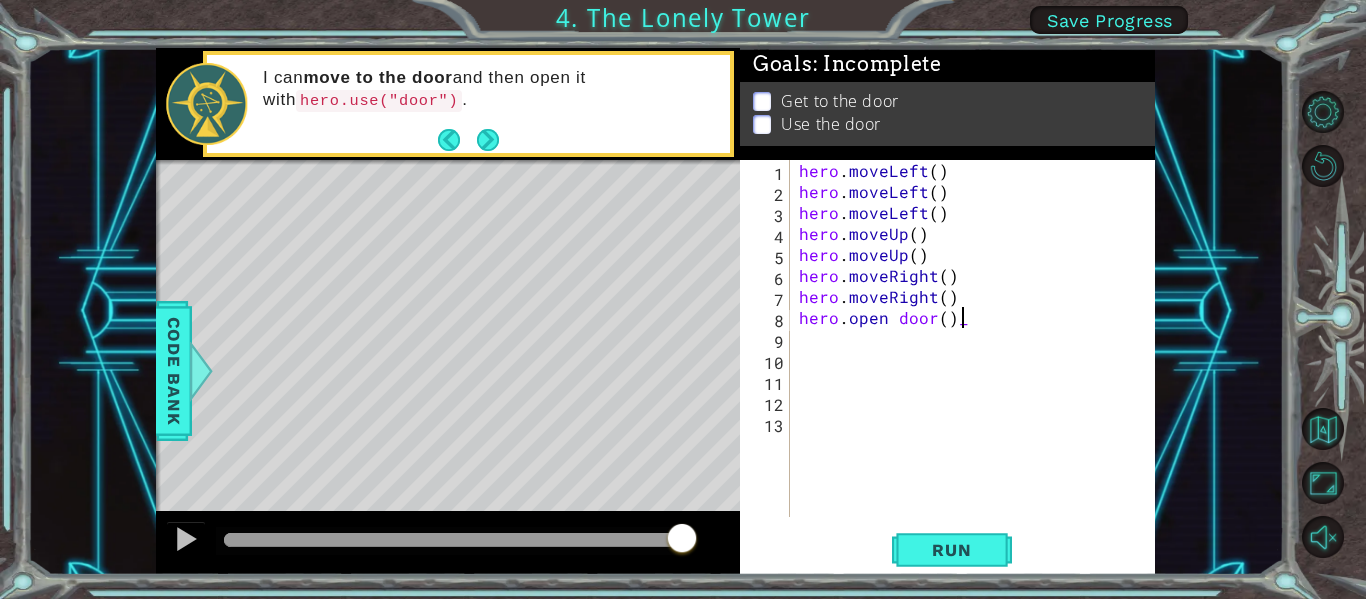 scroll, scrollTop: 0, scrollLeft: 9, axis: horizontal 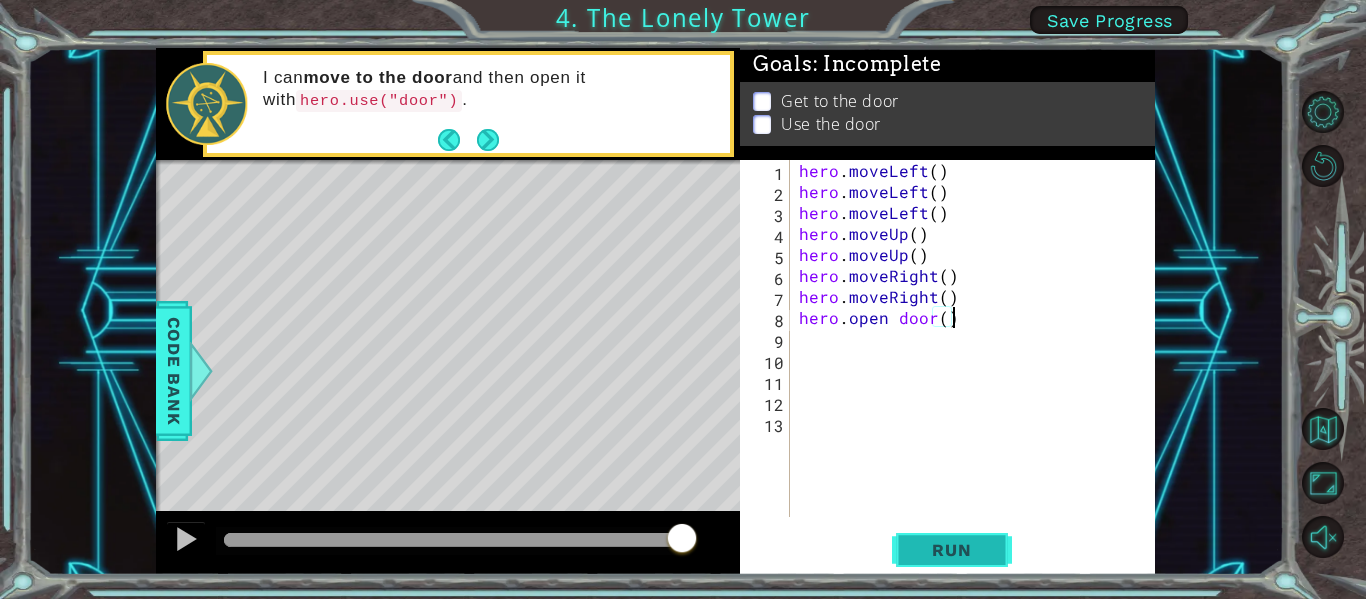 click on "Run" at bounding box center (951, 550) 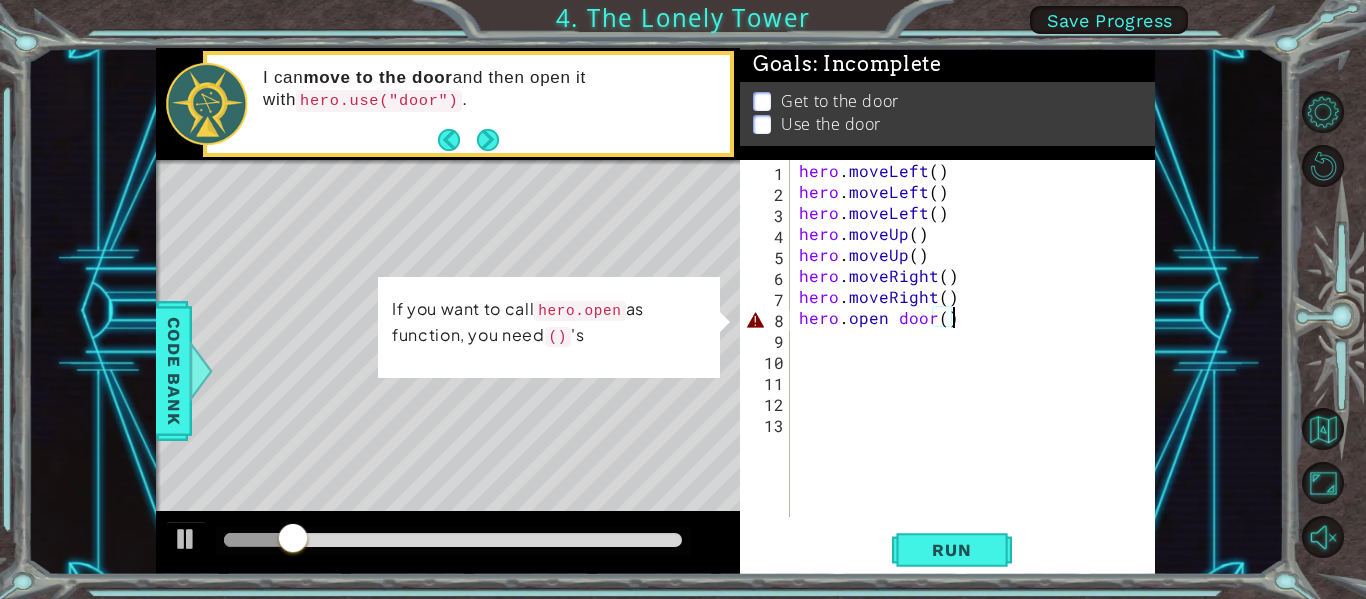 click on "hero . moveLeft ( ) hero . moveLeft ( ) hero . moveLeft ( ) hero . moveUp ( ) hero . moveUp ( ) hero . moveRight ( ) hero . moveRight ( ) hero . open   door ( )" at bounding box center (978, 359) 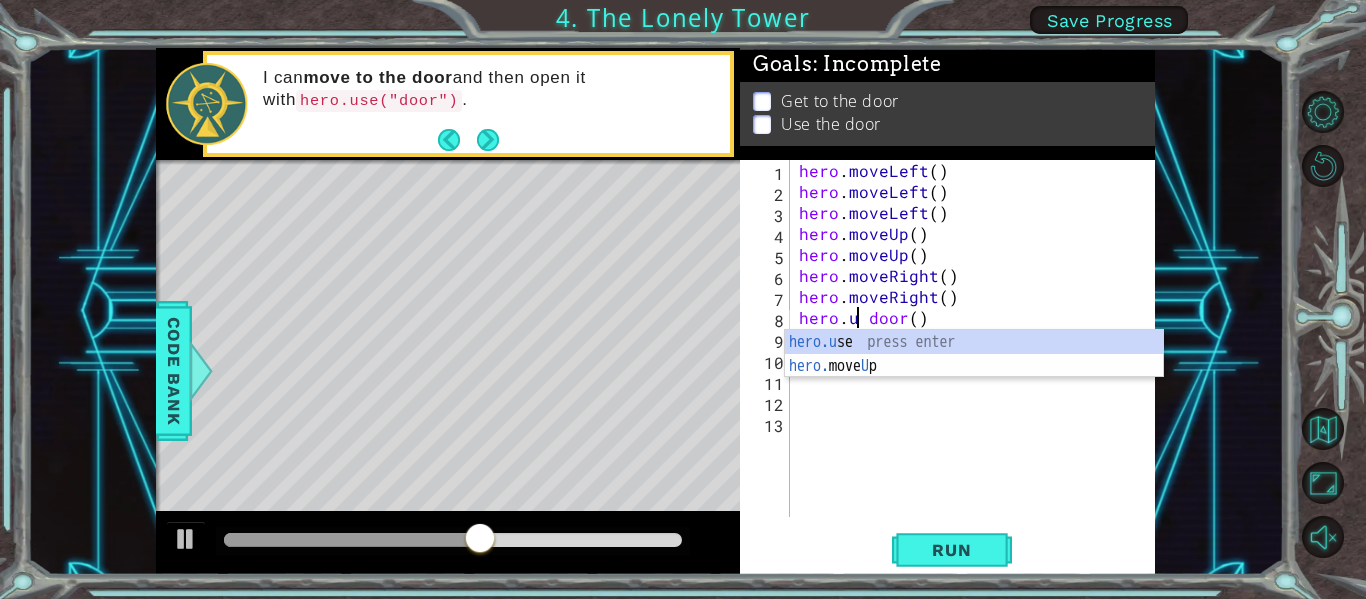 scroll, scrollTop: 0, scrollLeft: 5, axis: horizontal 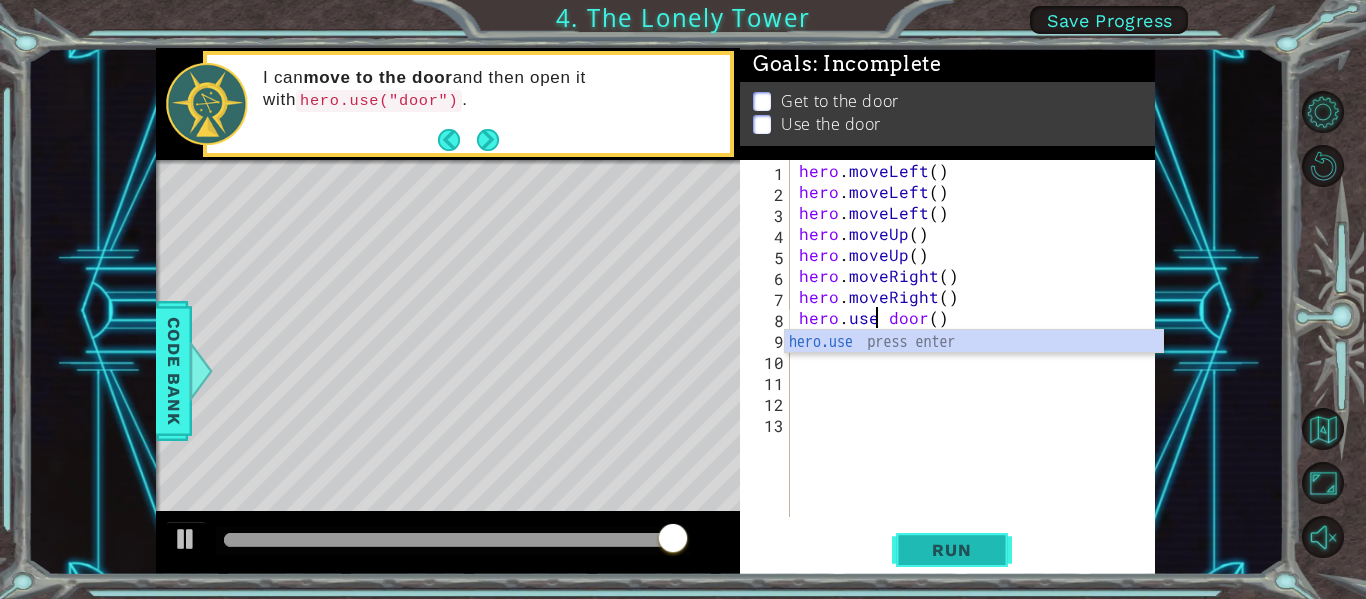 click on "Run" at bounding box center (952, 550) 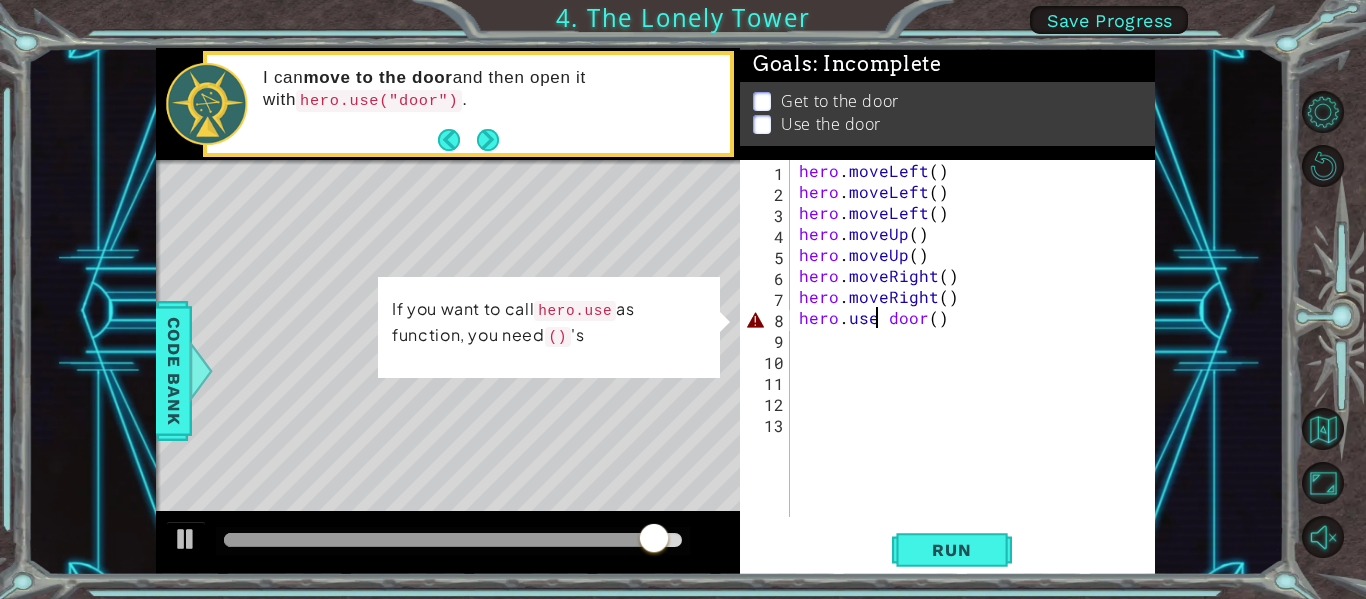 click on "hero . moveLeft ( ) hero . moveLeft ( ) hero . moveLeft ( ) hero . moveUp ( ) hero . moveUp ( ) hero . moveRight ( ) hero . moveRight ( ) hero . use   door ( )" at bounding box center (978, 359) 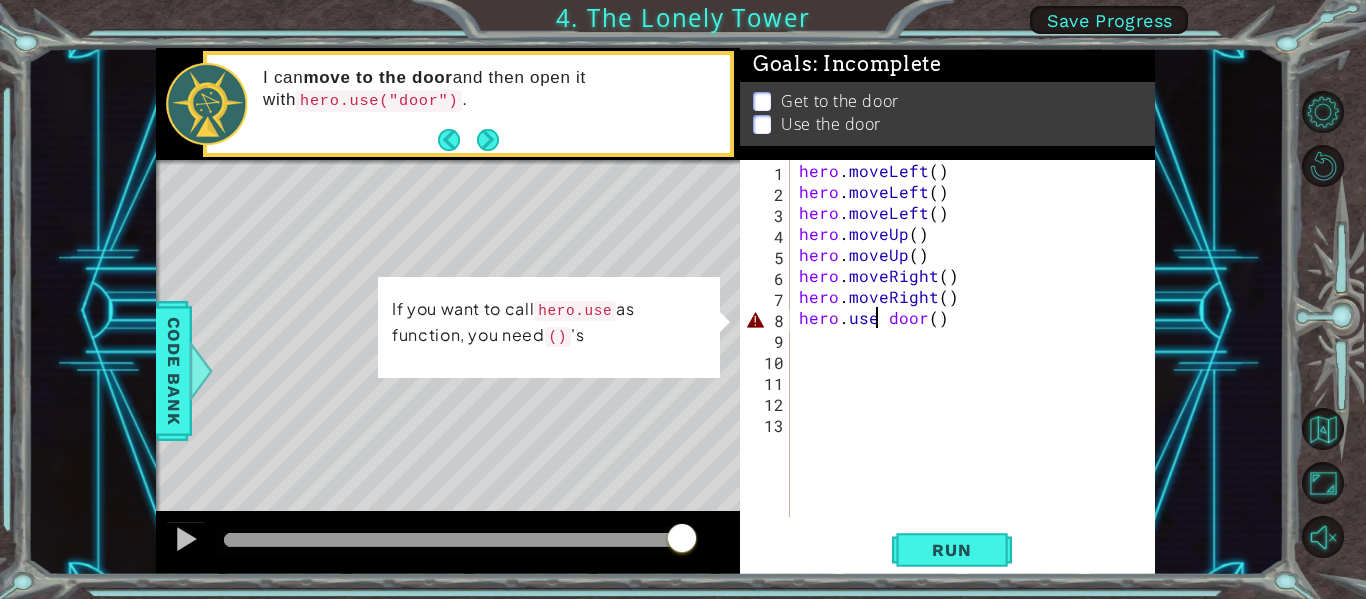 click on "hero . moveLeft ( ) hero . moveLeft ( ) hero . moveLeft ( ) hero . moveUp ( ) hero . moveUp ( ) hero . moveRight ( ) hero . moveRight ( ) hero . use   door ( )" at bounding box center (978, 359) 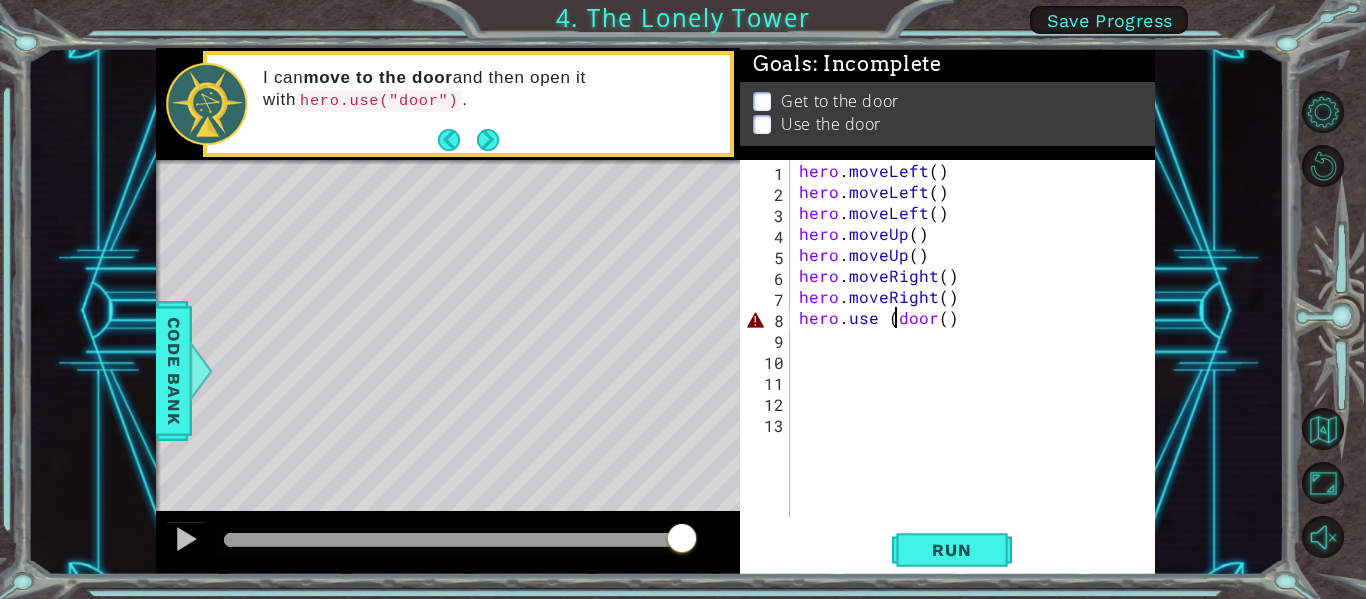 scroll, scrollTop: 0, scrollLeft: 7, axis: horizontal 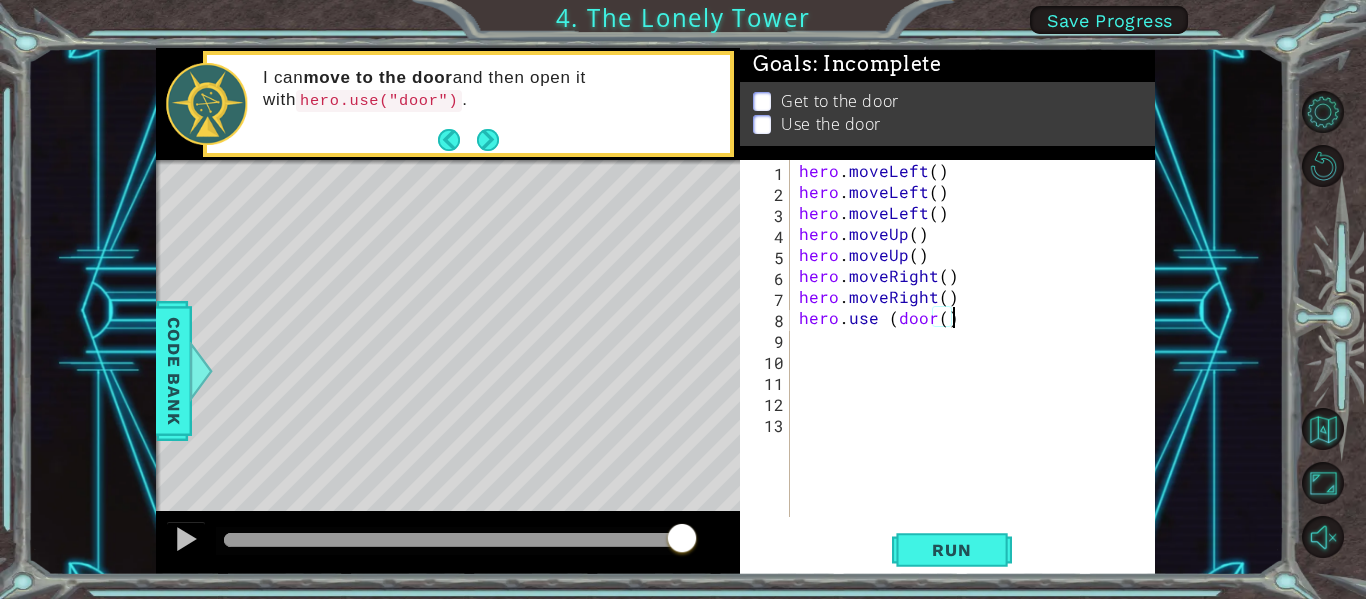 click on "hero . moveLeft ( ) hero . moveLeft ( ) hero . moveLeft ( ) hero . moveUp ( ) hero . moveUp ( ) hero . moveRight ( ) hero . moveRight ( ) hero . use   ( door ( )" at bounding box center [978, 359] 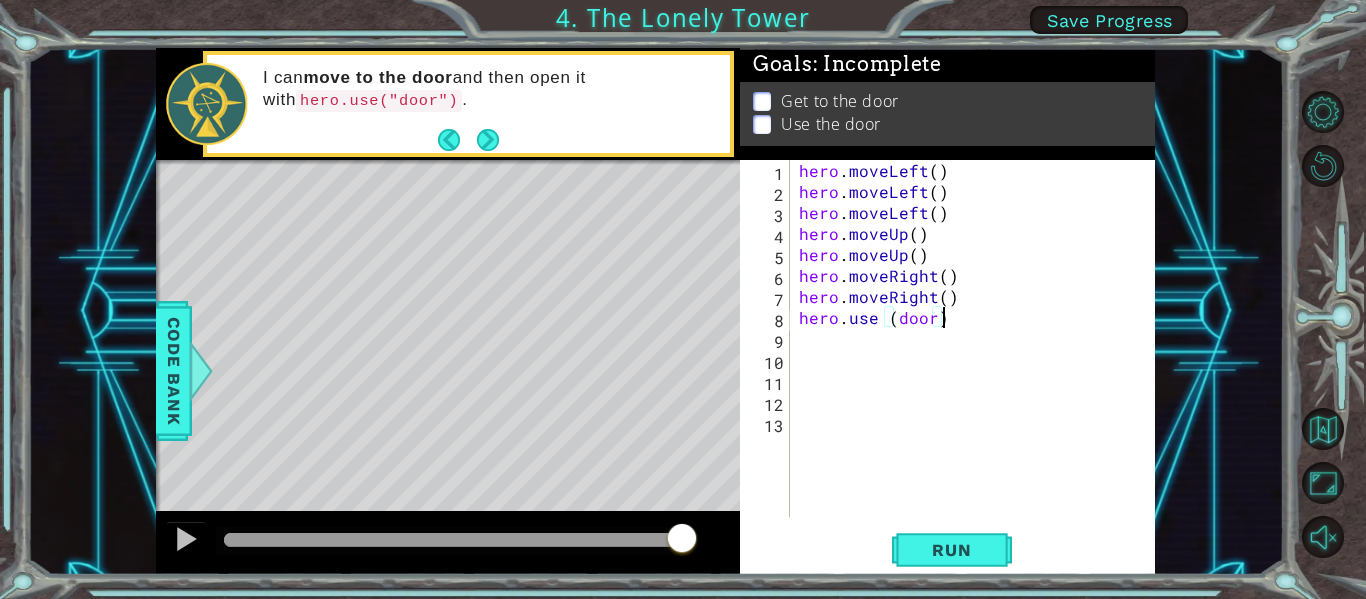scroll, scrollTop: 0, scrollLeft: 8, axis: horizontal 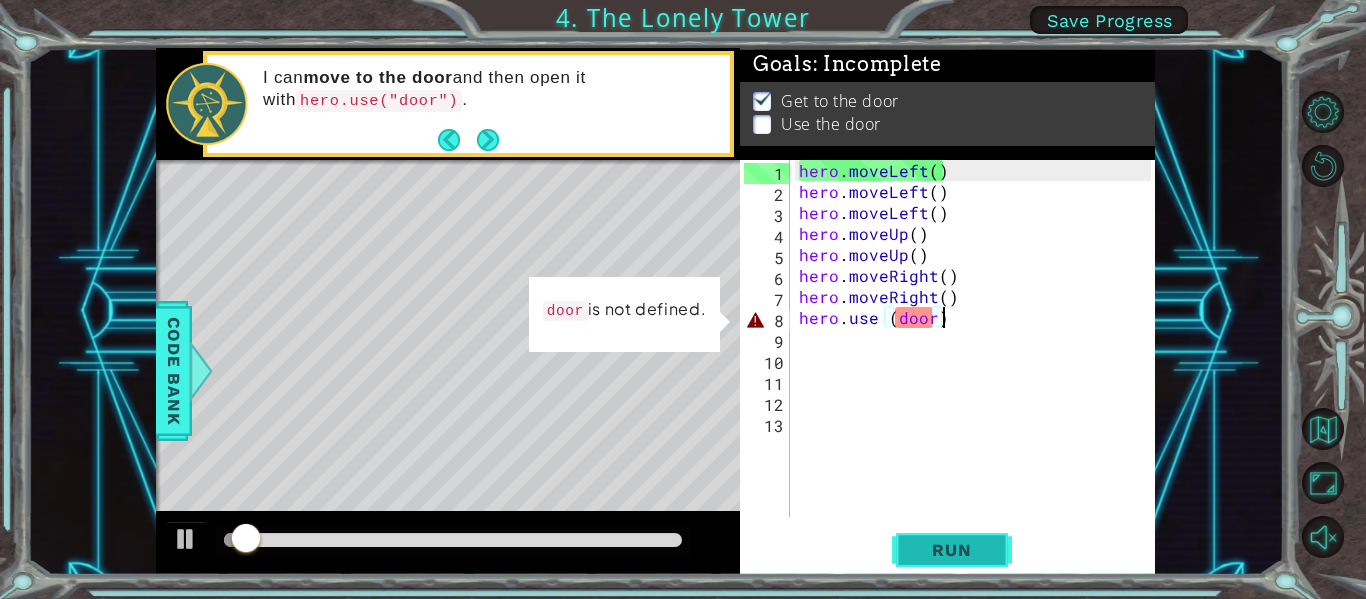 type on "hero.use (door)" 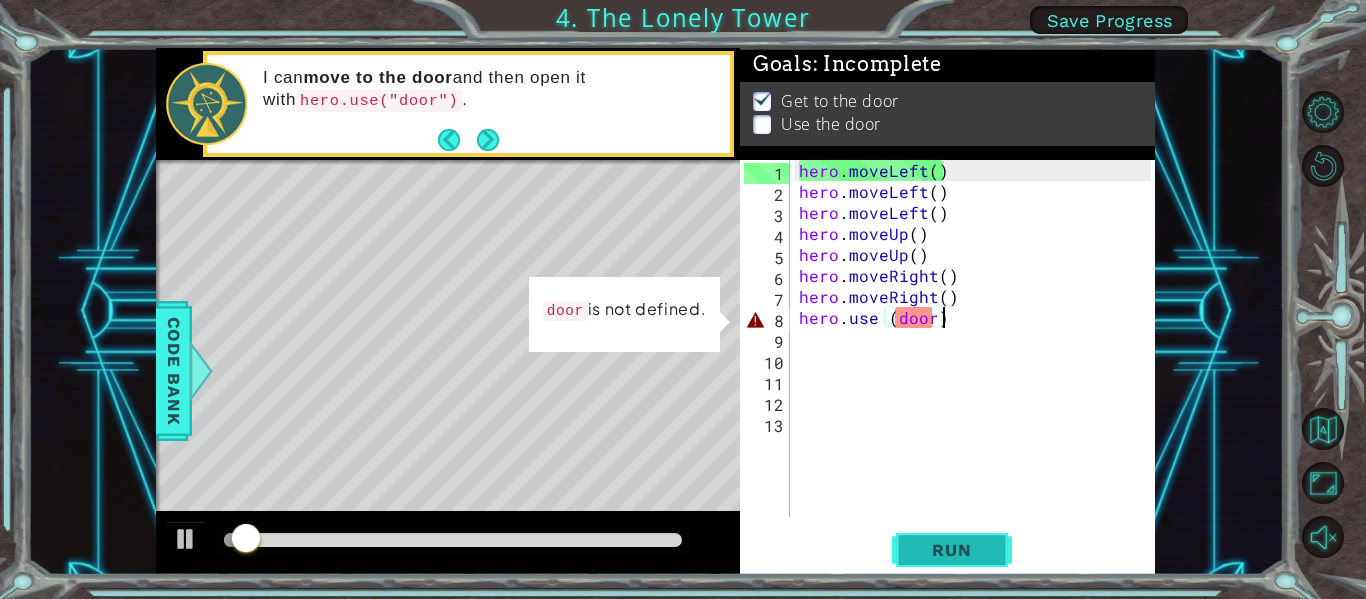 click on "Run" at bounding box center (951, 550) 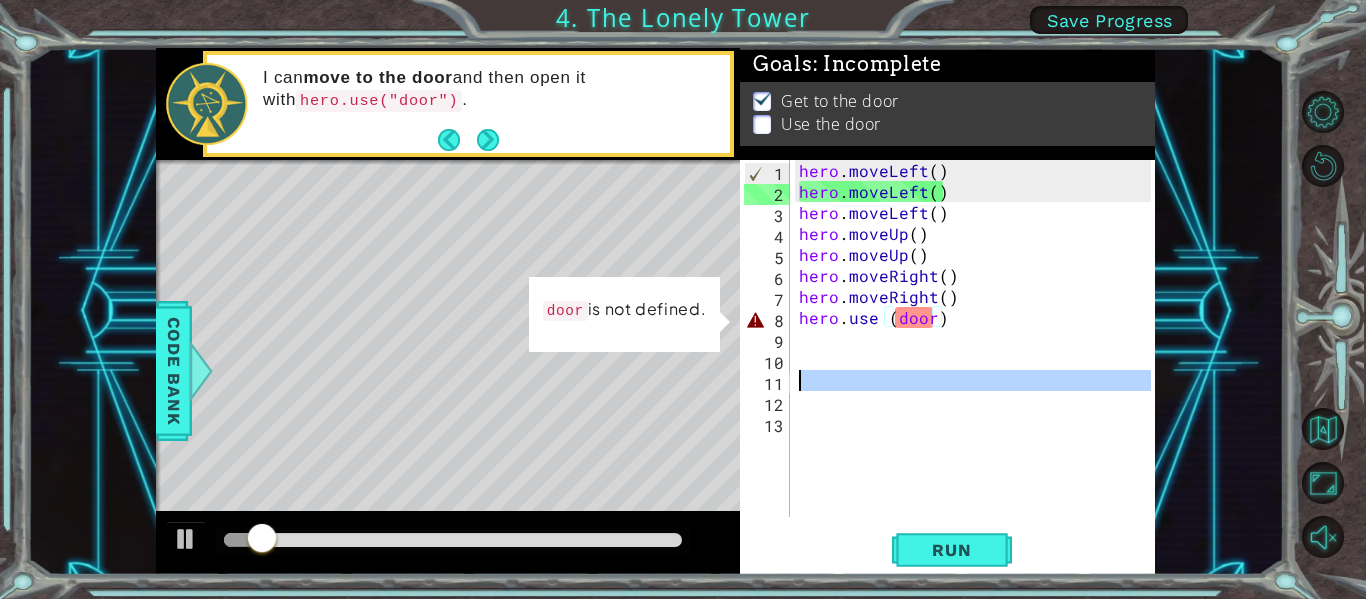 click on "11" at bounding box center (767, 383) 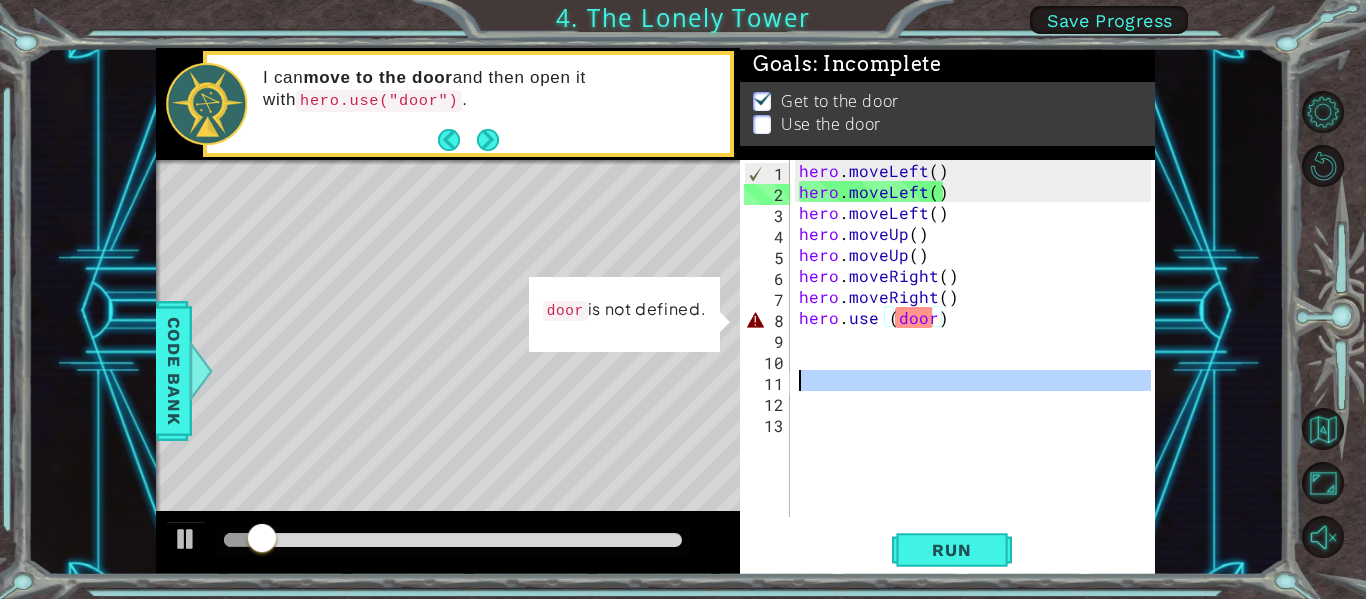 scroll, scrollTop: 0, scrollLeft: 0, axis: both 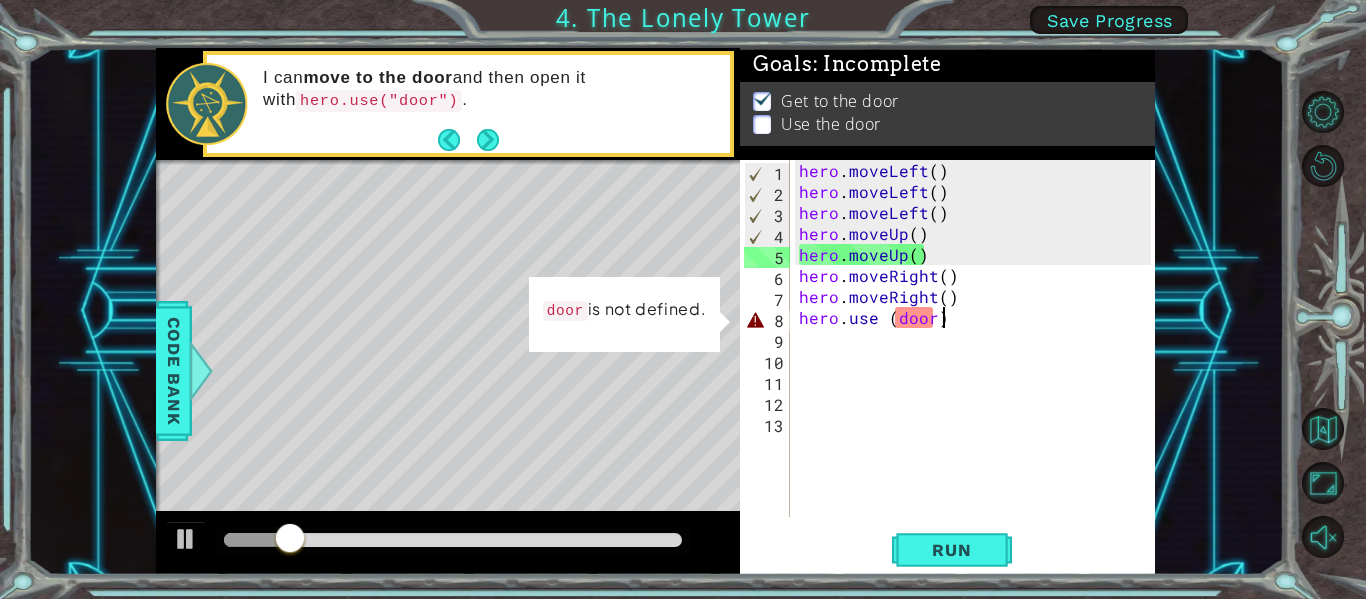 click on "hero . moveLeft ( ) hero . moveLeft ( ) hero . moveLeft ( ) hero . moveUp ( ) hero . moveUp ( ) hero . moveRight ( ) hero . moveRight ( ) hero . use   ( door )" at bounding box center (978, 359) 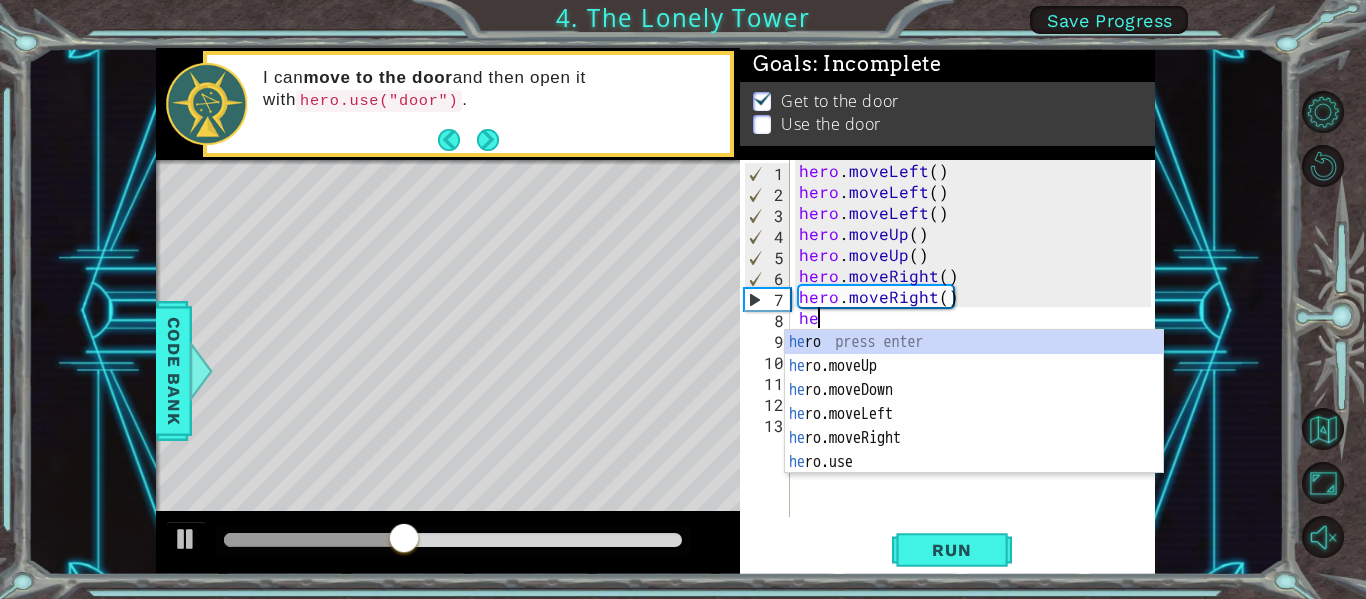 type on "h" 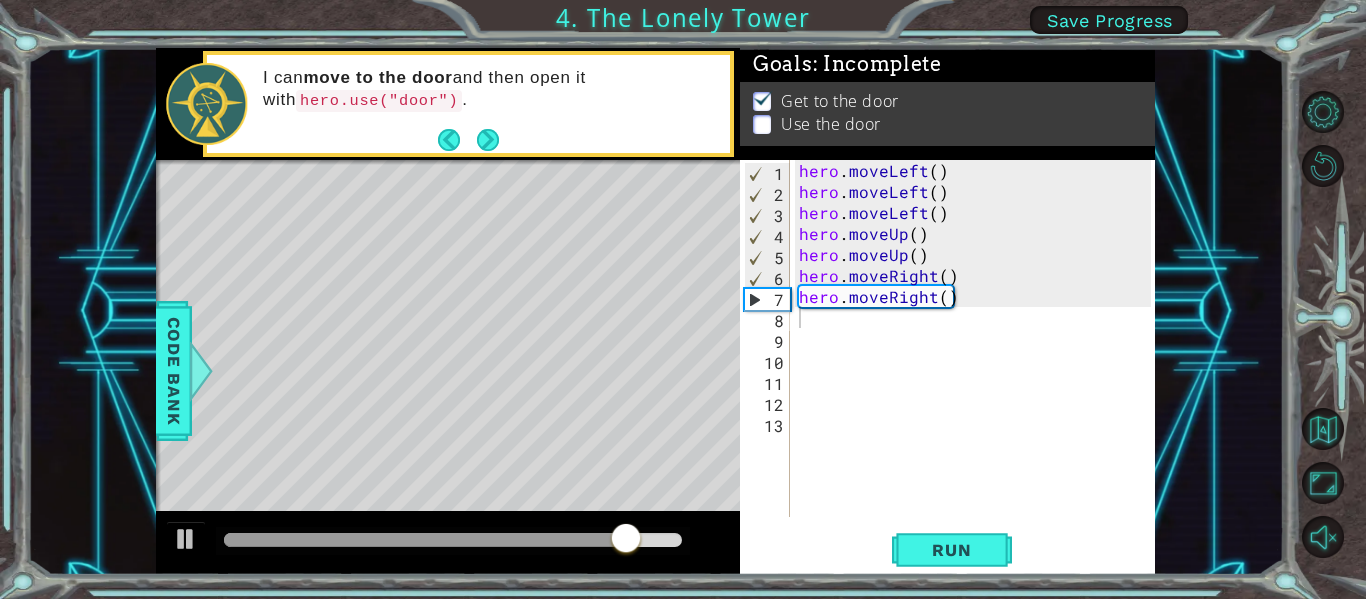 drag, startPoint x: 422, startPoint y: 100, endPoint x: 369, endPoint y: 101, distance: 53.009434 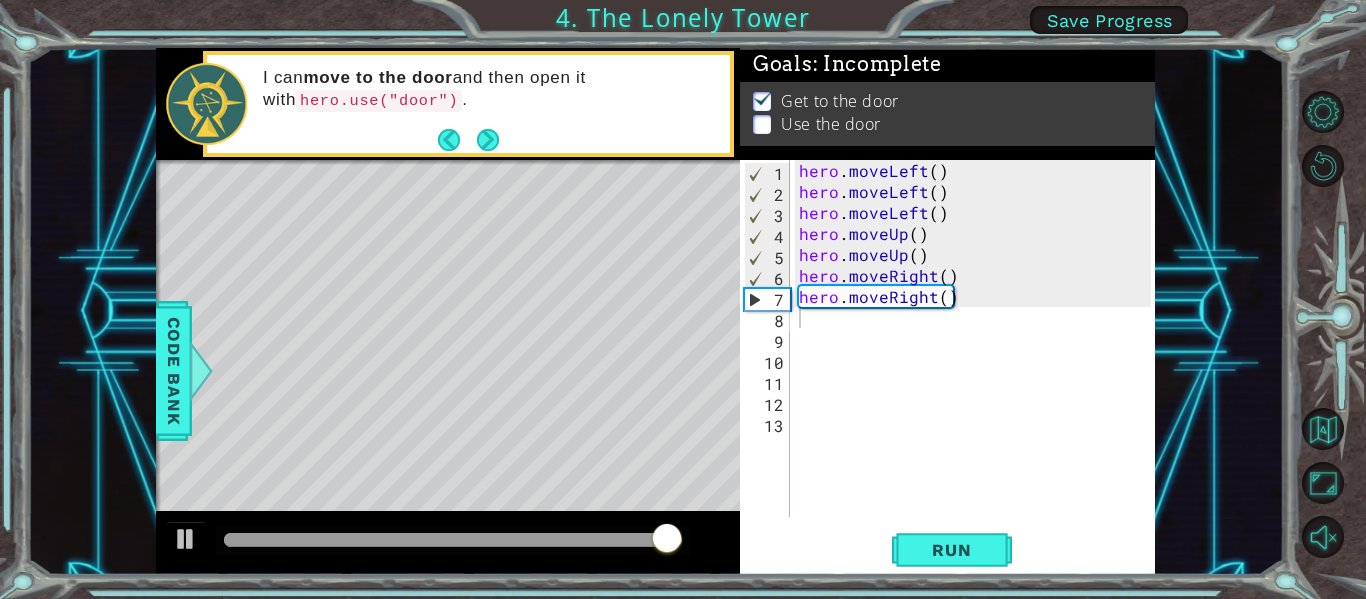 drag, startPoint x: 262, startPoint y: 102, endPoint x: 445, endPoint y: 110, distance: 183.17477 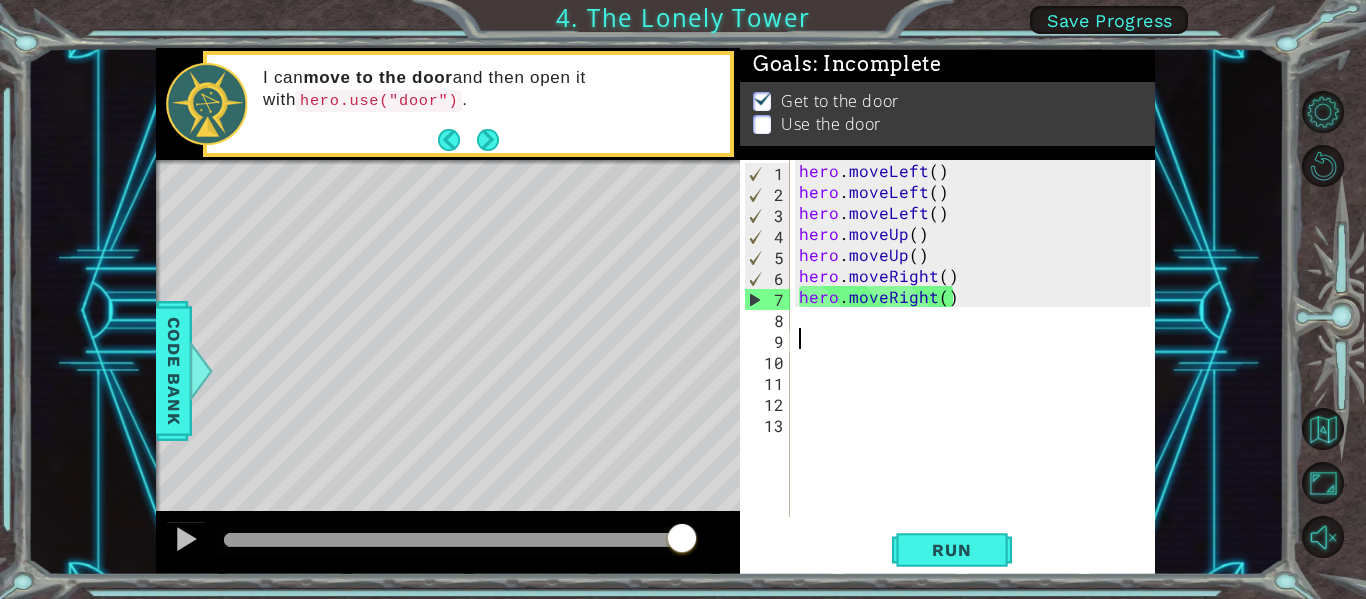 click on "hero . moveLeft ( ) hero . moveLeft ( ) hero . moveLeft ( ) hero . moveUp ( ) hero . moveUp ( ) hero . moveRight ( ) hero . moveRight ( )" at bounding box center (978, 359) 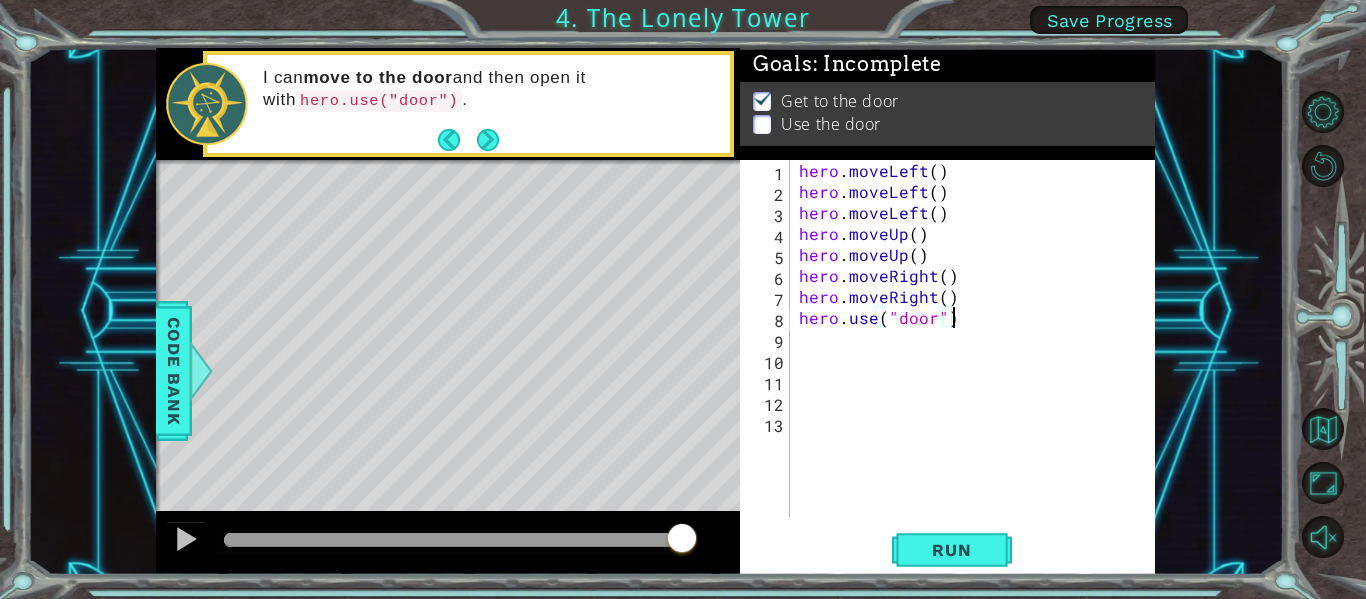 scroll, scrollTop: 0, scrollLeft: 9, axis: horizontal 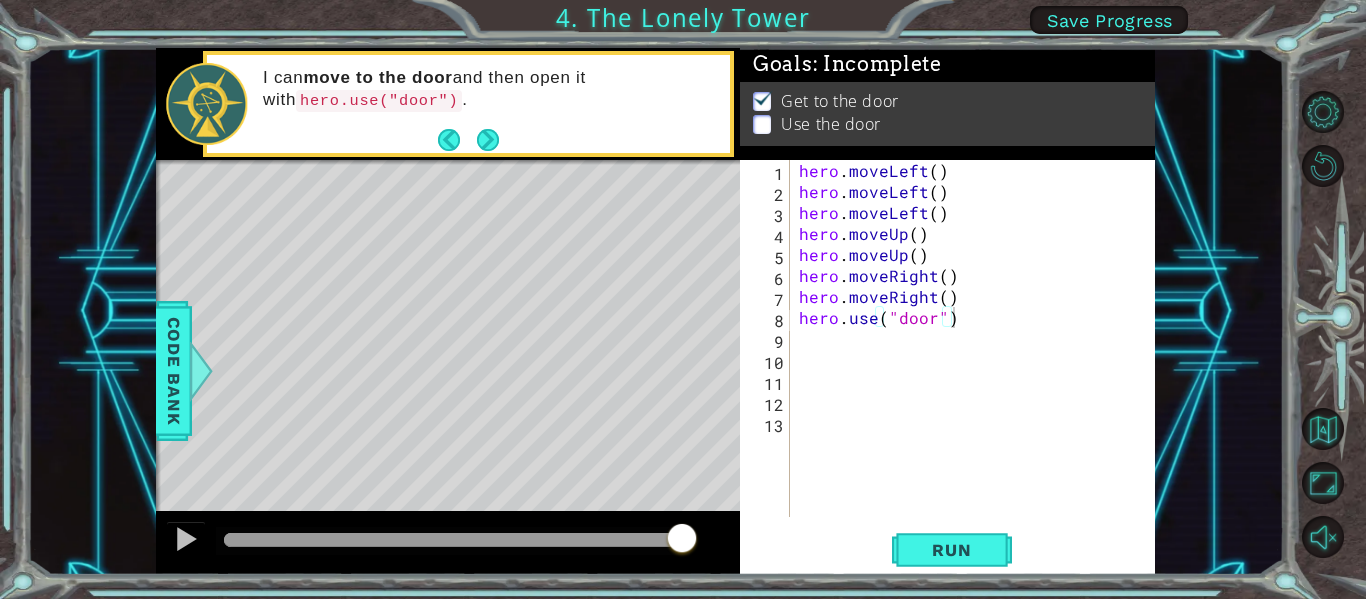click on "hero.use("door") 1 2 3 4 5 6 7 8 9 10 11 12 13 hero . moveLeft ( ) hero . moveLeft ( ) hero . moveLeft ( ) hero . moveUp ( ) hero . moveUp ( ) hero . moveRight ( ) hero . moveRight ( ) hero . use ( "door" )       הההההההההההההההההההההההההההההההההההההההההההההההההההההההההההההההההההההההההההההההההההההההההההההההההההההההההההההההההההההההההההההההההההההההההההההההההההההההההההההההההההההההההההההההההההההההההההההההההההההההההההההההההההההההההההההההההההההההההההההההההההההההההההההההה XXXXXXXXXXXXXXXXXXXXXXXXXXXXXXXXXXXXXXXXXXXXXXXXXXXXXXXXXXXXXXXXXXXXXXXXXXXXXXXXXXXXXXXXXXXXXXXXXXXXXXXXXXXXXXXXXXXXXXXXXXXXXXXXXXXXXXXXXXXXXXXXXXXXXXXXXXXXXXXXXXXXXXXXXXXXXXXXXXXXXXXXXXXXXXXXXXXXXXXXXXXXXXXXXXXXXXXXXXXXXXXXXXXXXXXXXXXXXXXXXXXXXXXXXXXXXXXX Code Saved Run Statement   /  Call   /" at bounding box center [947, 367] 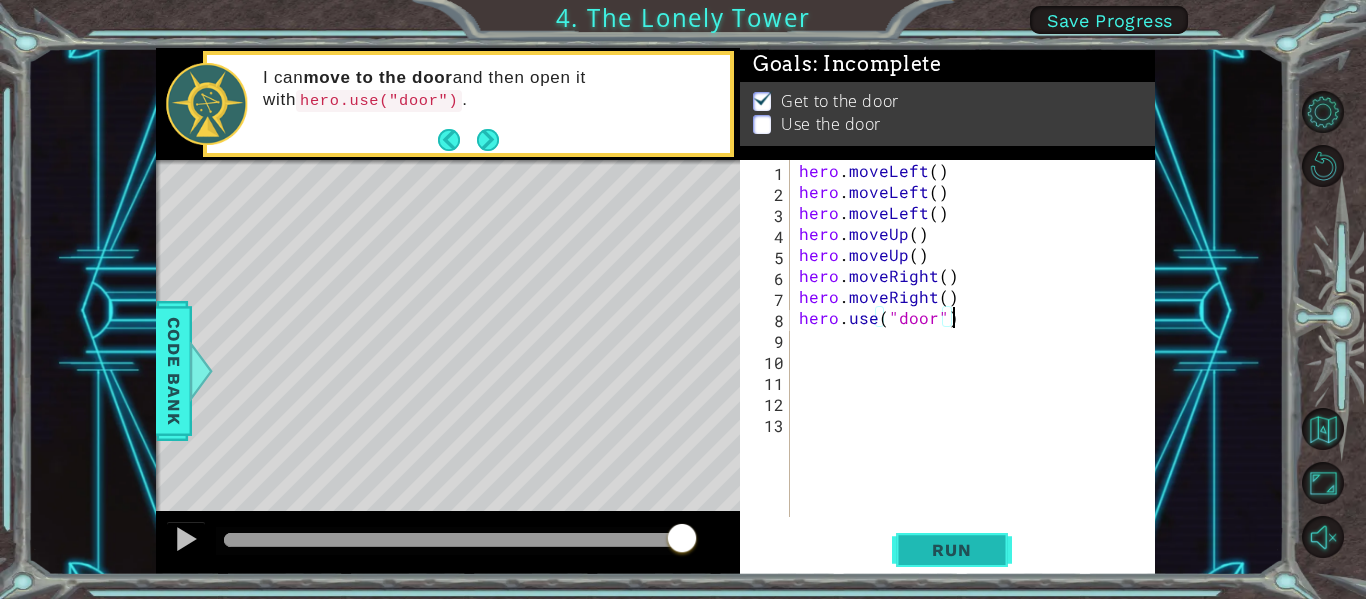 click on "Run" at bounding box center [952, 550] 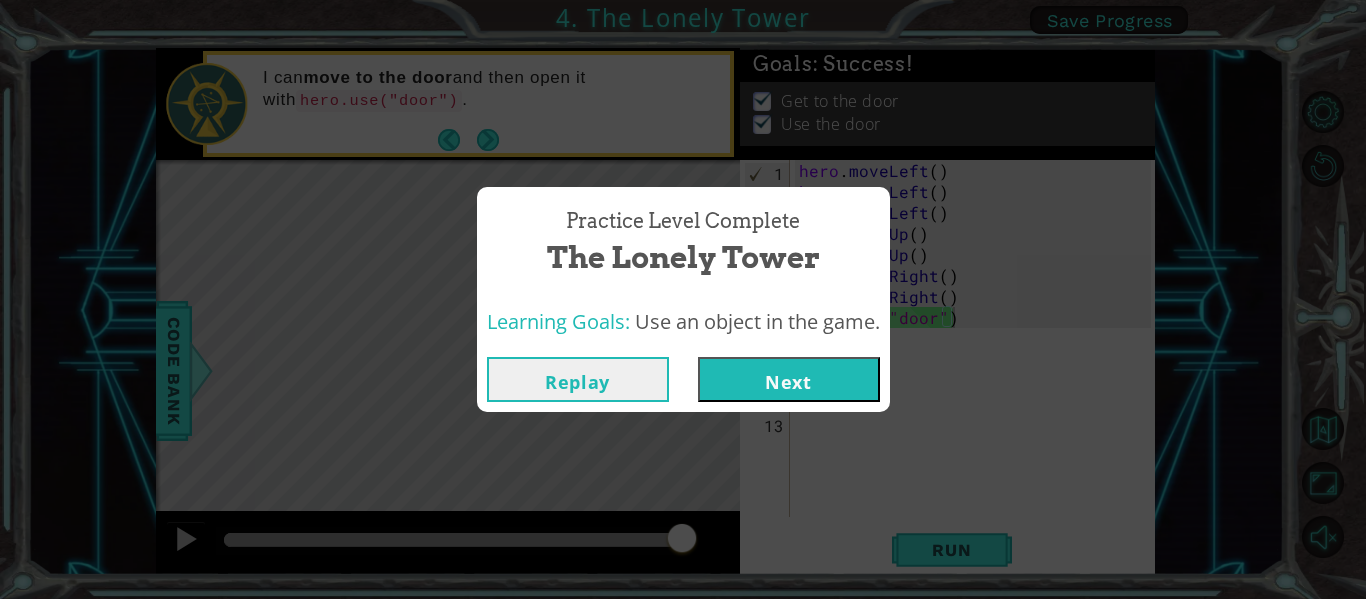 click on "Next" at bounding box center (789, 379) 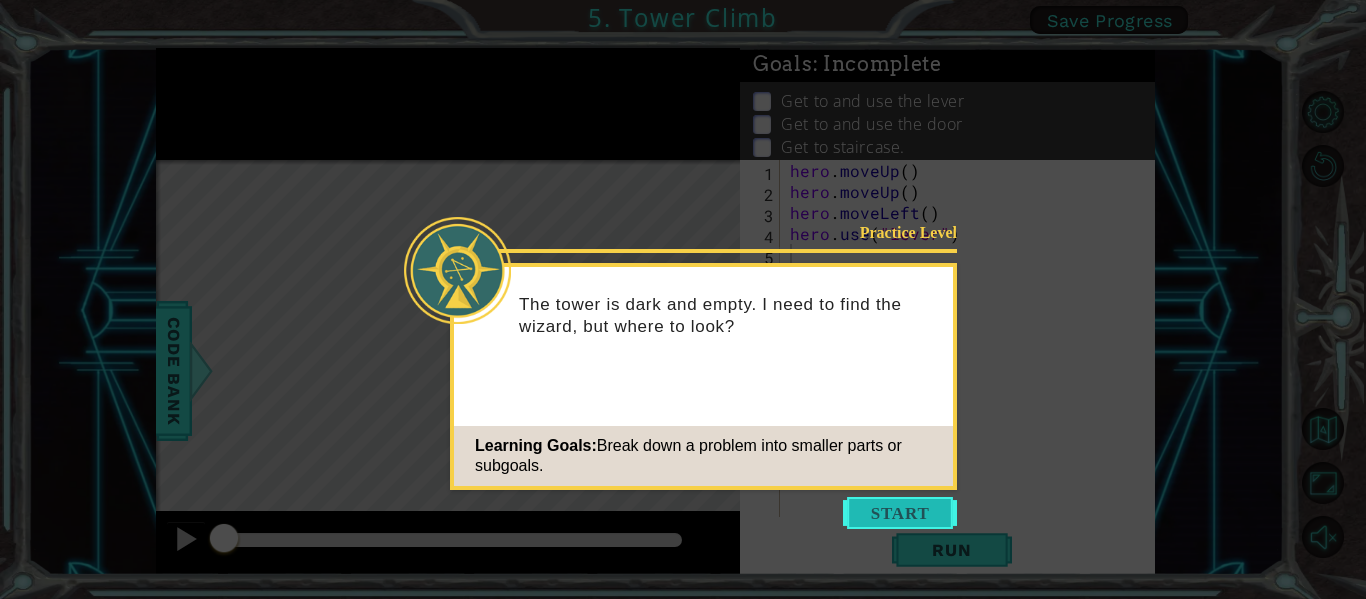 click at bounding box center (900, 513) 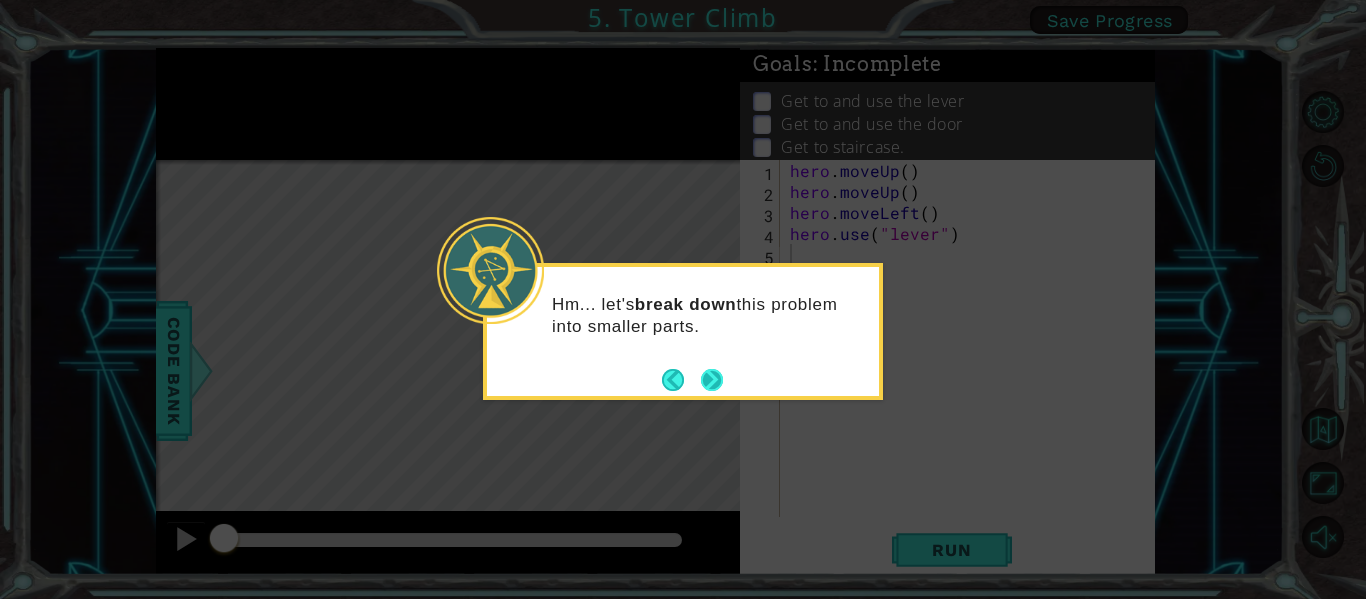 click at bounding box center (712, 379) 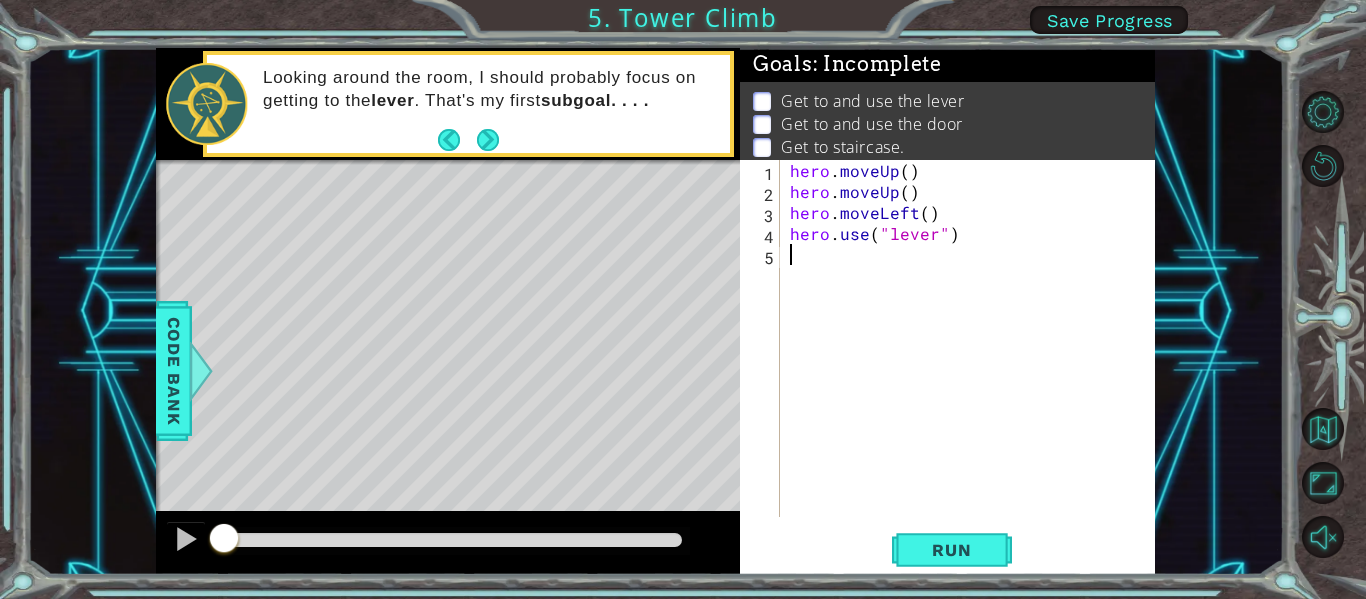 click on "hero . moveUp ( ) hero . moveUp ( ) hero . moveLeft ( ) hero . use ( "lever" )" at bounding box center (973, 359) 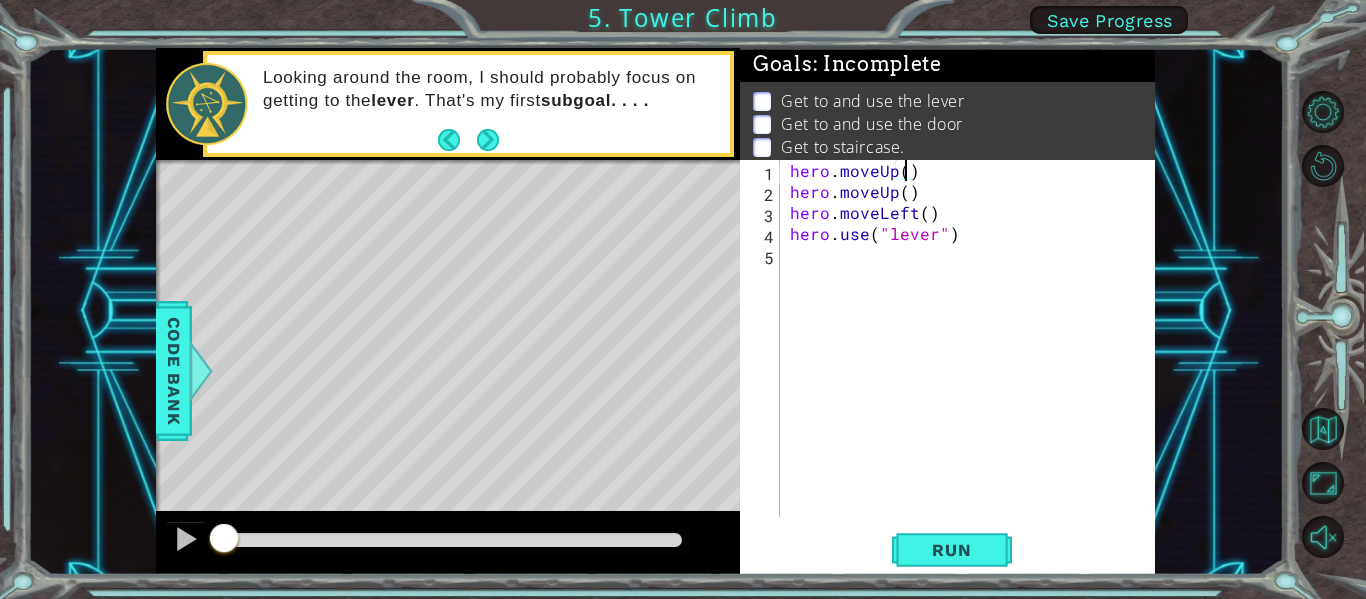 scroll, scrollTop: 0, scrollLeft: 7, axis: horizontal 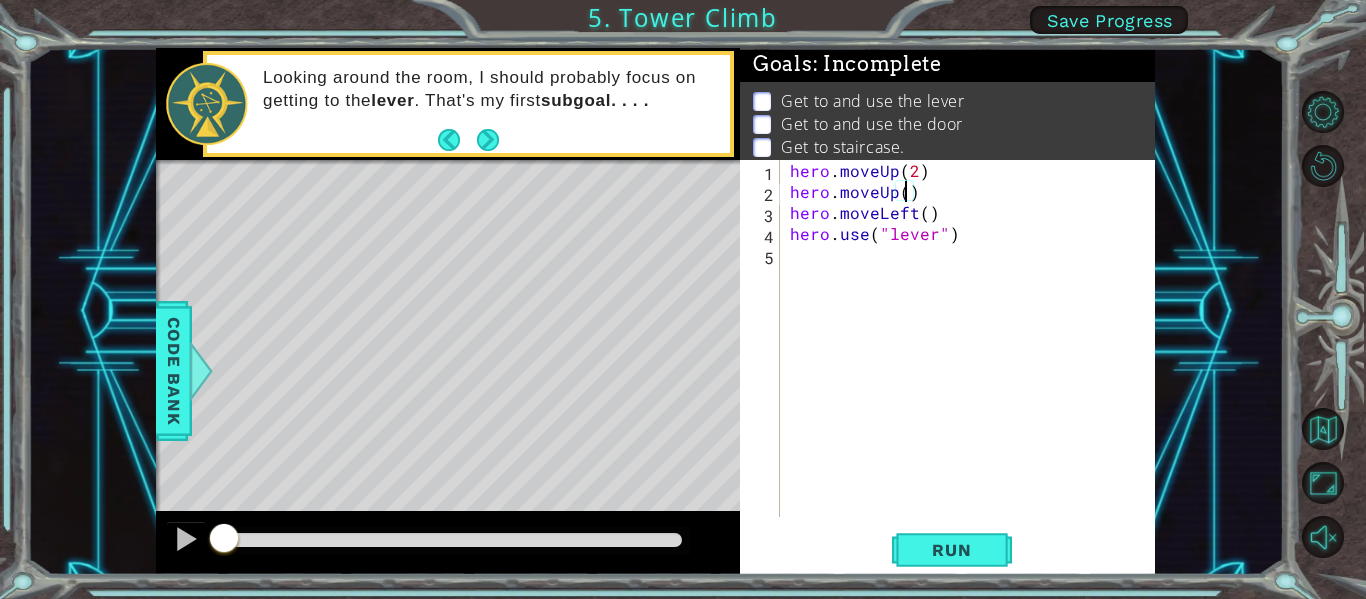 click on "hero . moveUp ( 2 ) hero . moveUp ( ) hero . moveLeft ( ) hero . use ( "lever" )" at bounding box center [973, 359] 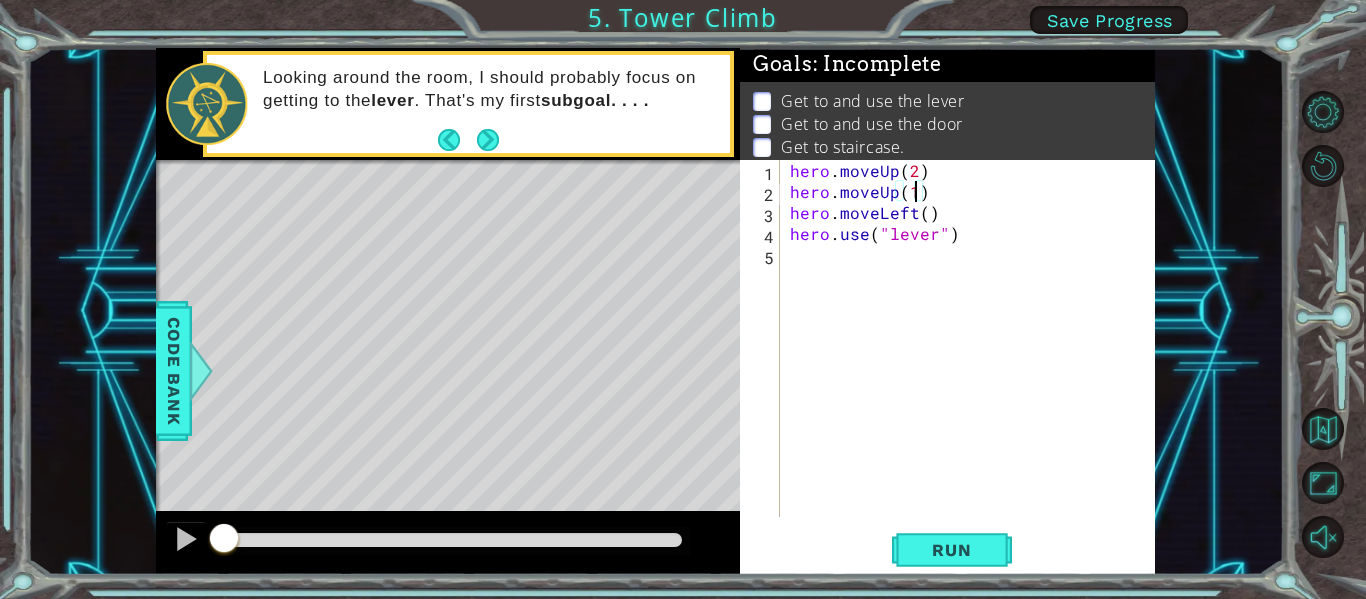 click on "hero . moveUp ( 2 ) hero . moveUp ( 1 ) hero . moveLeft ( ) hero . use ( "lever" )" at bounding box center (973, 359) 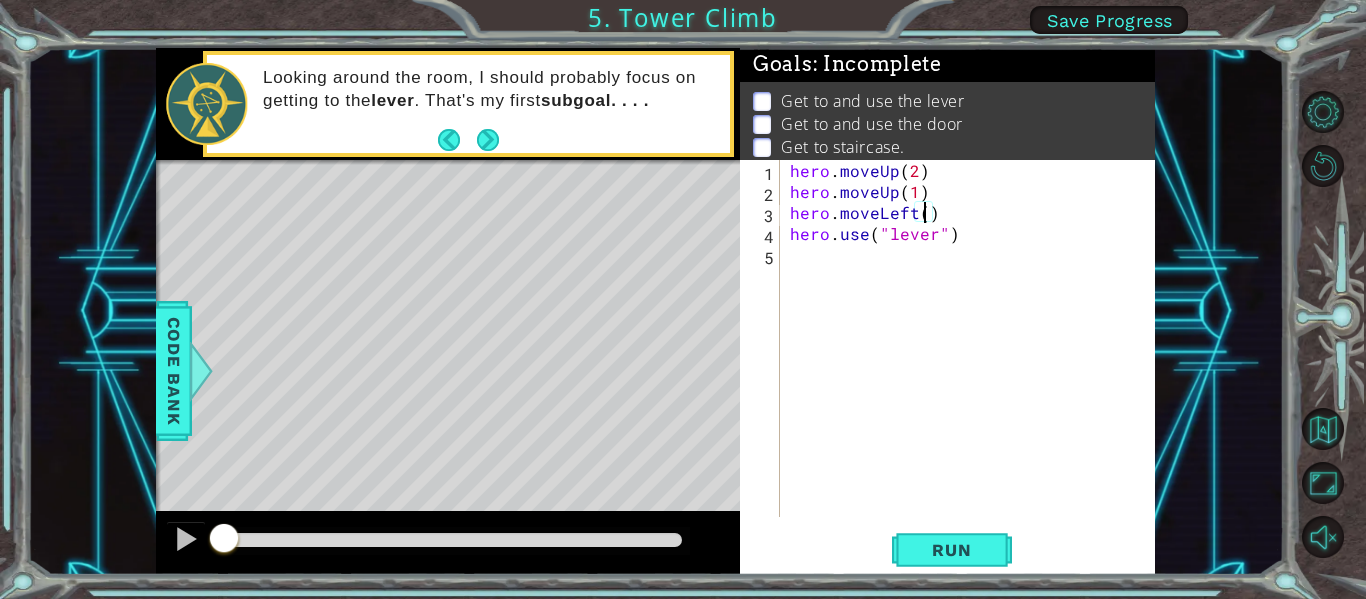 scroll, scrollTop: 0, scrollLeft: 9, axis: horizontal 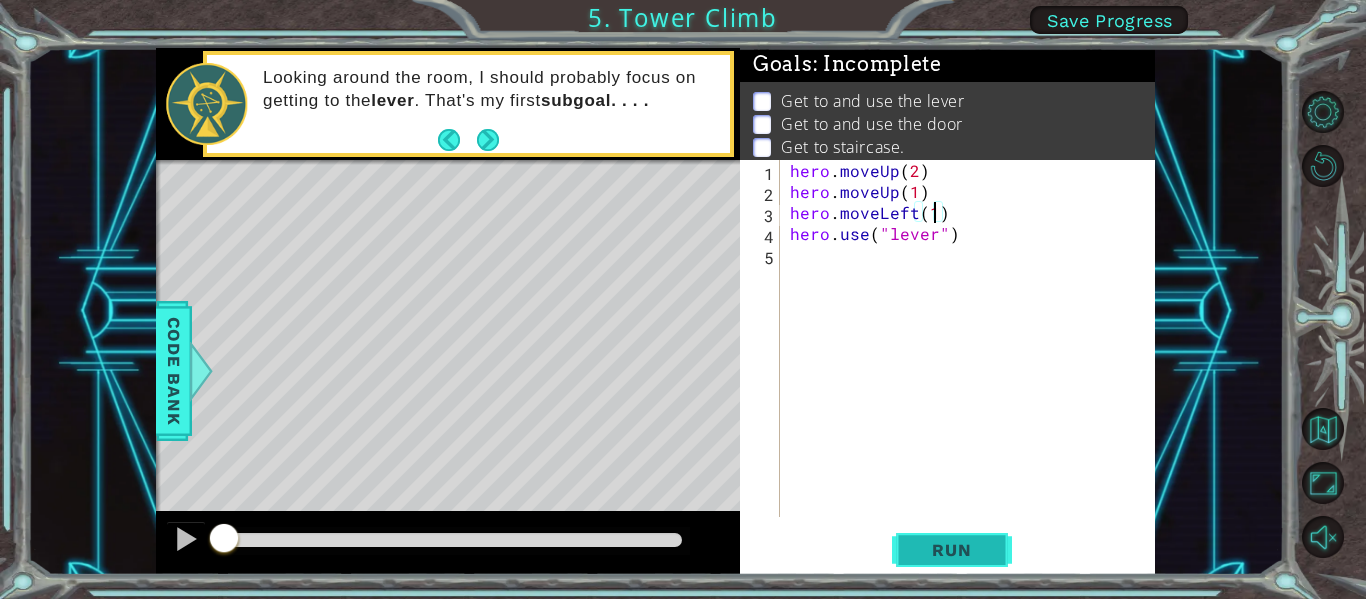 type on "hero.moveLeft(1)" 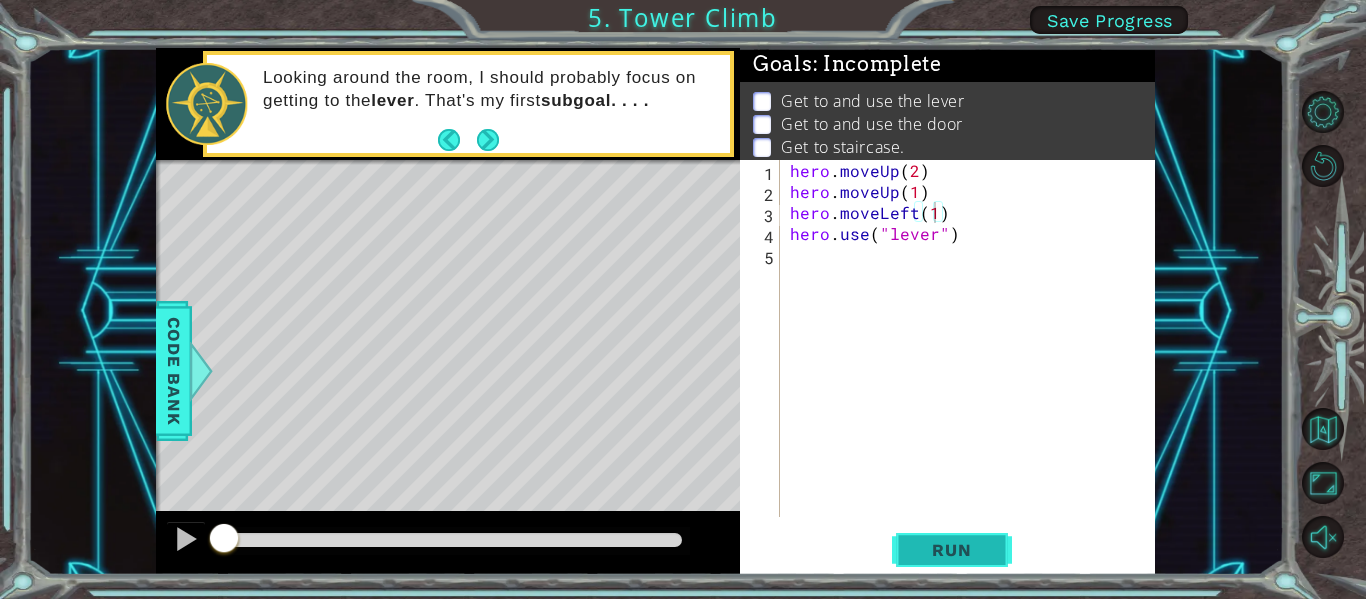 click on "Run" at bounding box center [951, 550] 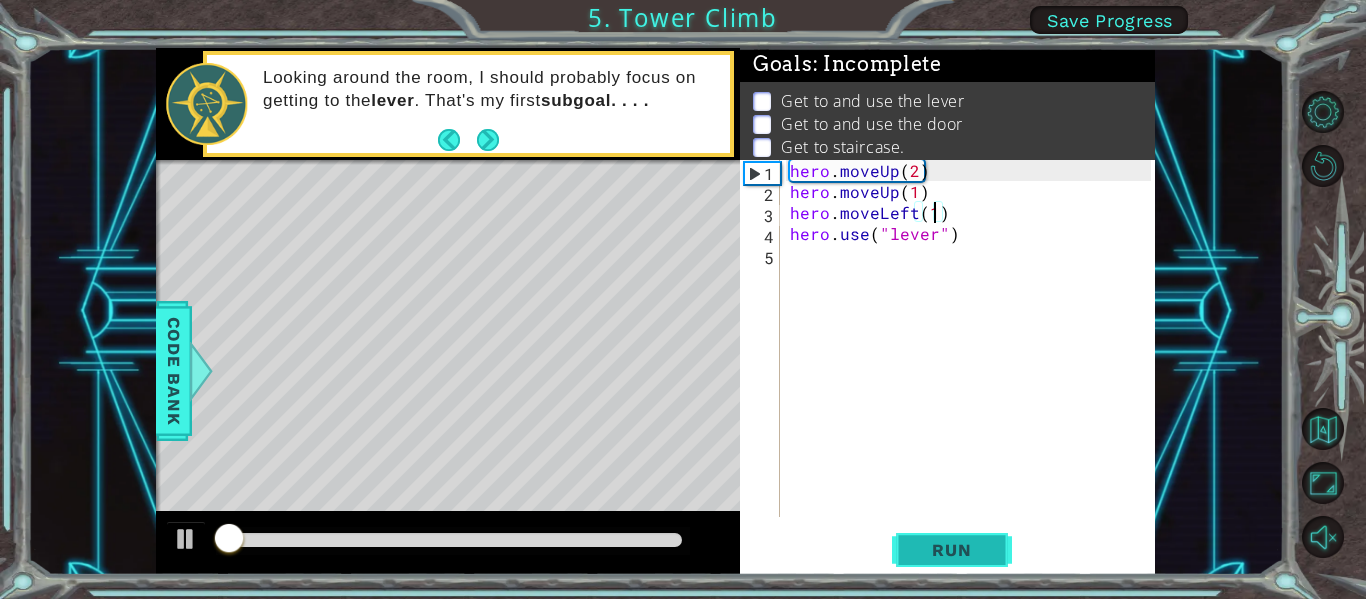 click on "Run" at bounding box center [951, 550] 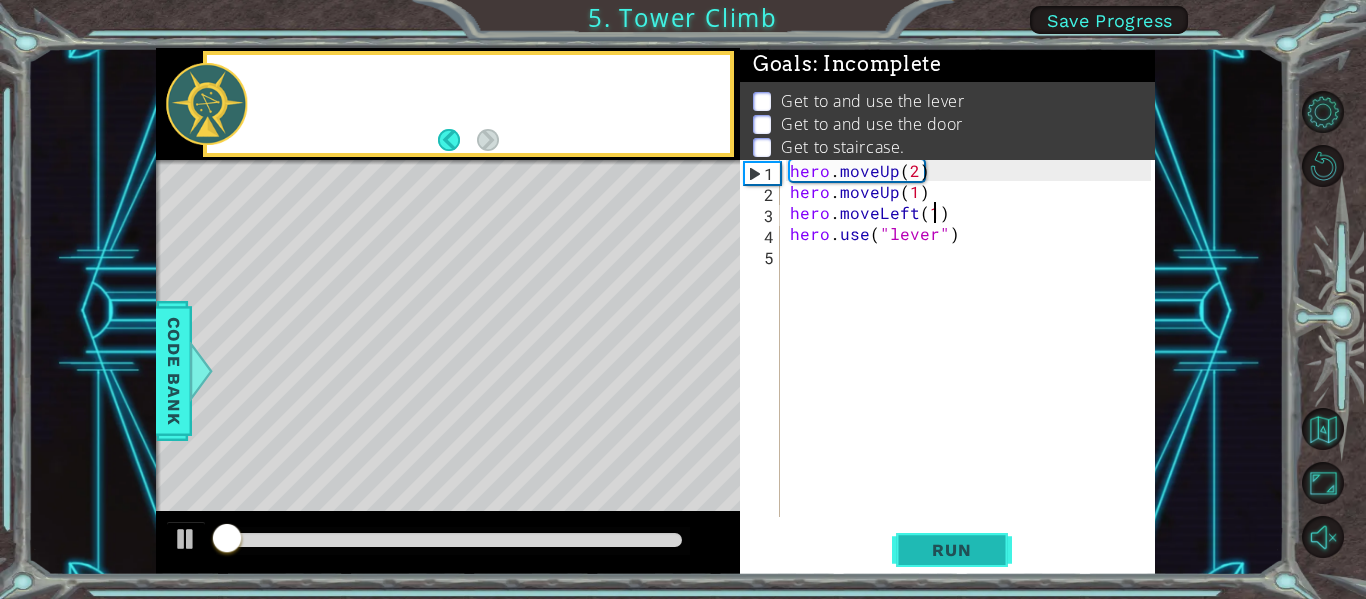 click on "Run" at bounding box center [951, 550] 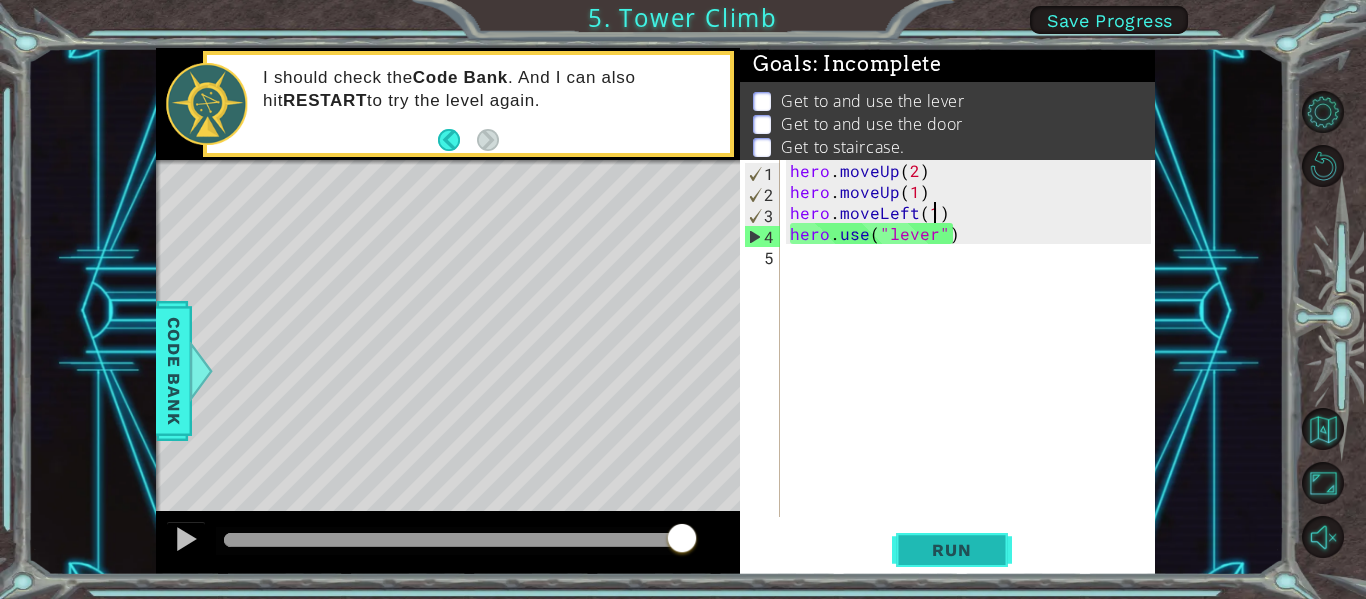click on "Run" at bounding box center (952, 550) 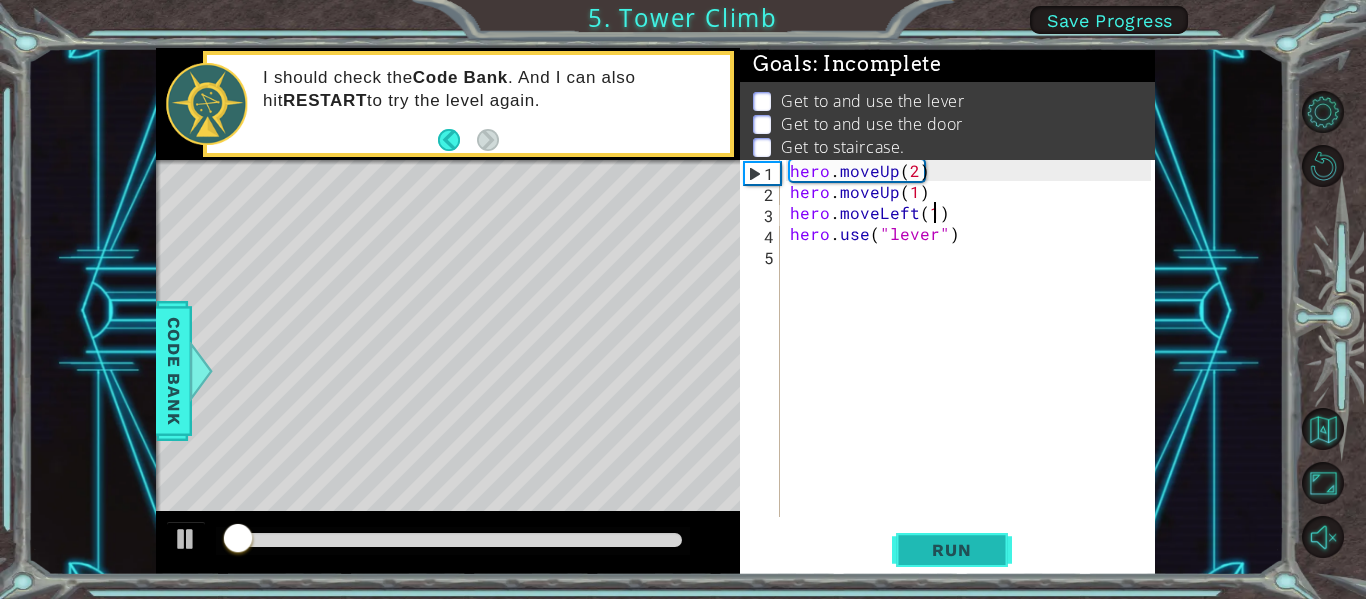 click on "Run" at bounding box center [952, 550] 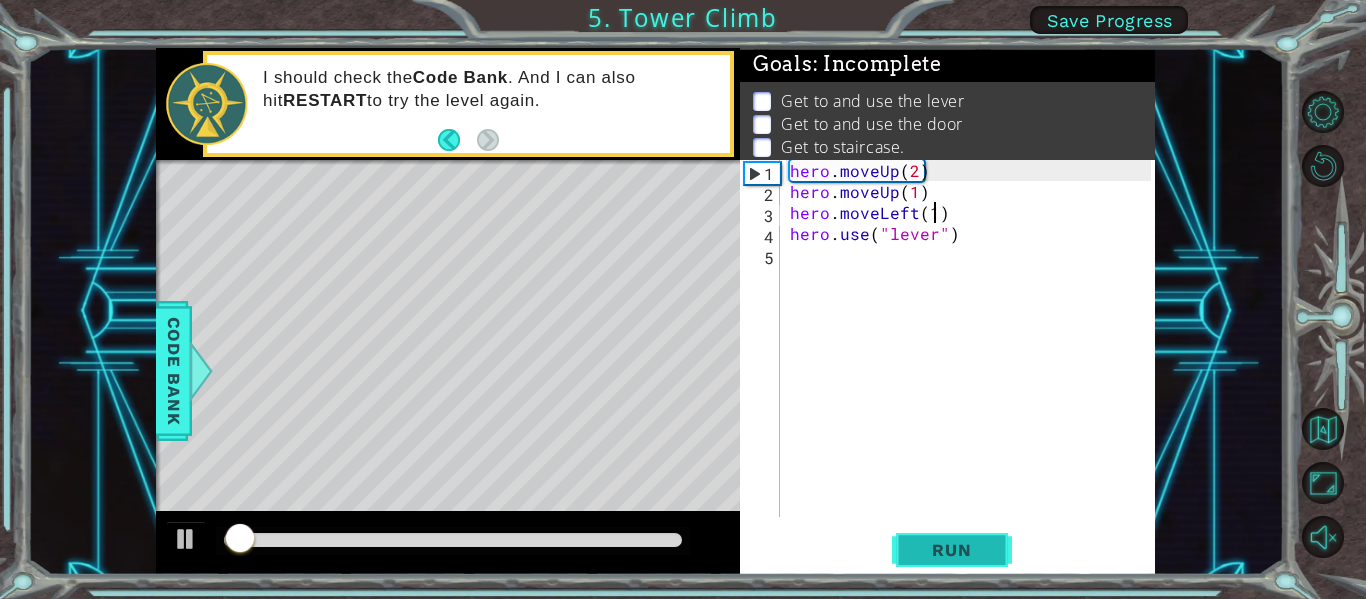 click on "Run" at bounding box center [951, 550] 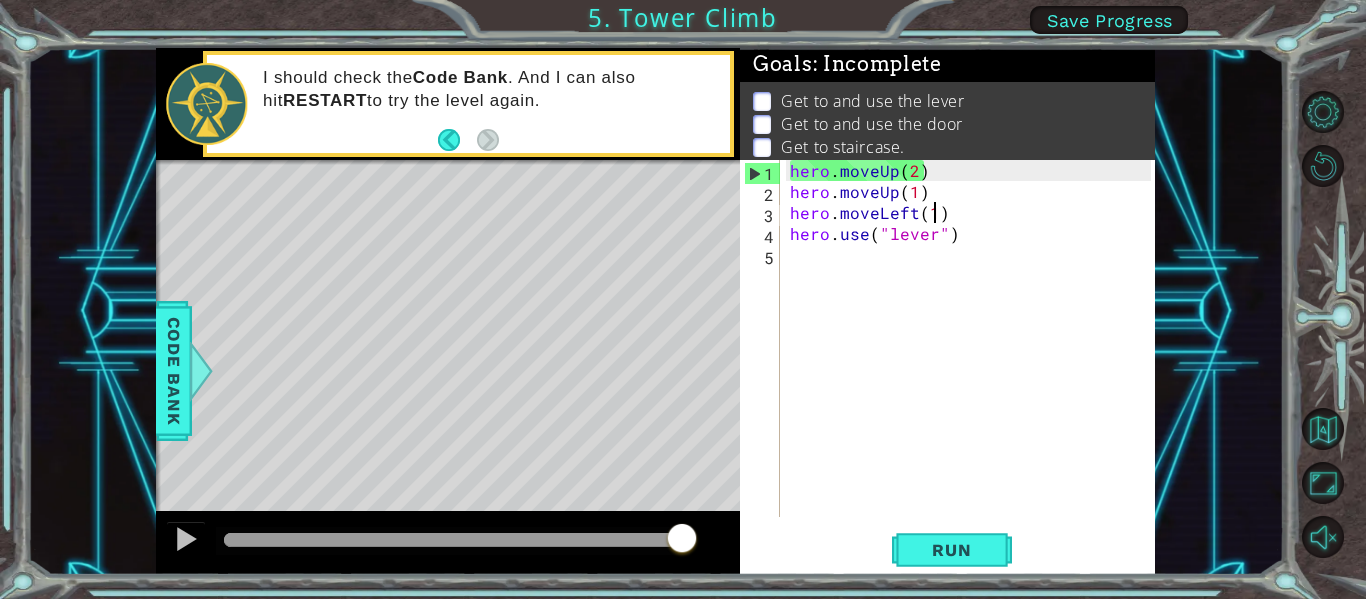 click on "Get to and use the door" at bounding box center [950, 124] 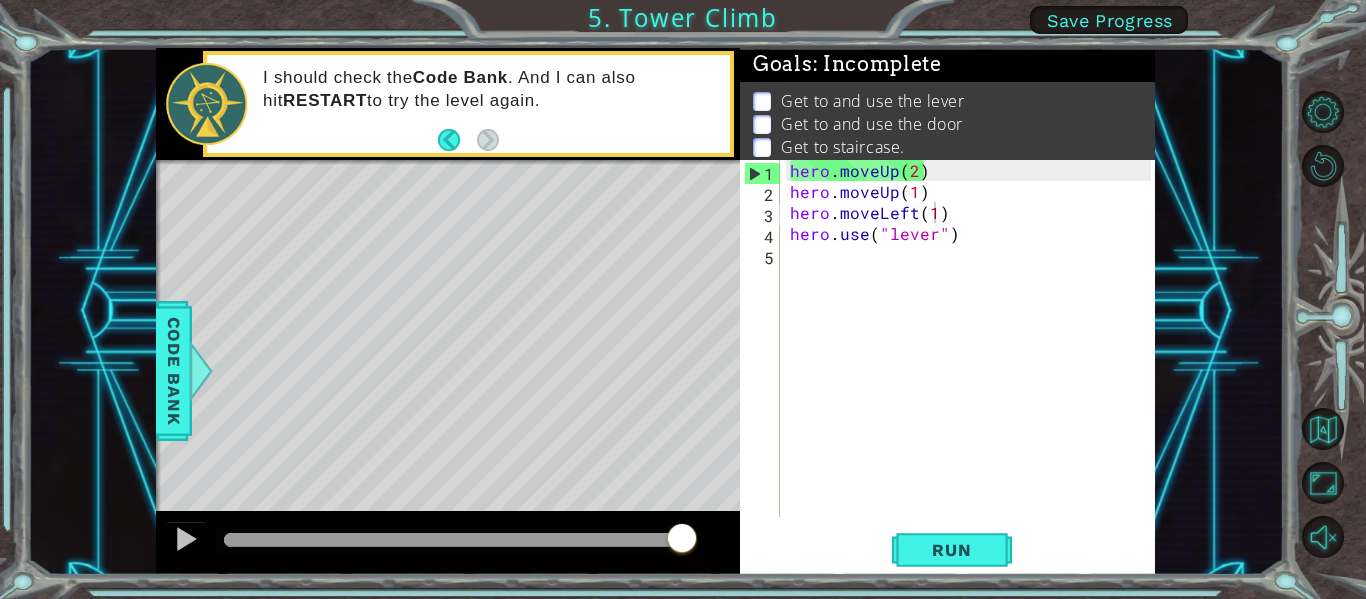 click at bounding box center (762, 124) 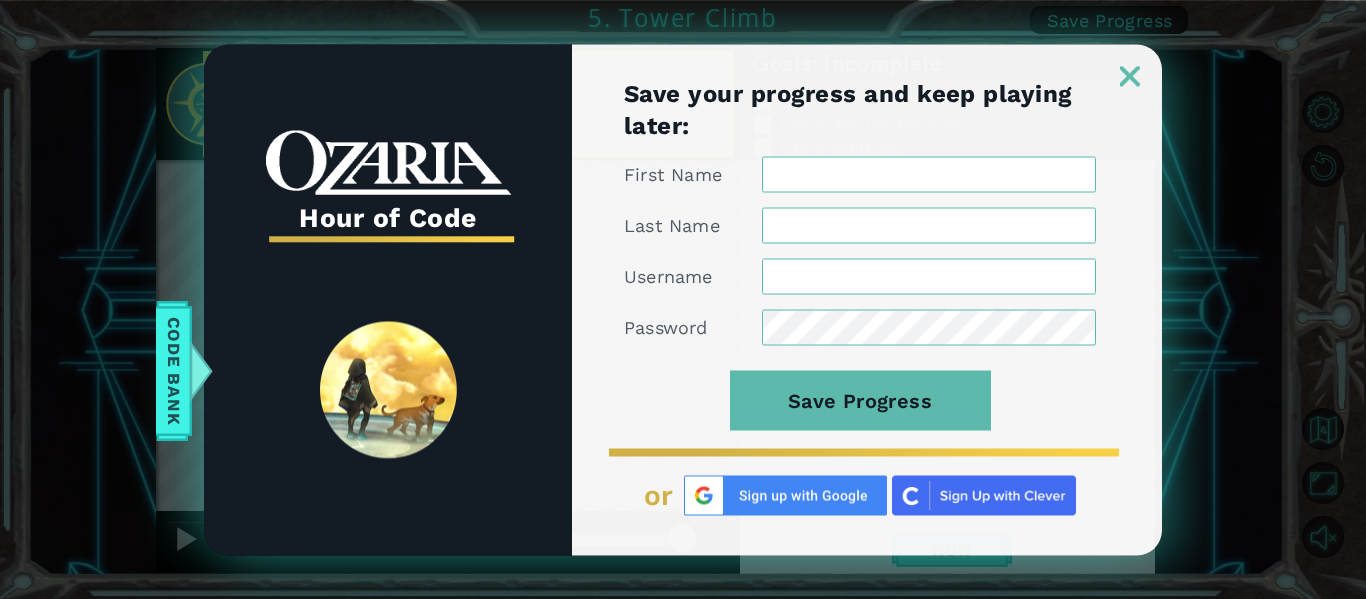 type 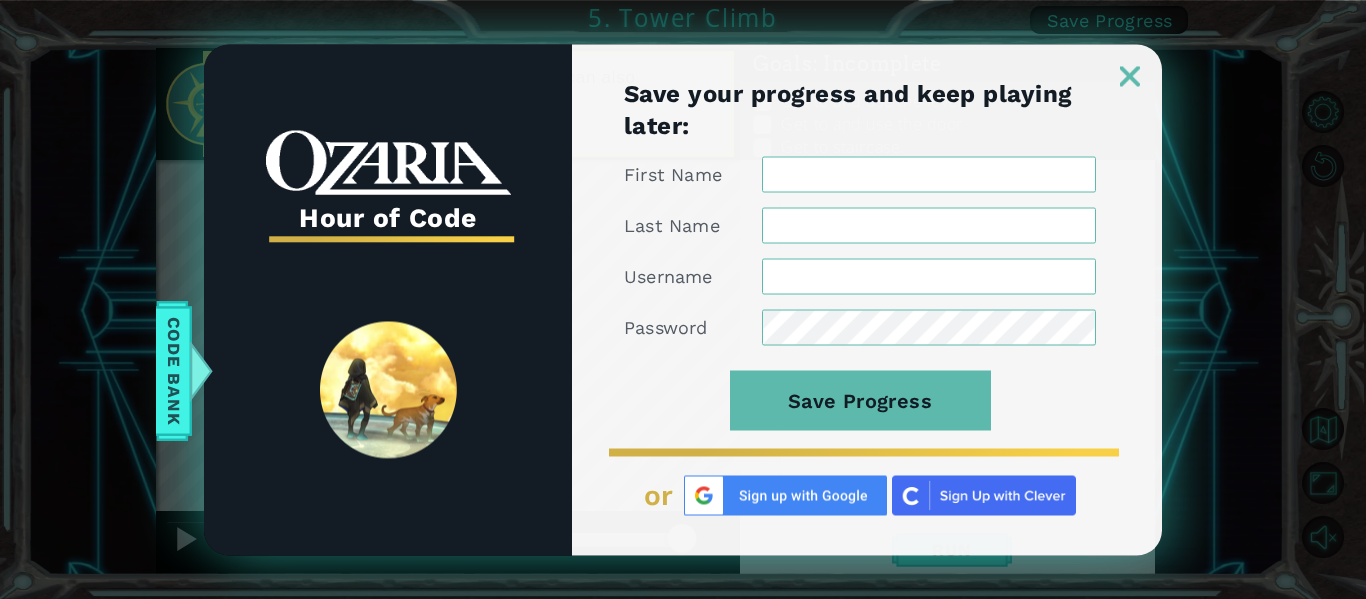 click at bounding box center (1130, 76) 